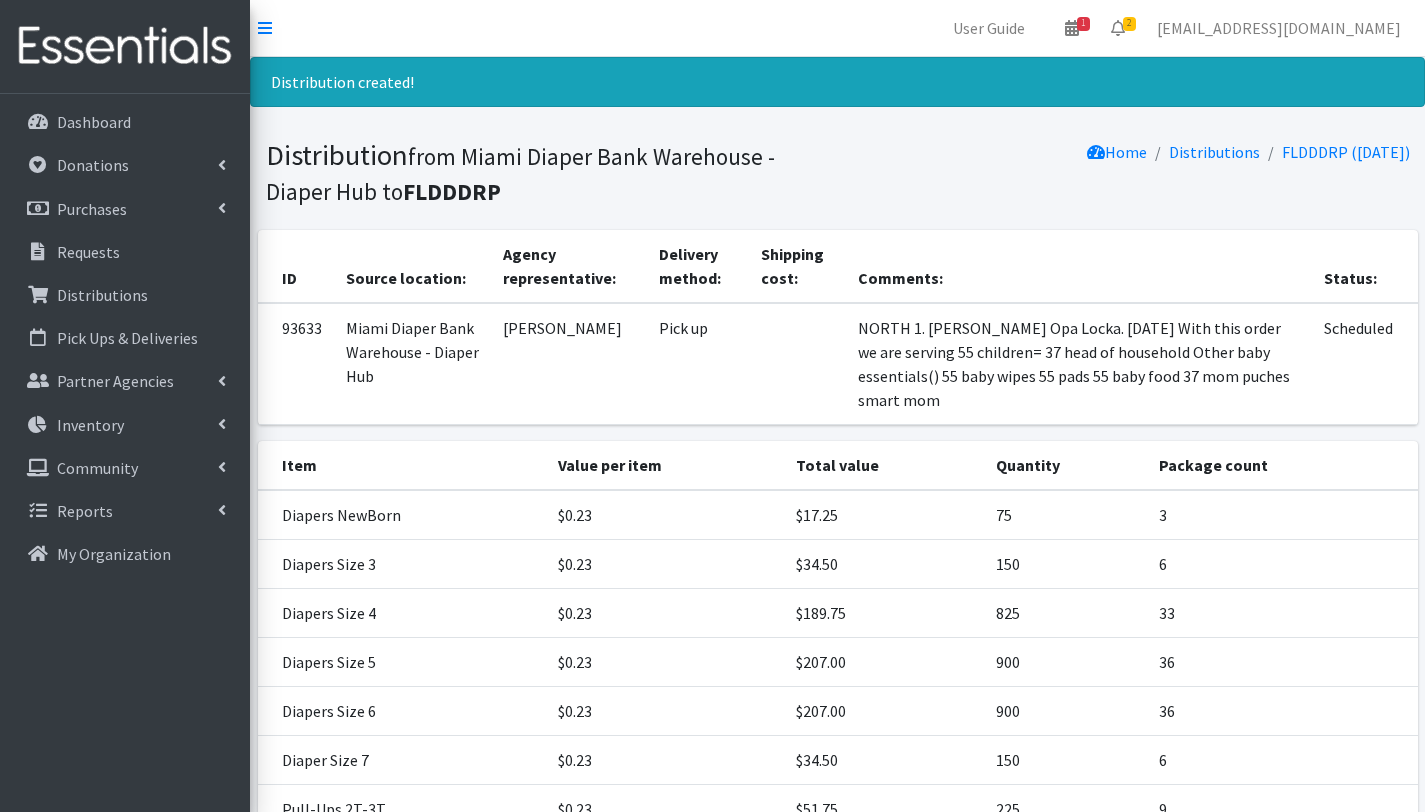 scroll, scrollTop: 322, scrollLeft: 0, axis: vertical 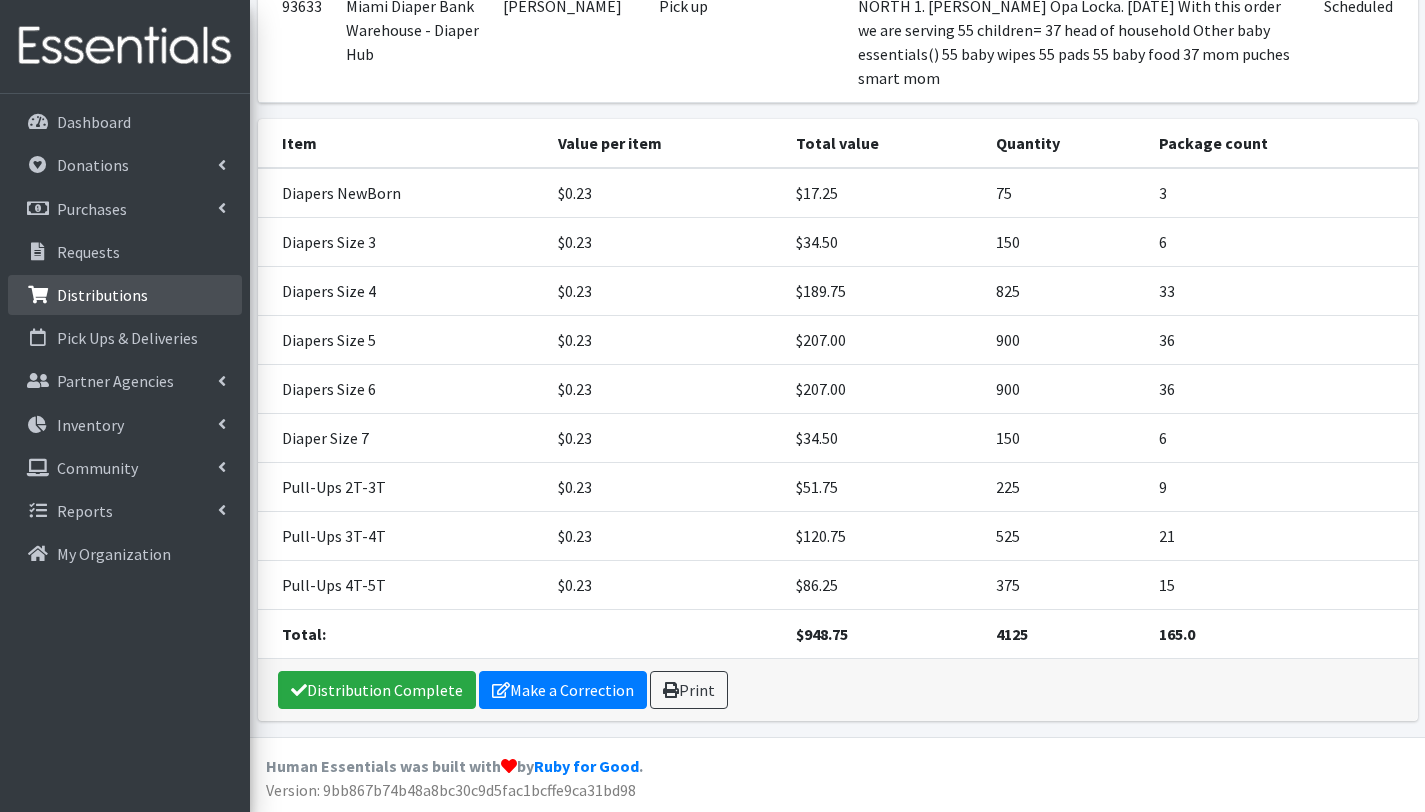 click on "Distributions" at bounding box center [102, 295] 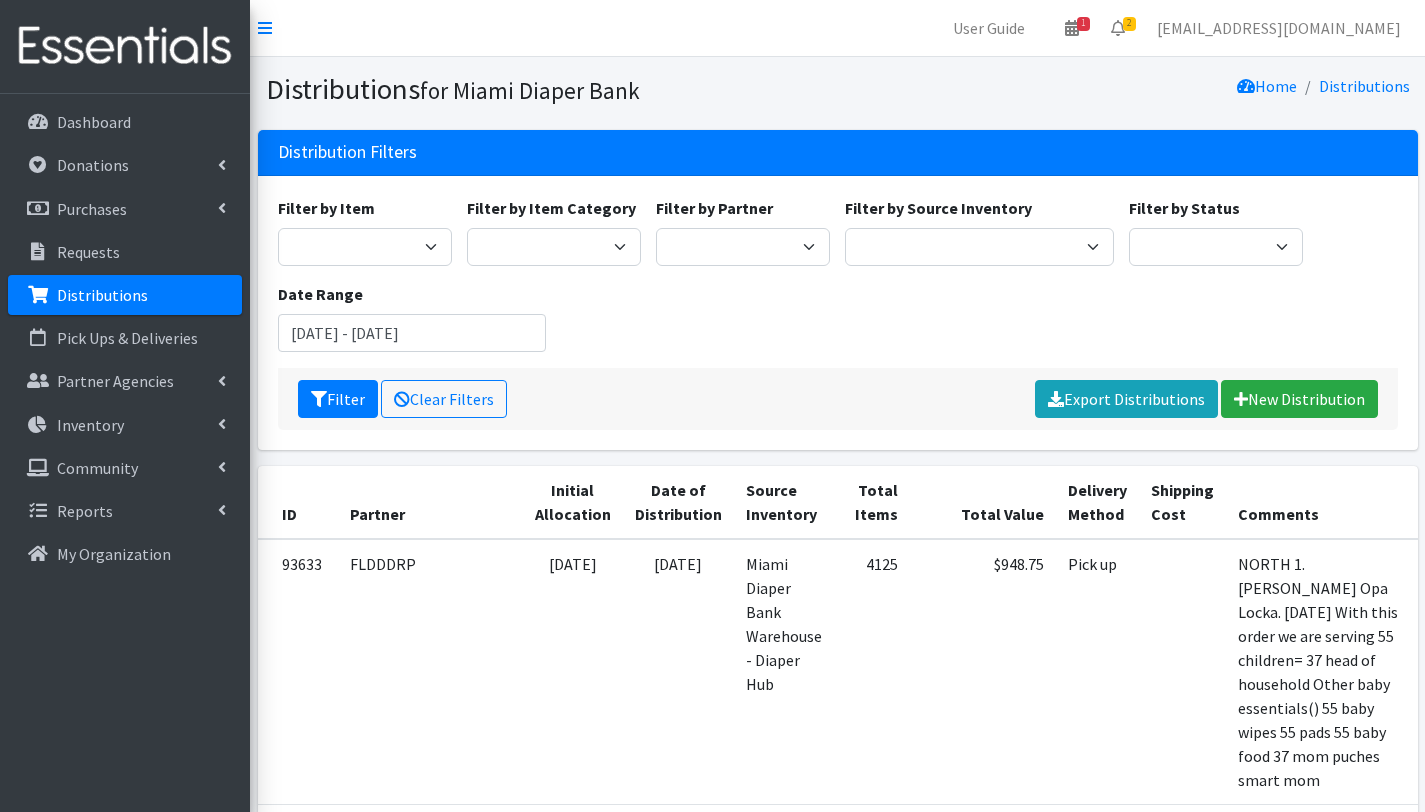 scroll, scrollTop: 0, scrollLeft: 0, axis: both 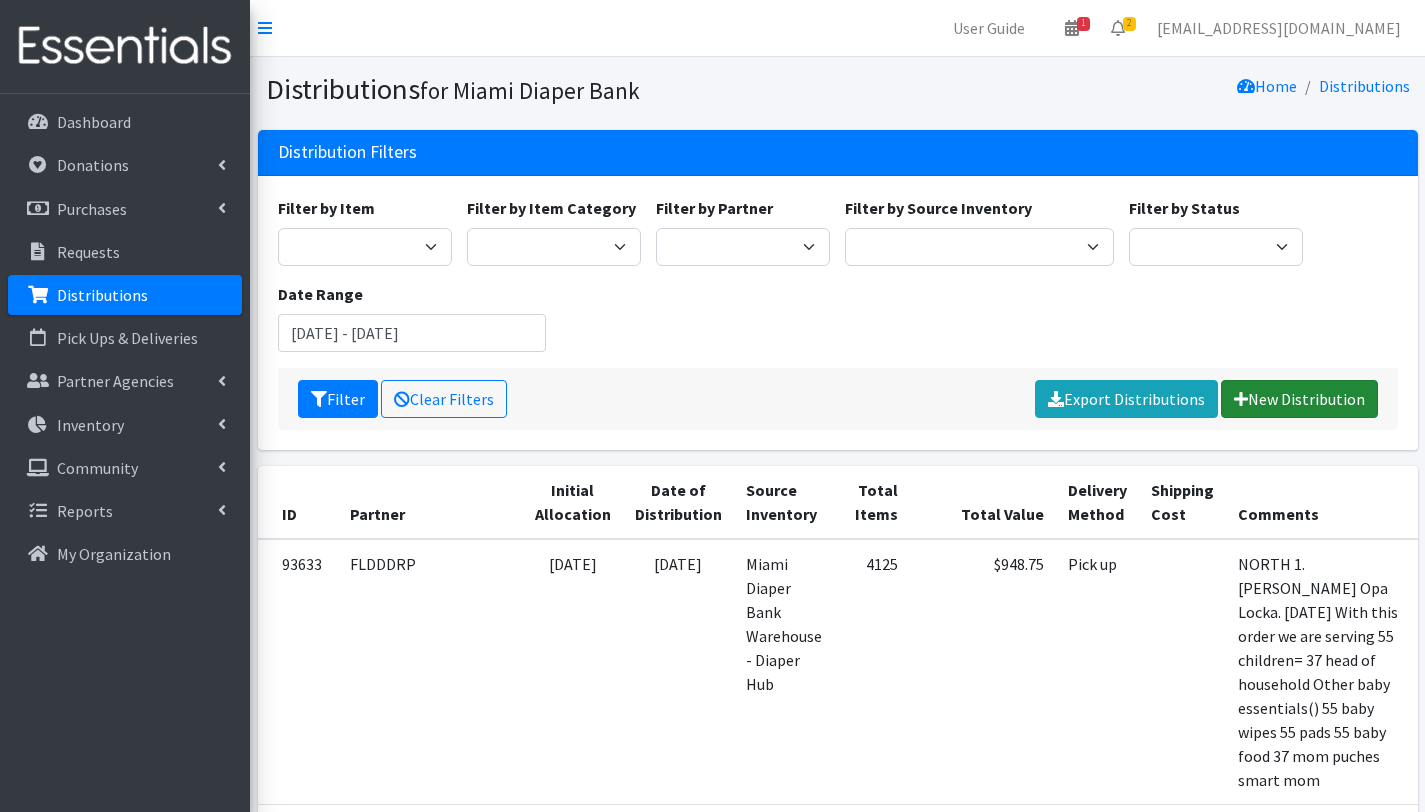 click on "New Distribution" at bounding box center (1299, 399) 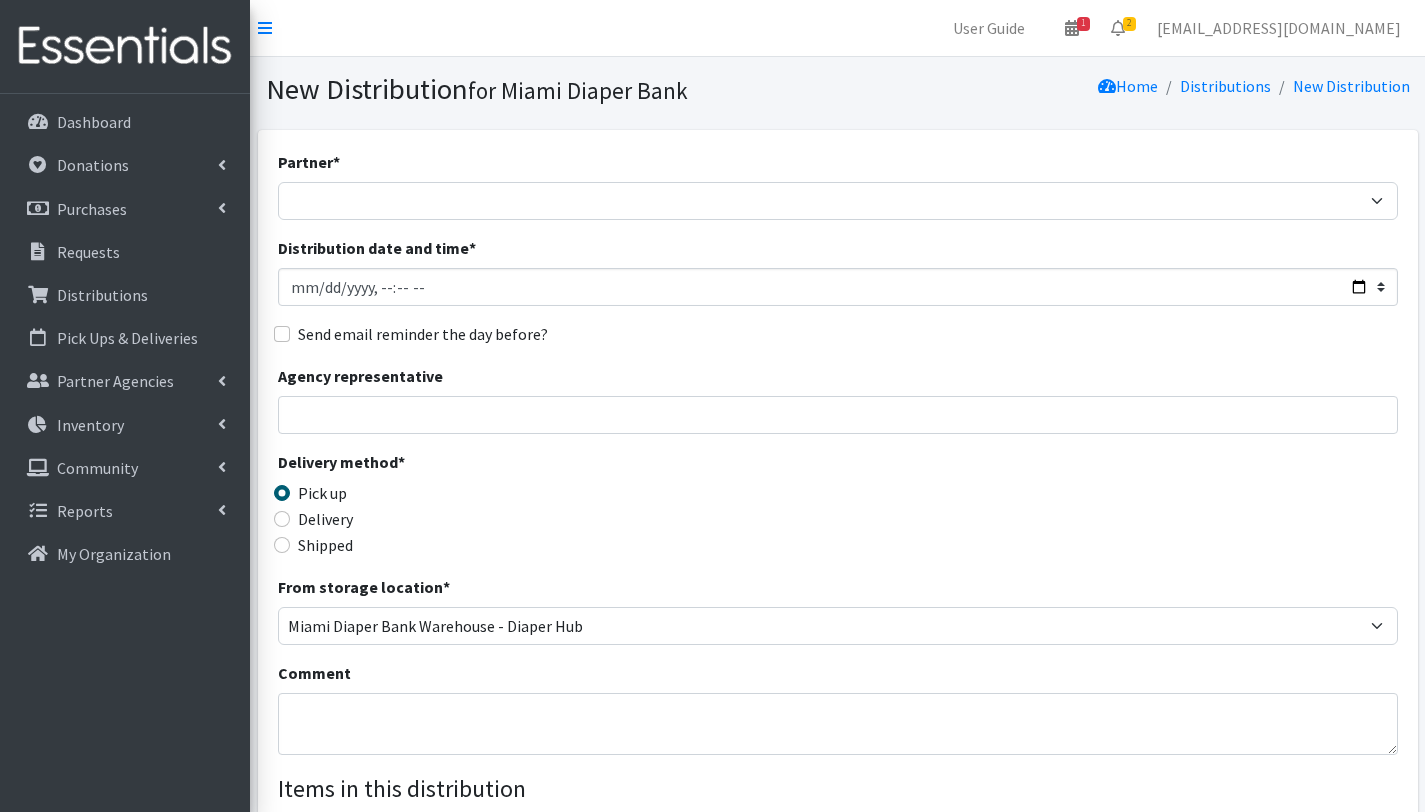 scroll, scrollTop: 0, scrollLeft: 0, axis: both 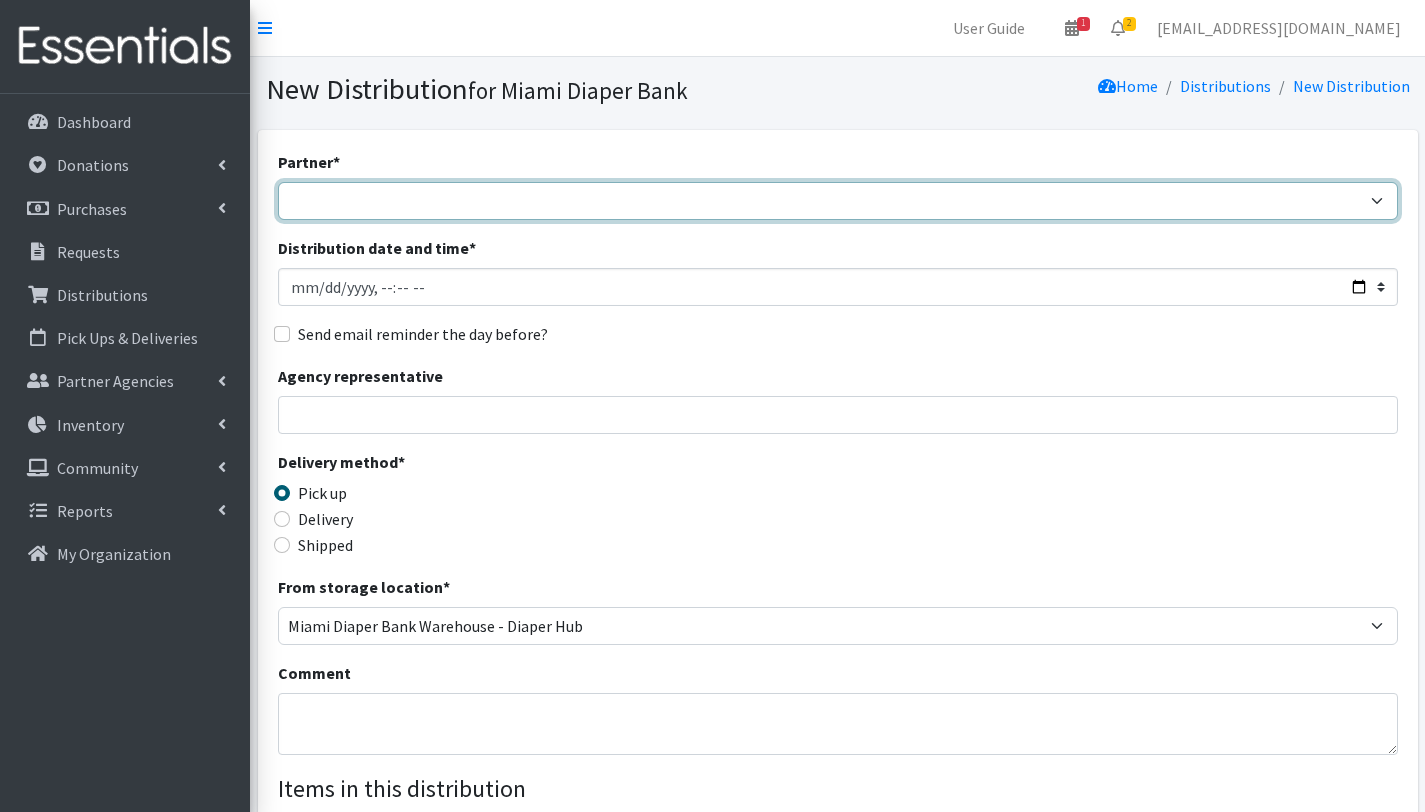 click on "A Safe Haven for Newborns
Belafonte TACOLCY Center
Boys Town South Florida
Bridge to Hope
Care Resource Community Health Centers Inc
Carrfour Supportive Housing - Del Prado Gardens
Children of Inmates
Children's Home Society of Florida
COPE North
CVAC Safe Space Shelters - Miami- Dade County CAHSD/VPID
Dorothy M. Wallace Cope Center (Cope South)
Empower U
Eve's Hope
Extended Hands Services
Families First of Palm Beach County
Family Resource Center of South Florida
FLDDDRP
Florida Keys Healthy Start Coalition
Golden Hogan Connections
Health Department of Palm Beach division - Delray Beach Health Center & Lantana Health Center & West Palm Beach Health Center
Healthy Start Coalition of Miami-Dade
His House Children Home
Hospitality Helping Hands
Hurricane Ian Relief
Jack & Jill Children's Center
Jewish Community Service - Kosher Food Bank
Kiwanis - Christmas in July
Kristi House-General Program
Lotus House
Madame Lily Inc
Menstrual Market, Inc" at bounding box center [838, 201] 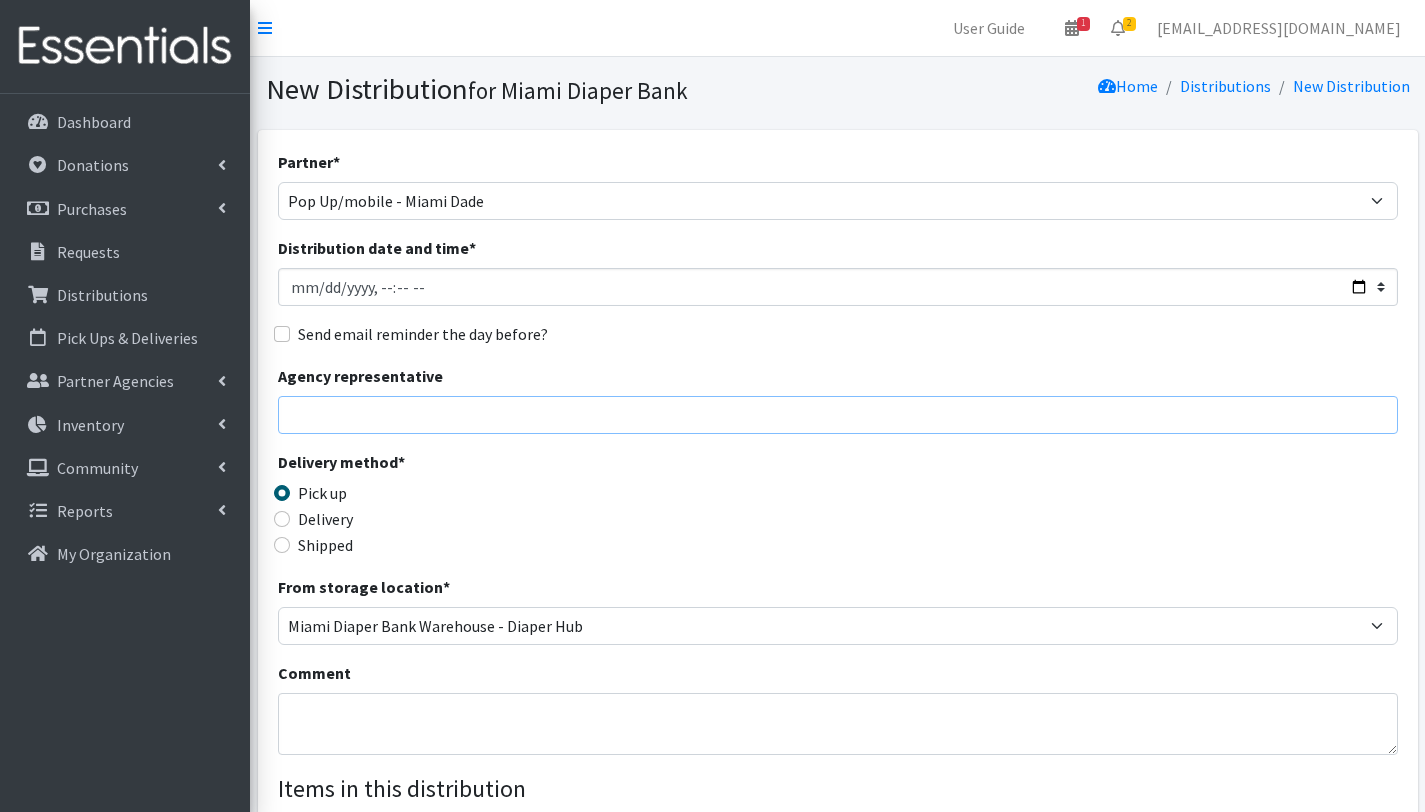 click on "Agency representative" at bounding box center (838, 415) 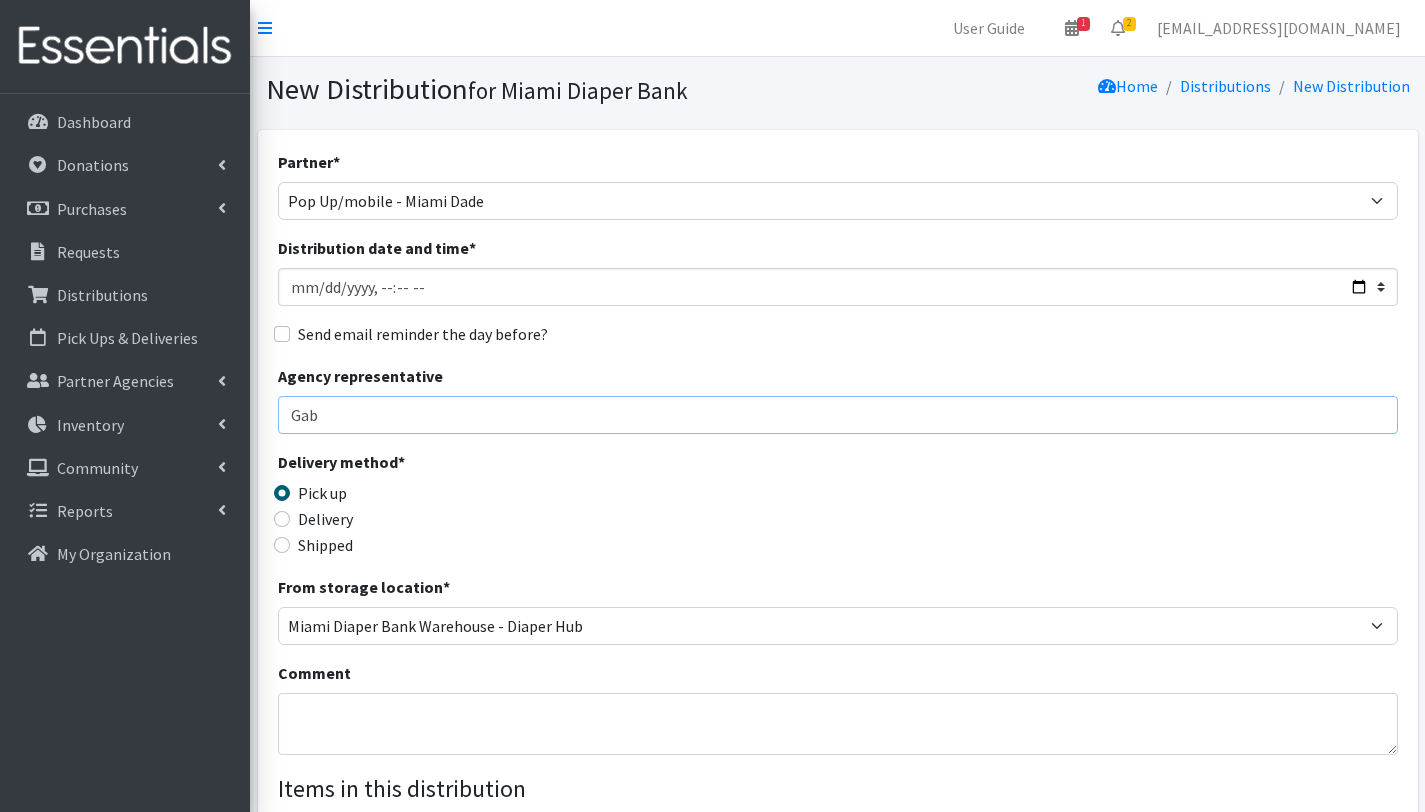 type on "[PERSON_NAME]" 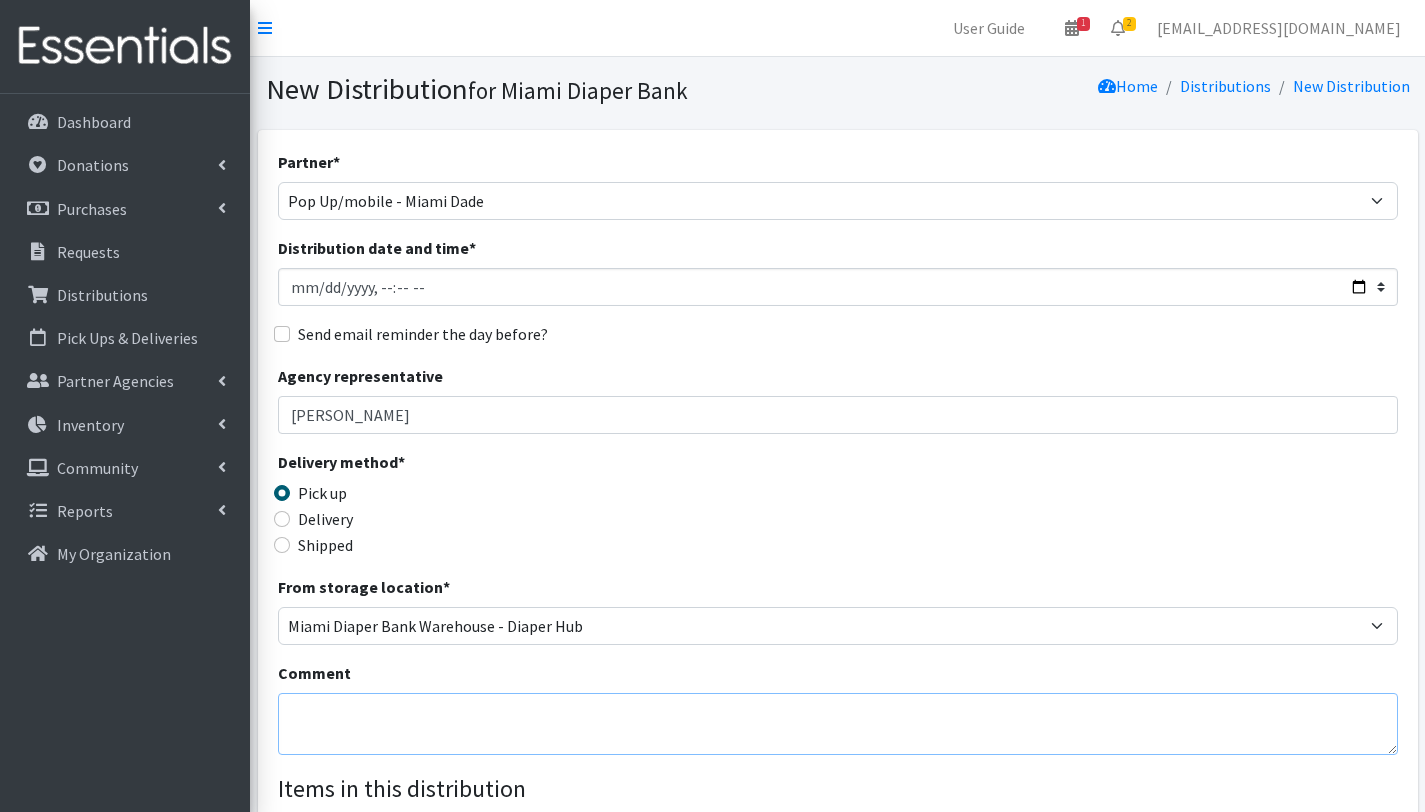 click on "Comment" at bounding box center [838, 724] 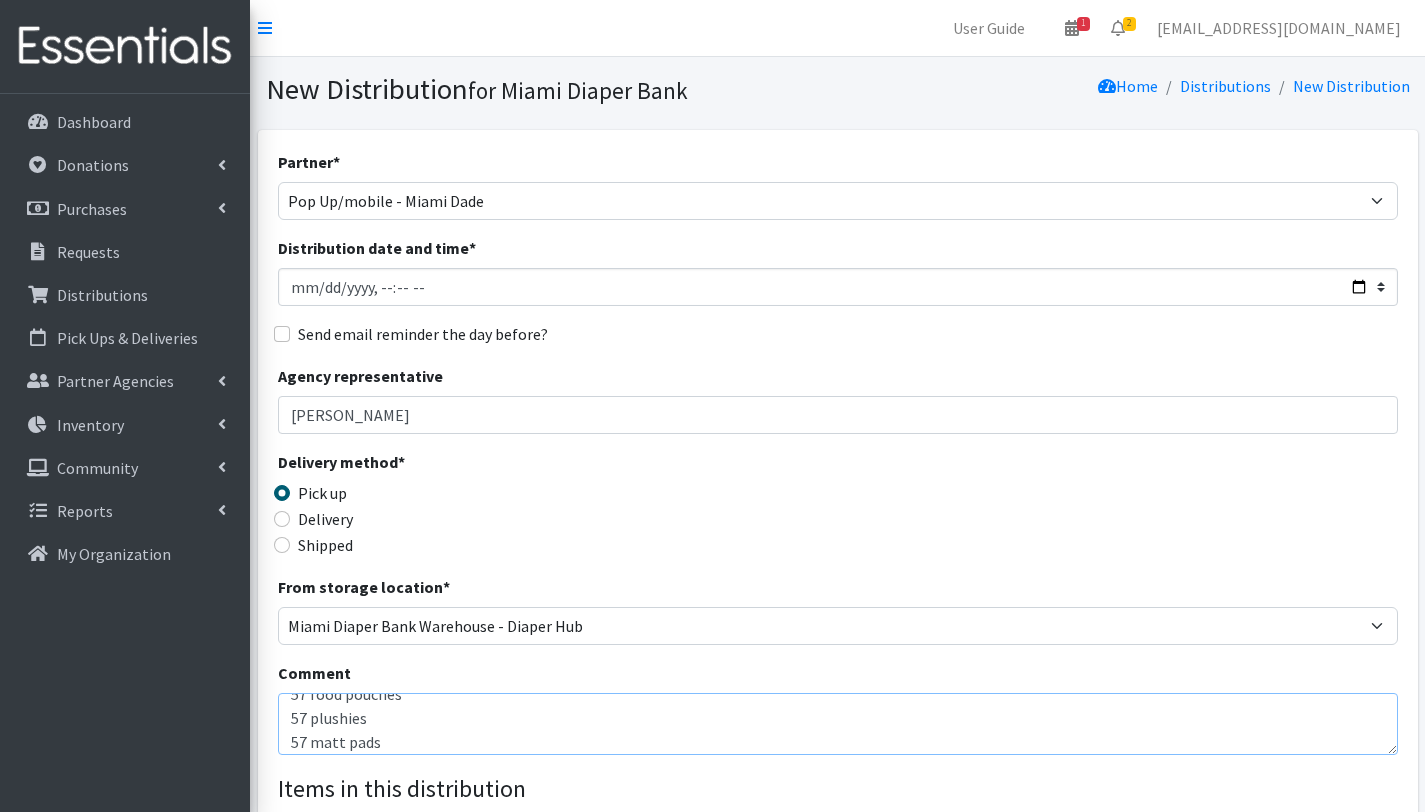 scroll, scrollTop: 90, scrollLeft: 0, axis: vertical 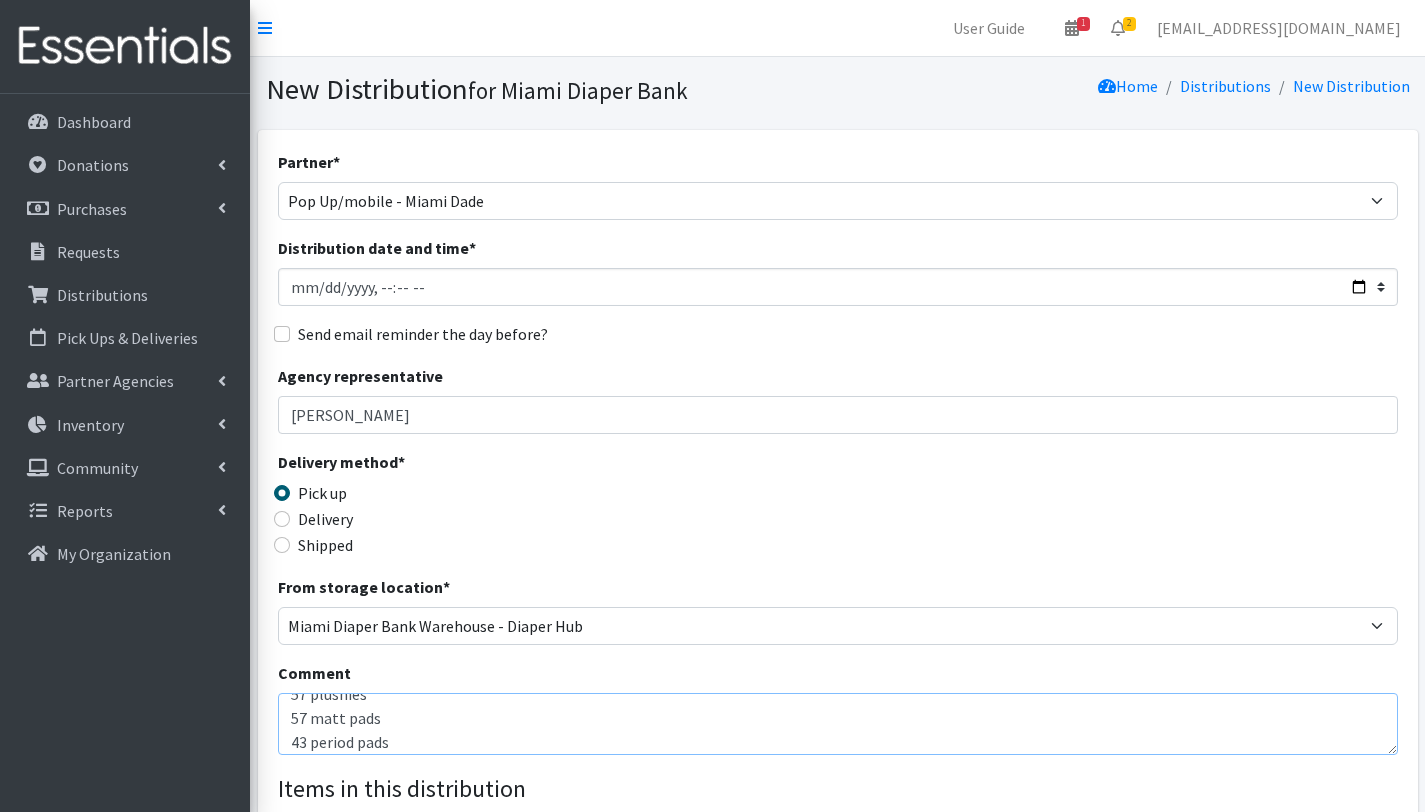 type on "Pop Up Mobile Pantry - Kendall Hospital. 07/17/2025
With this distribution we are serving 57 children and 43 household members.
57 food pouches
57 plushies
57 matt pads
43 period pads" 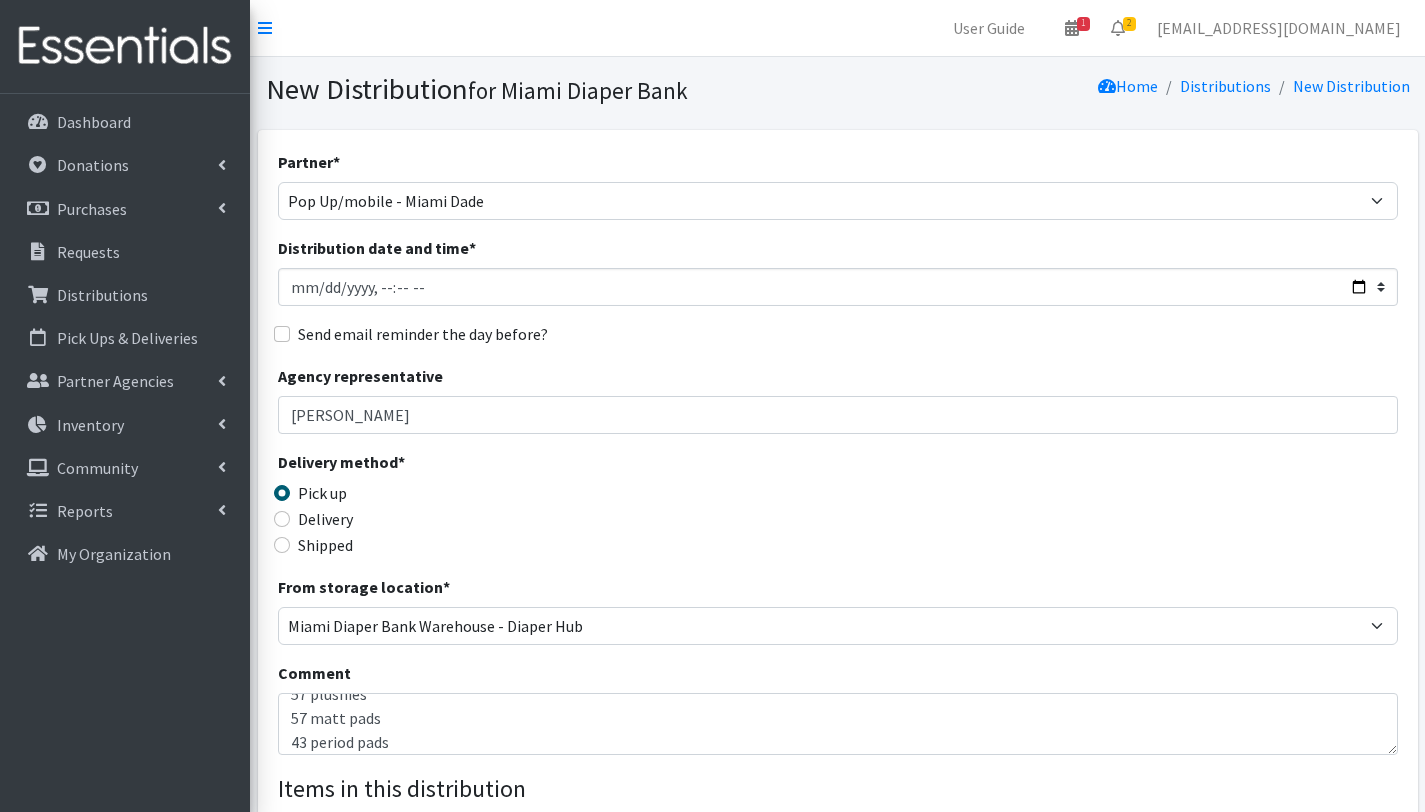 click on "Comment Pop Up Mobile Pantry - Kendall Hospital. 07/17/2025
With this distribution we are serving 57 children and 43 household members.
57 food pouches
57 plushies
57 matt pads
43 period pads" at bounding box center [838, 708] 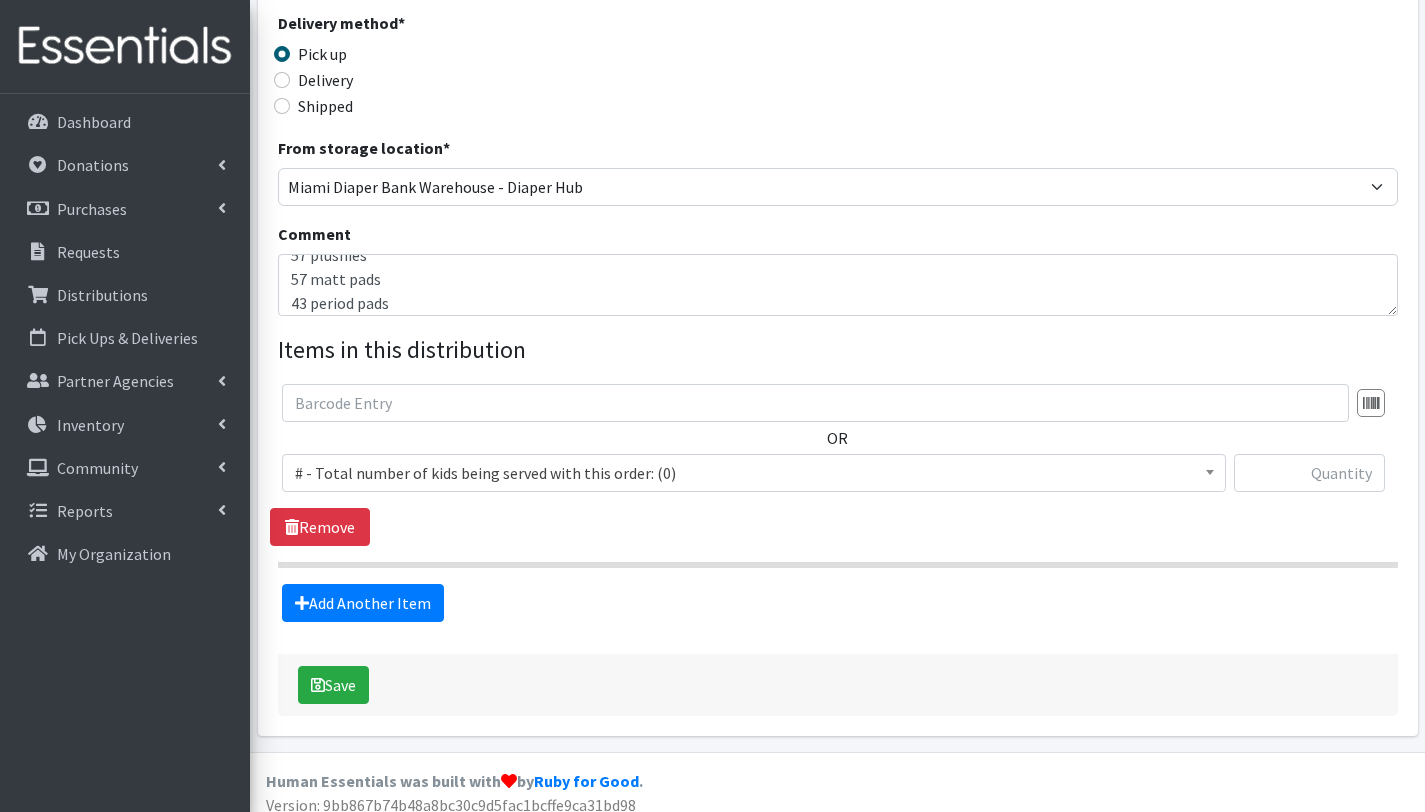 scroll, scrollTop: 453, scrollLeft: 0, axis: vertical 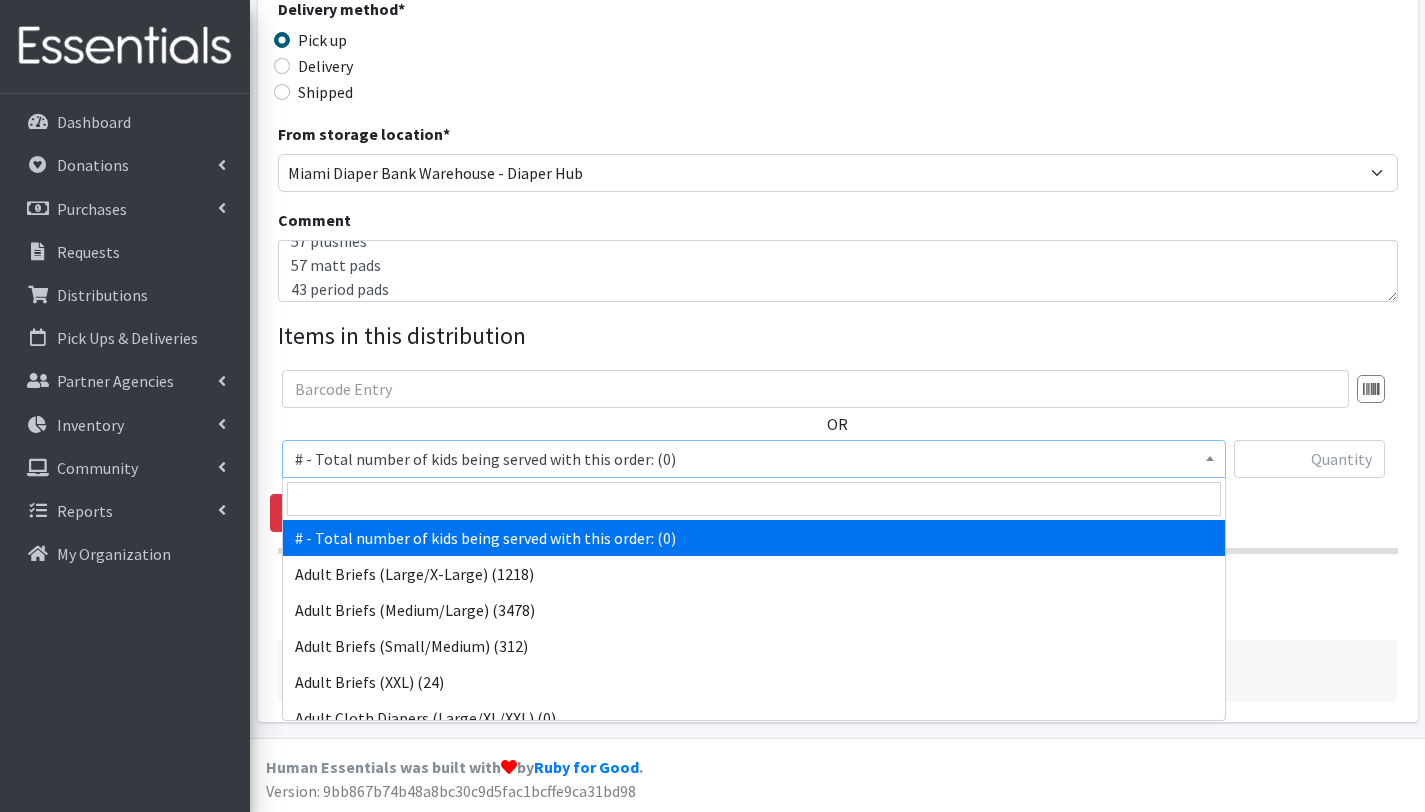 click on "# - Total number of kids being served with this order: (0)" at bounding box center [754, 459] 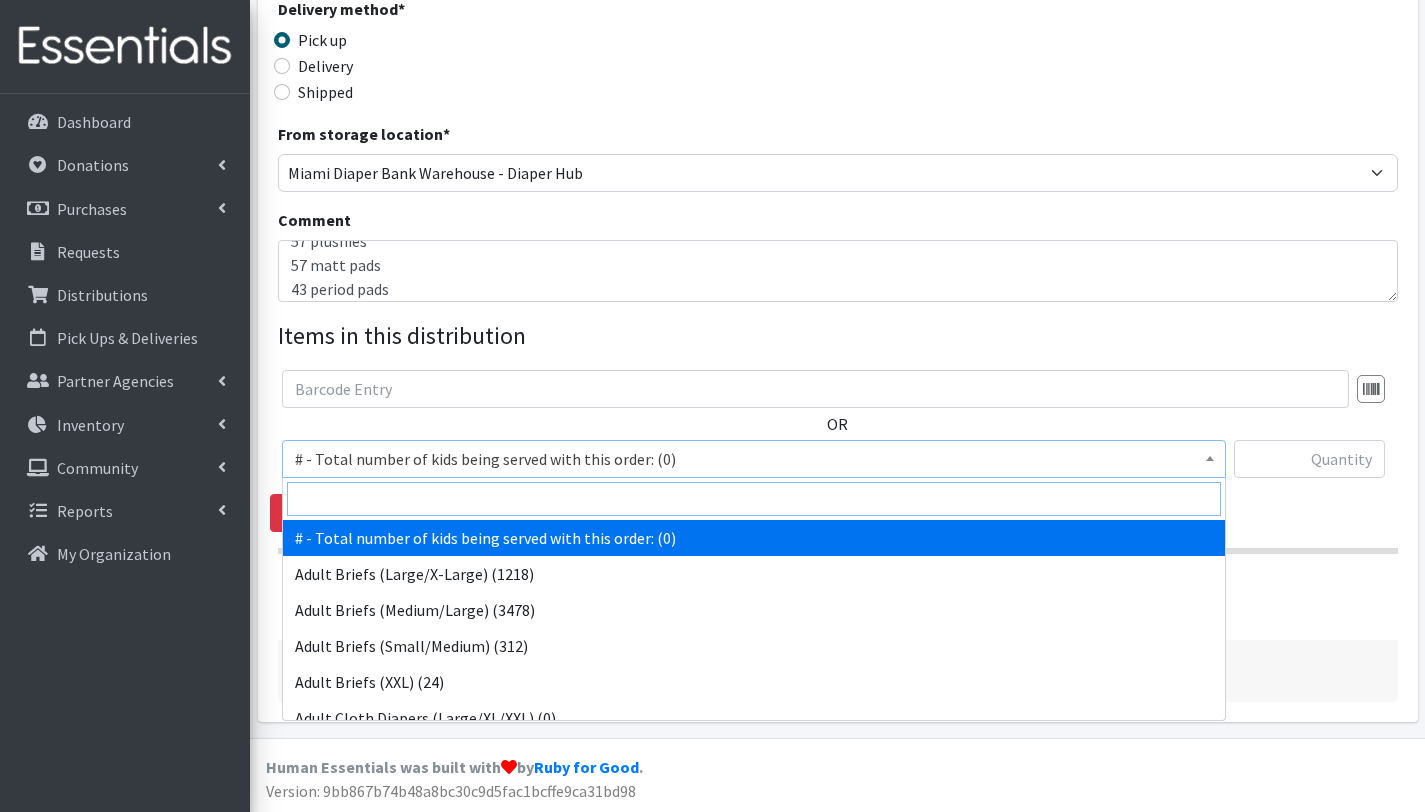 click at bounding box center (754, 499) 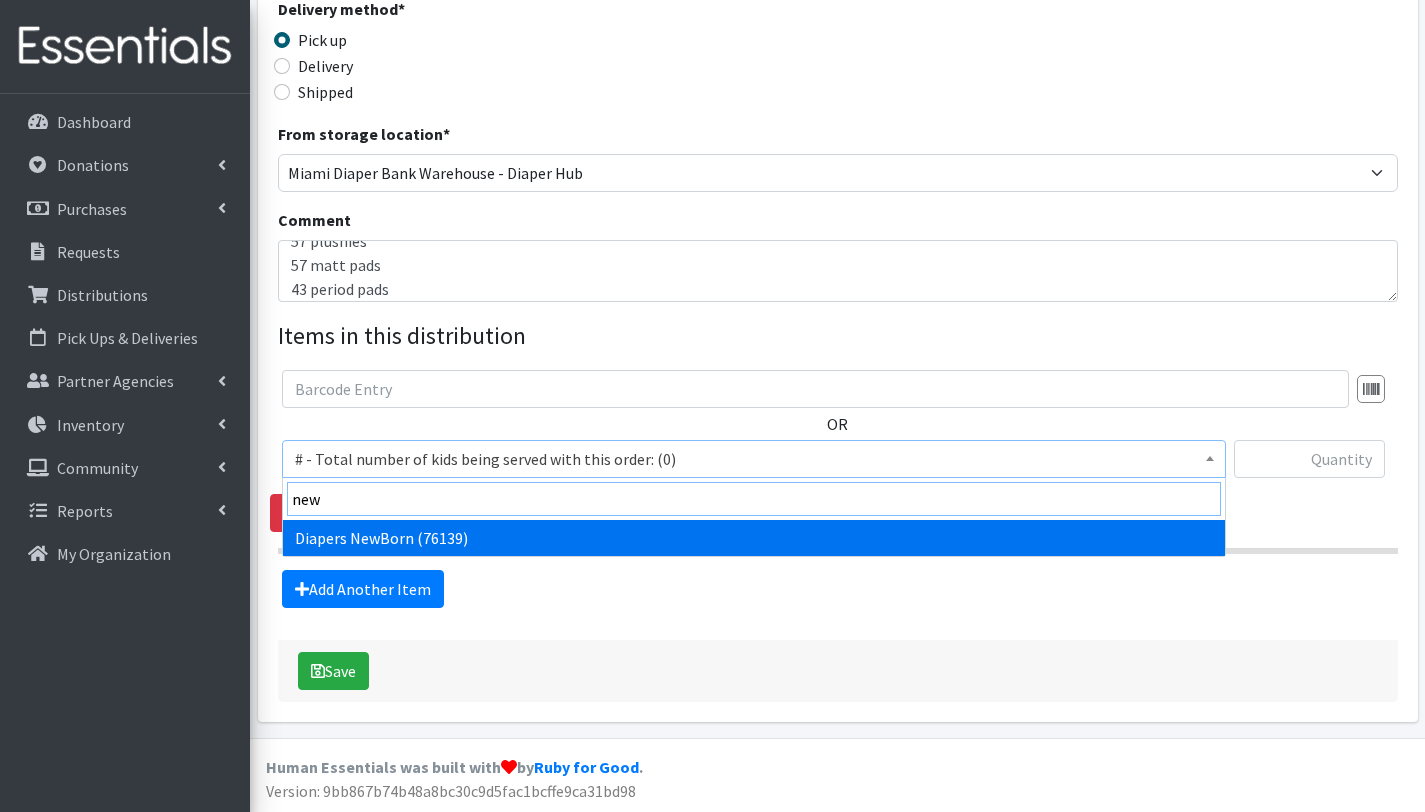 type on "new" 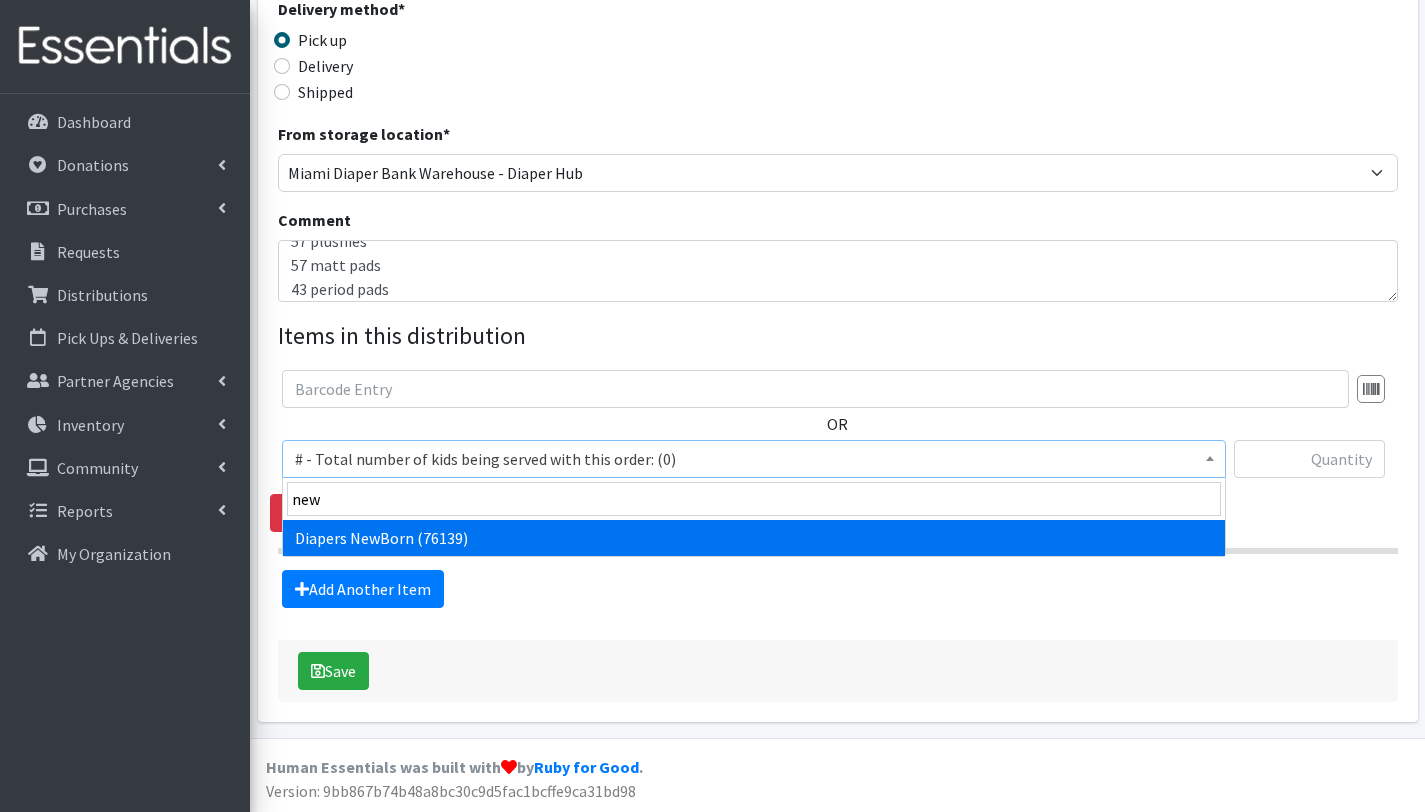 select on "2648" 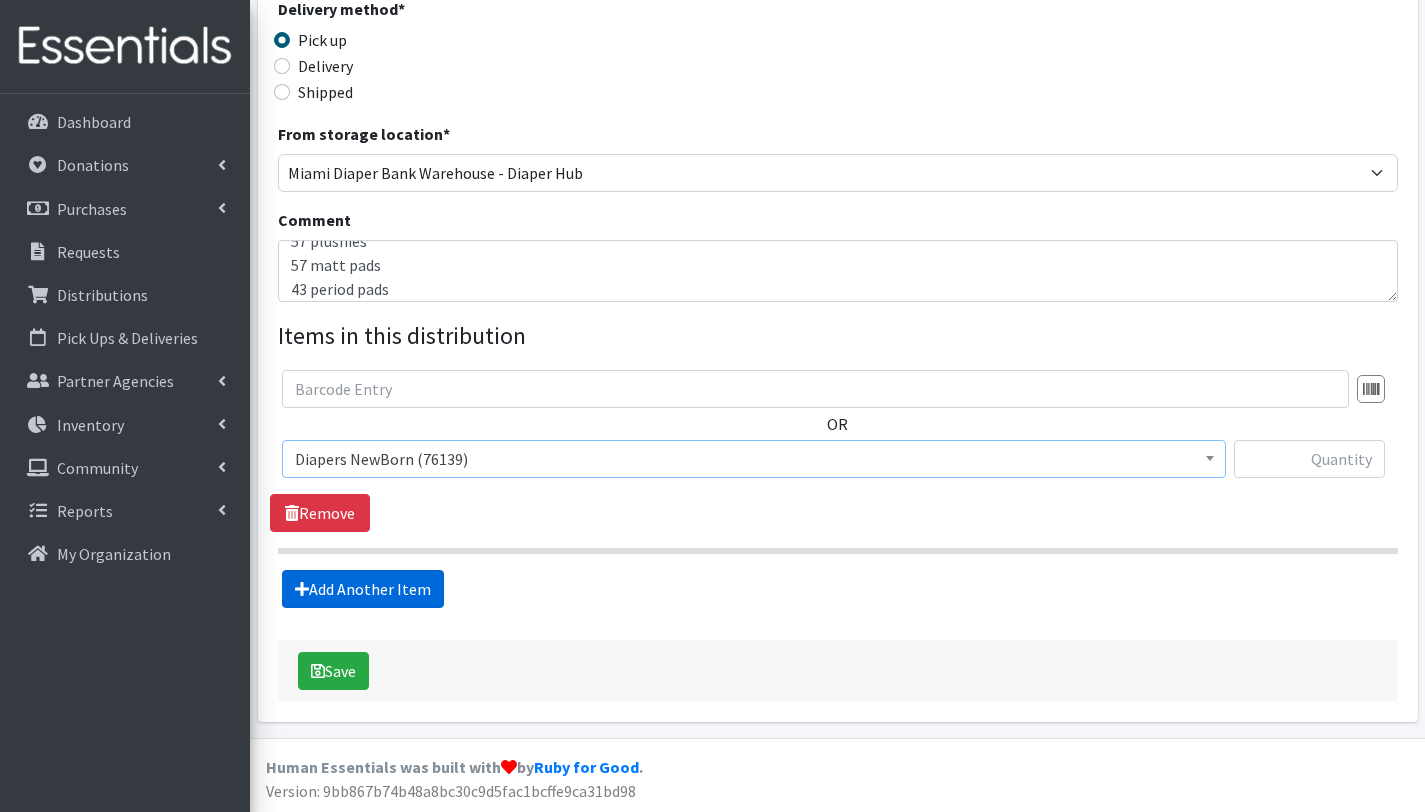 click on "Add Another Item" at bounding box center [363, 589] 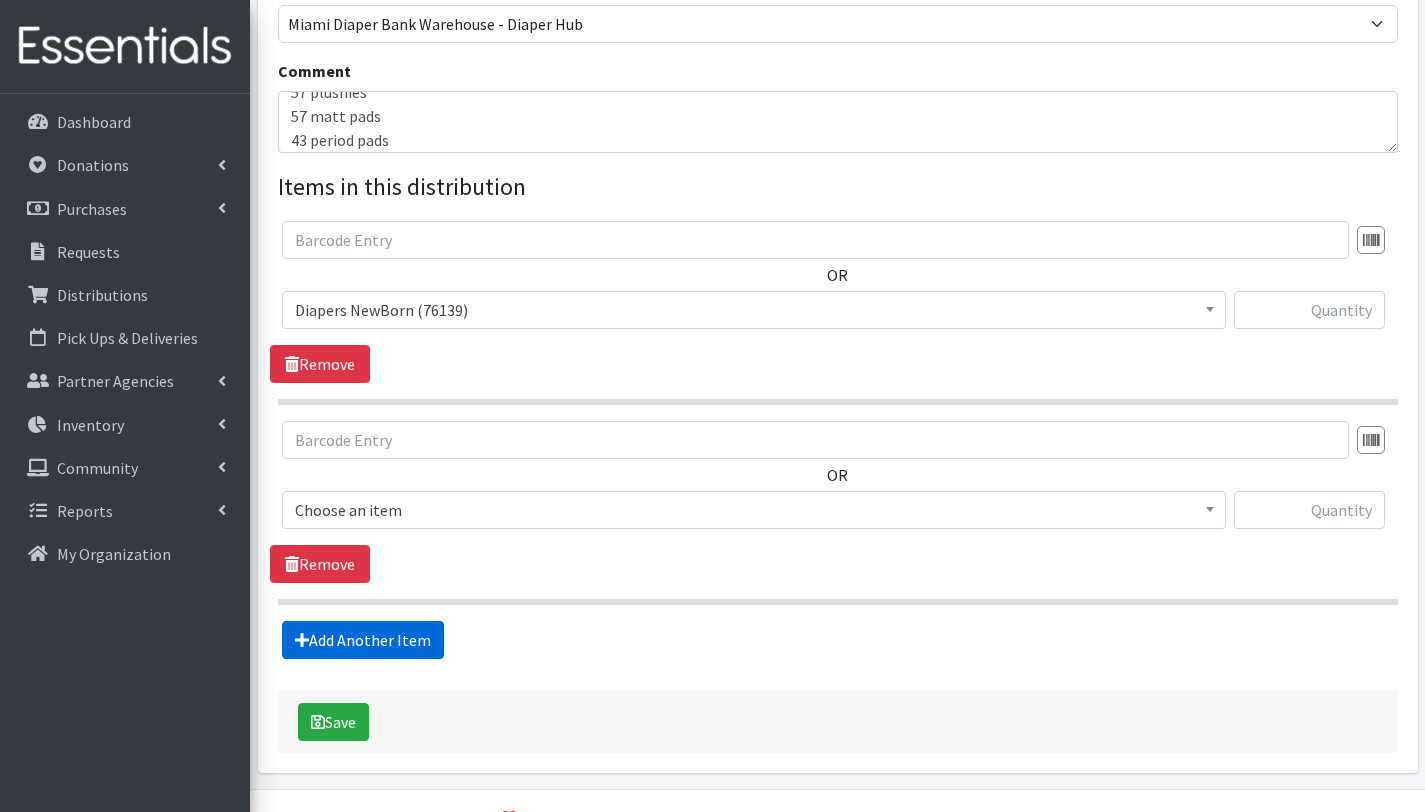 scroll, scrollTop: 653, scrollLeft: 0, axis: vertical 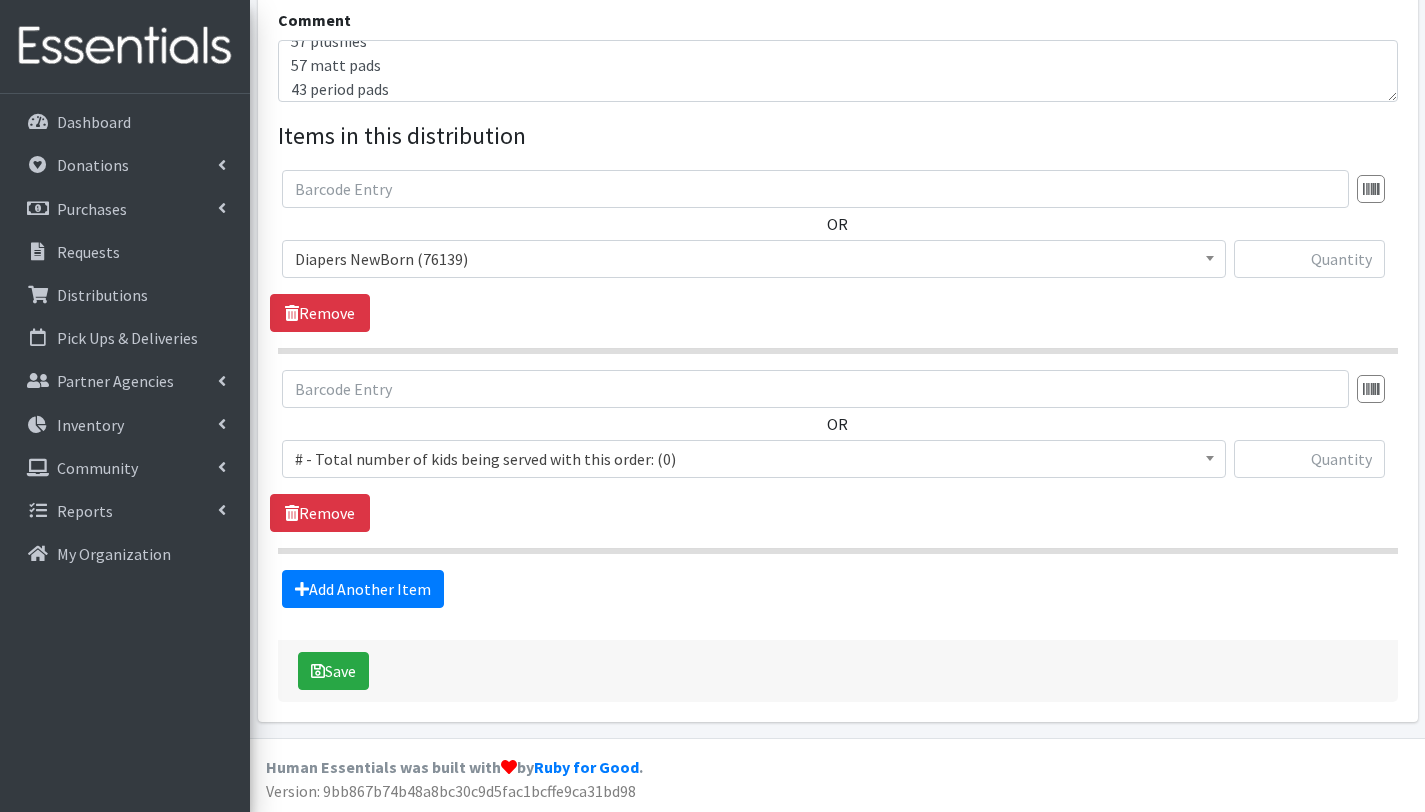 click on "# - Total number of kids being served with this order: (0)" at bounding box center [754, 459] 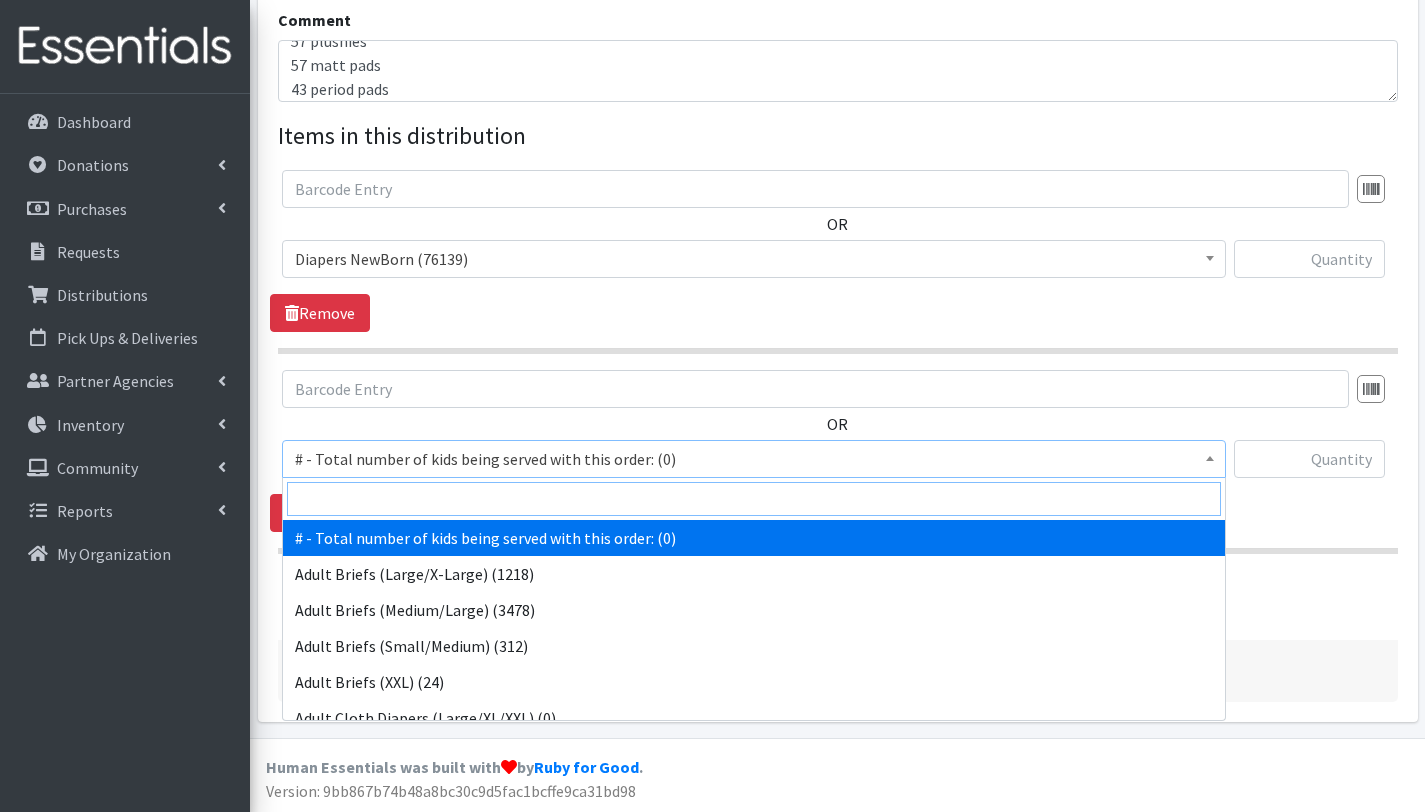 click at bounding box center [754, 499] 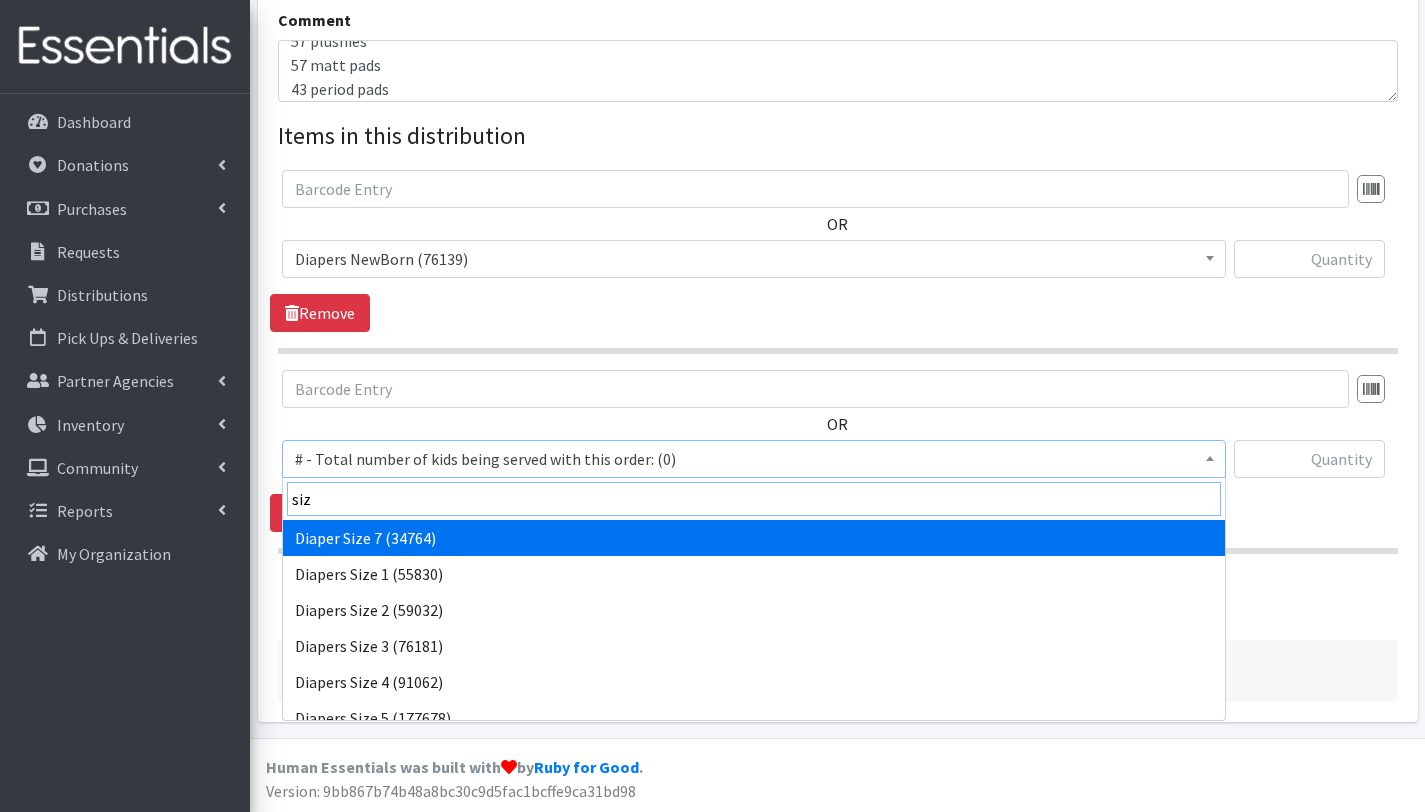 type on "siz" 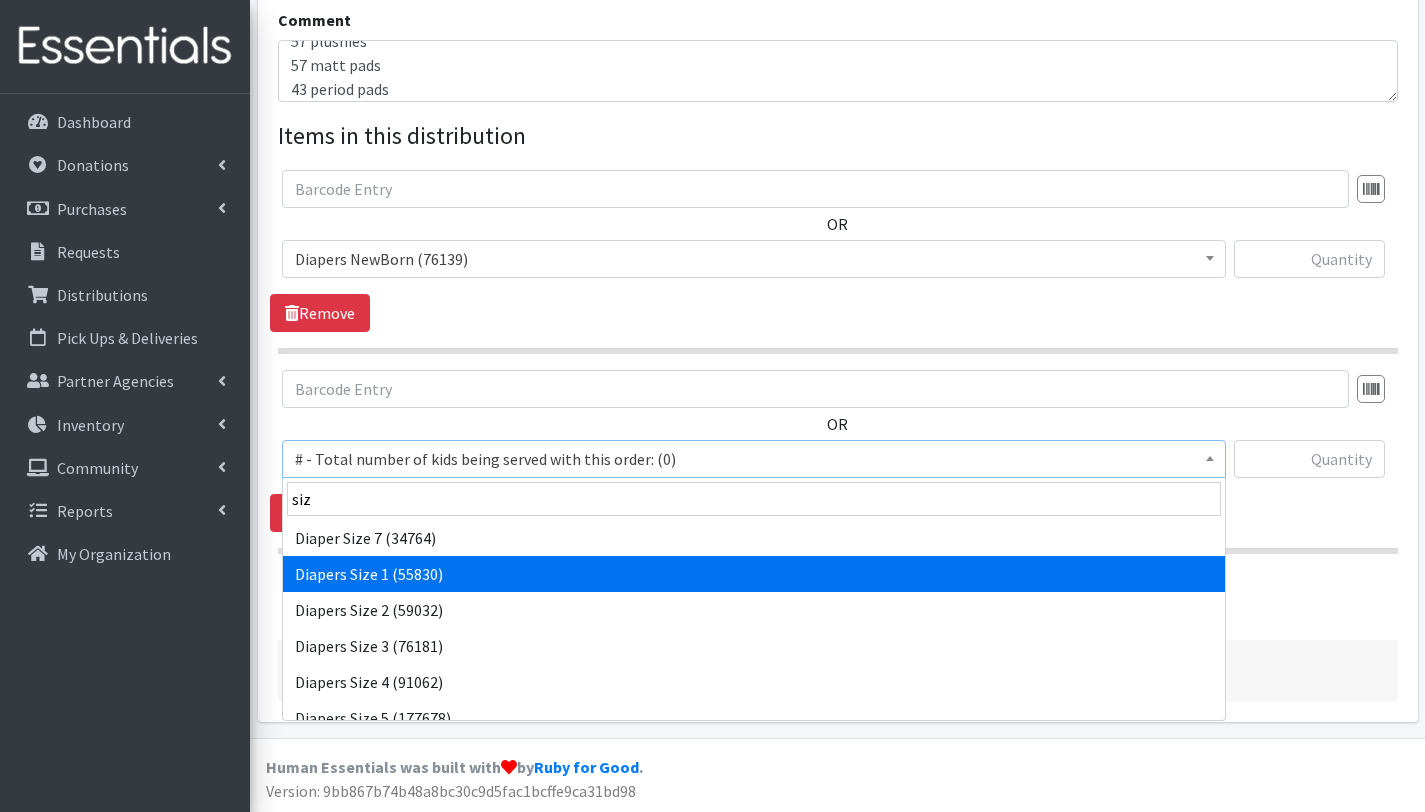 select on "2665" 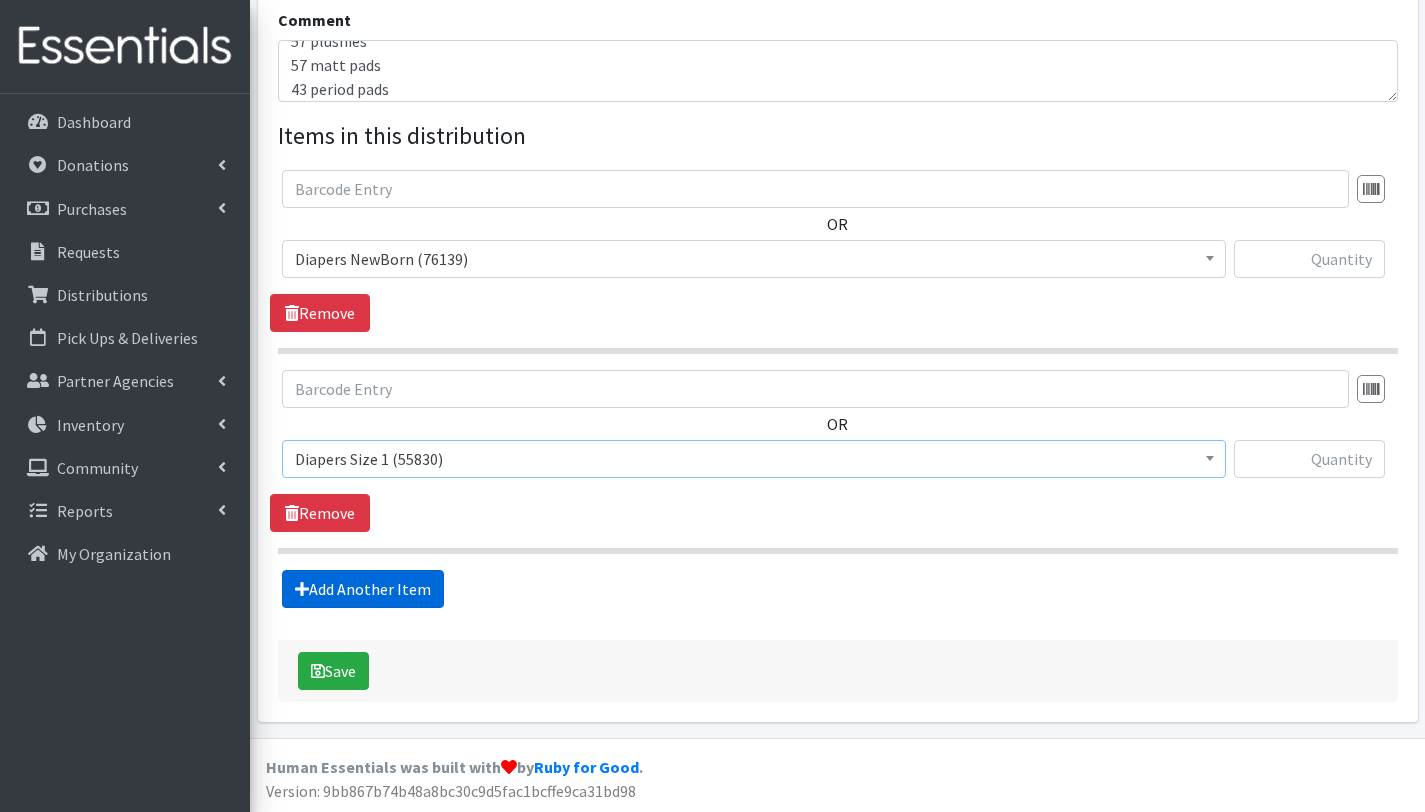 click on "Add Another Item" at bounding box center [363, 589] 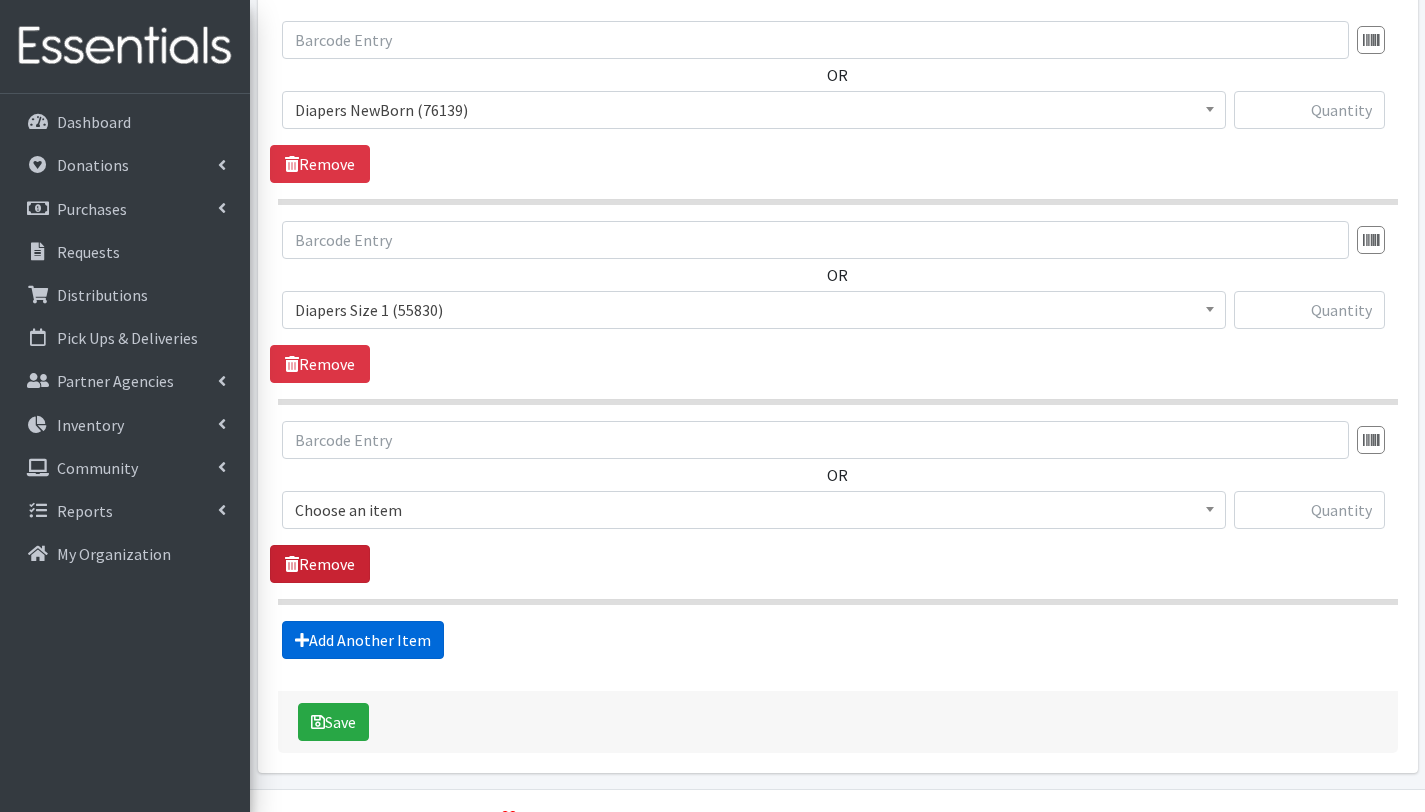 scroll, scrollTop: 853, scrollLeft: 0, axis: vertical 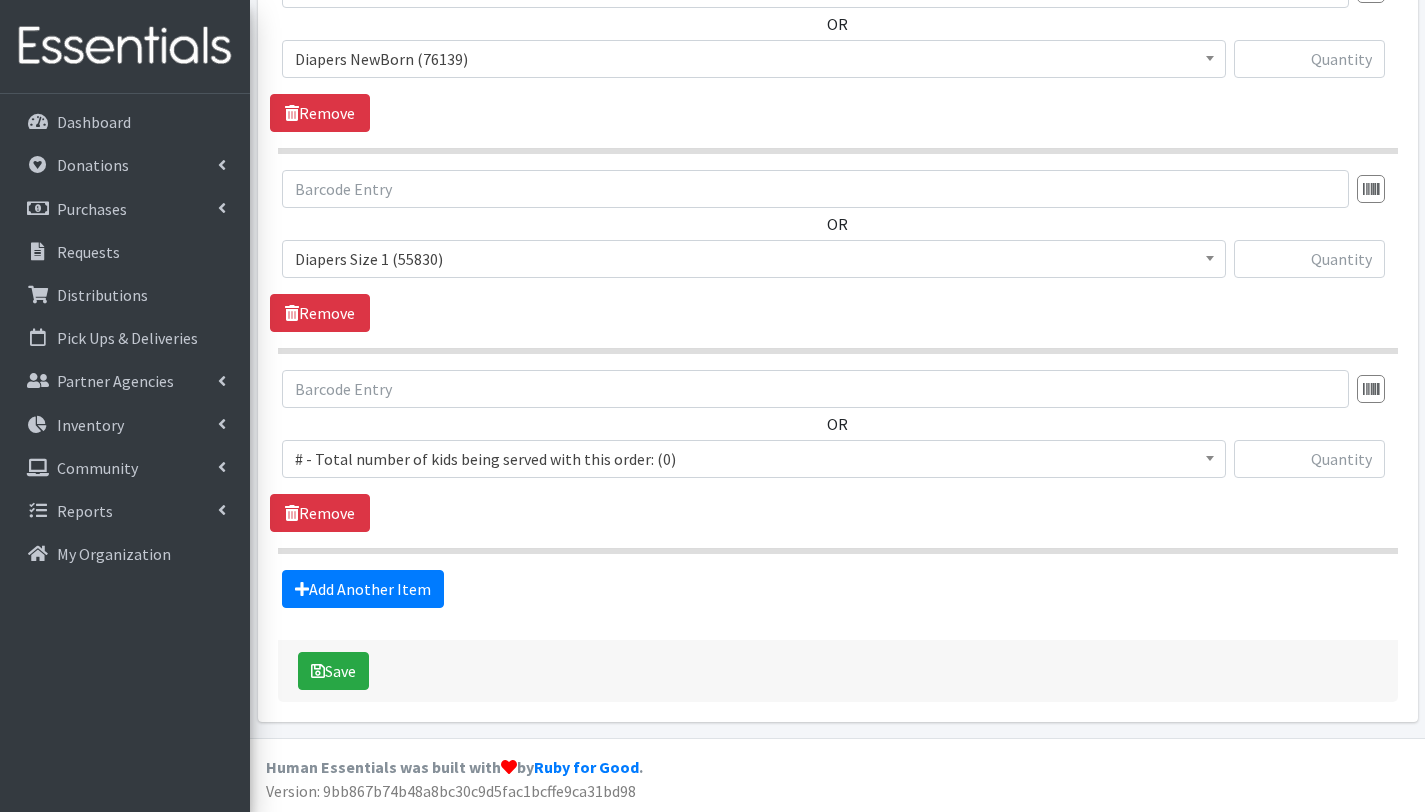 click on "# - Total number of kids being served with this order: (0)" at bounding box center (754, 459) 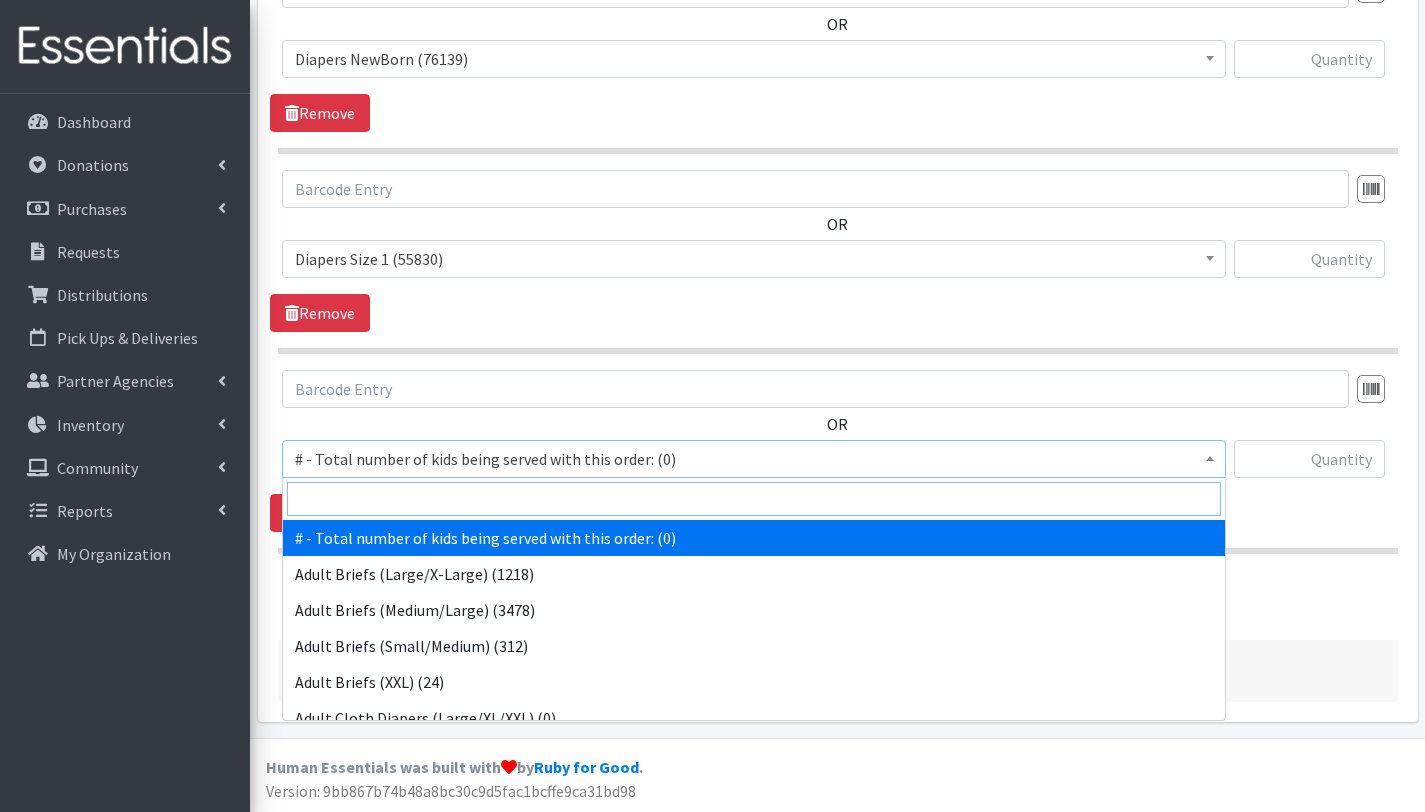 click at bounding box center (754, 499) 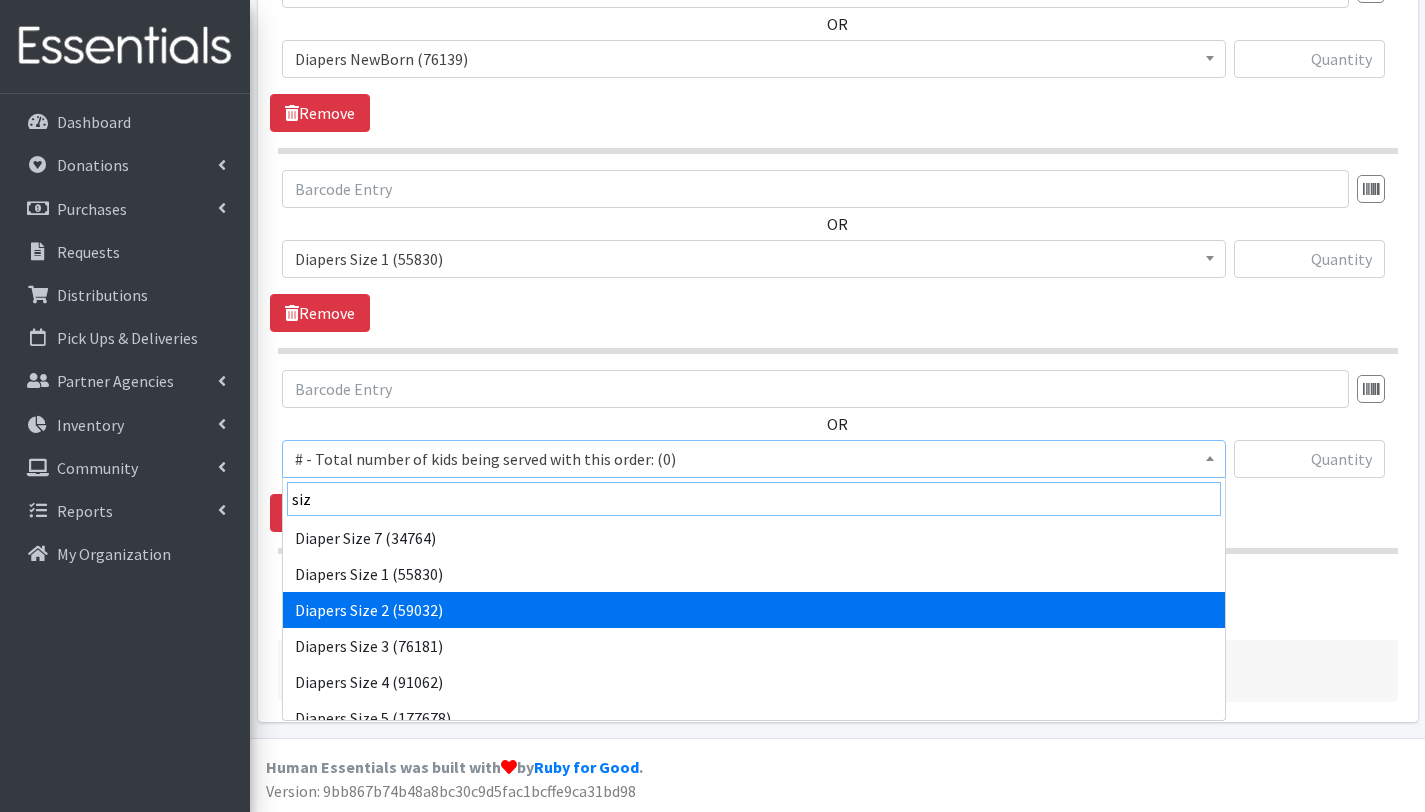 type on "siz" 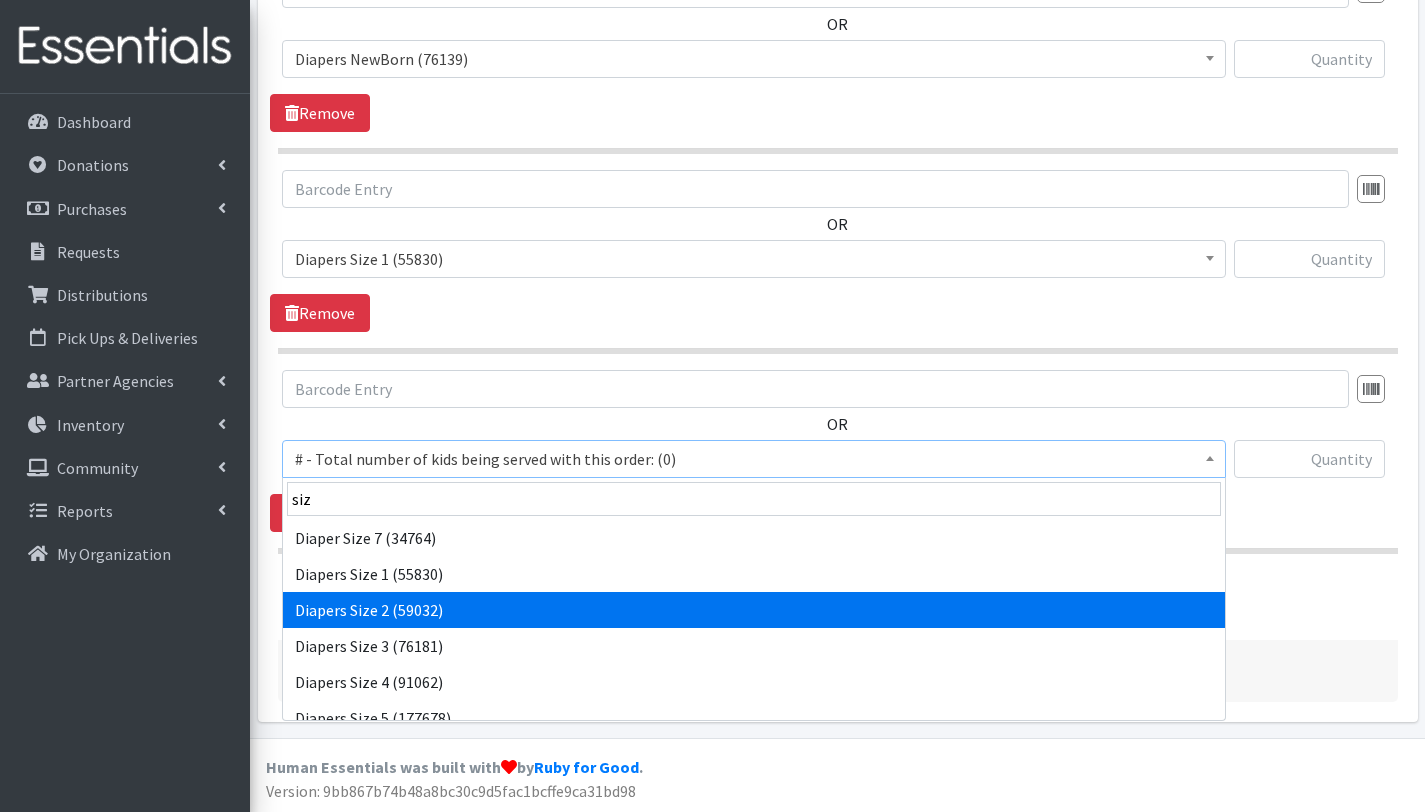 select on "2668" 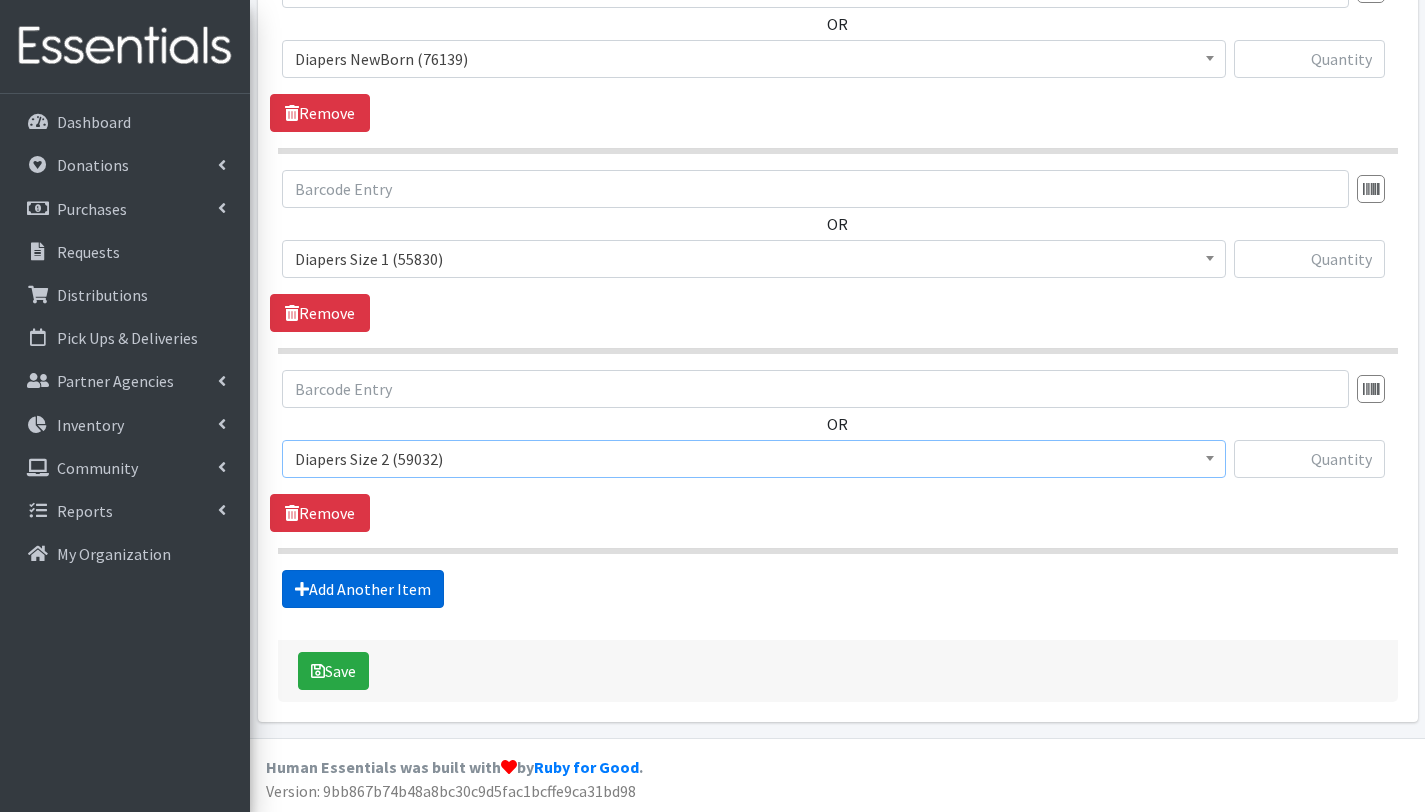 click on "Add Another Item" at bounding box center [363, 589] 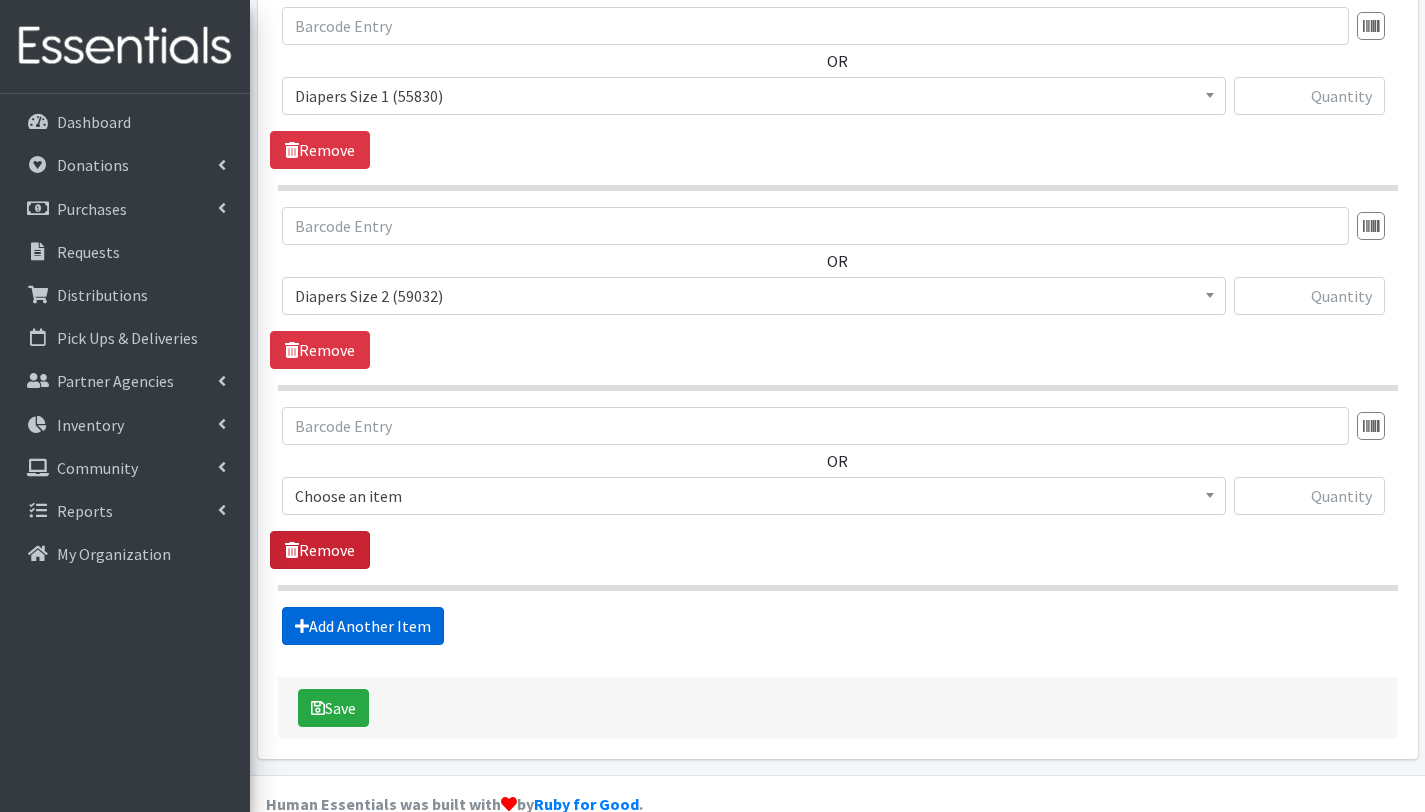 scroll, scrollTop: 1053, scrollLeft: 0, axis: vertical 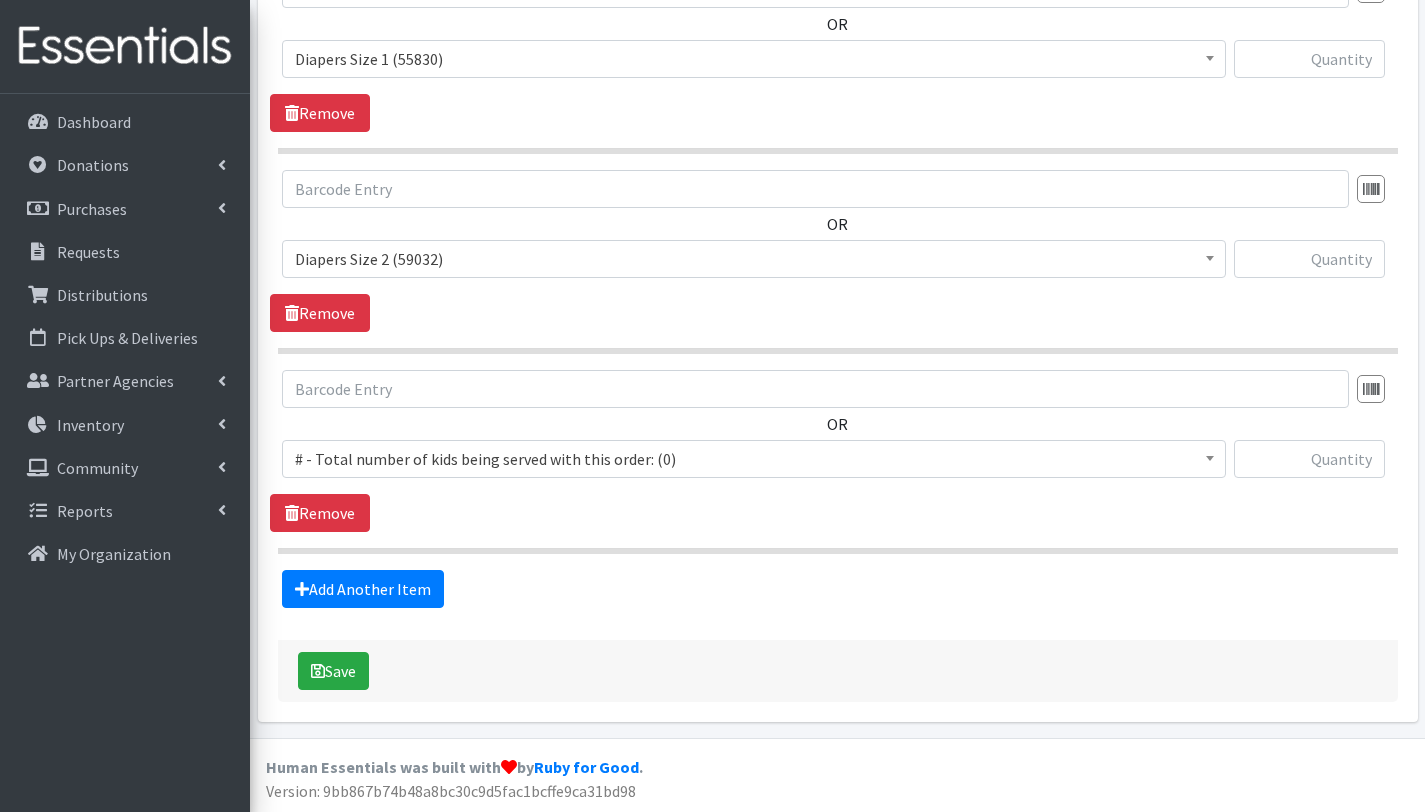 click on "# - Total number of kids being served with this order: (0)" at bounding box center [754, 459] 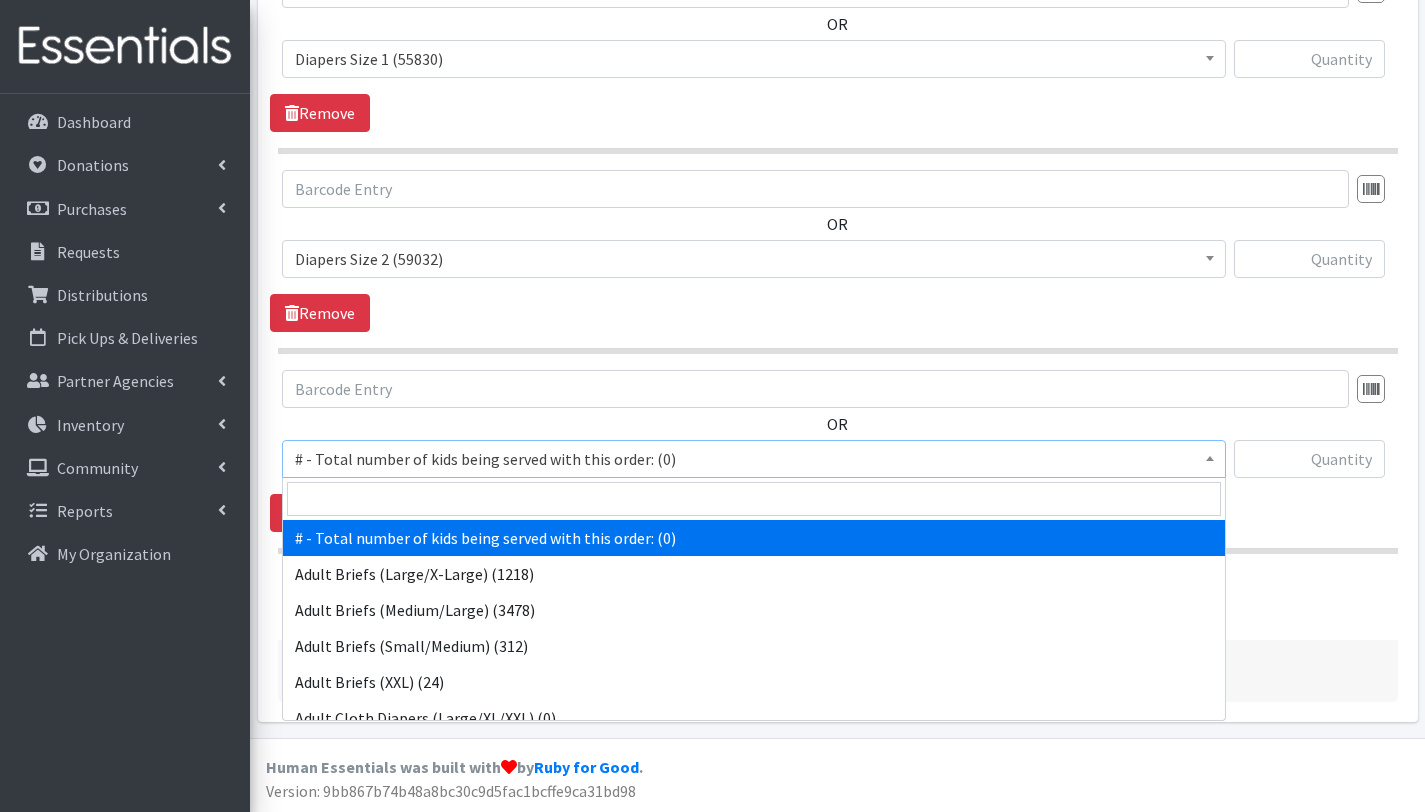 click at bounding box center (754, 499) 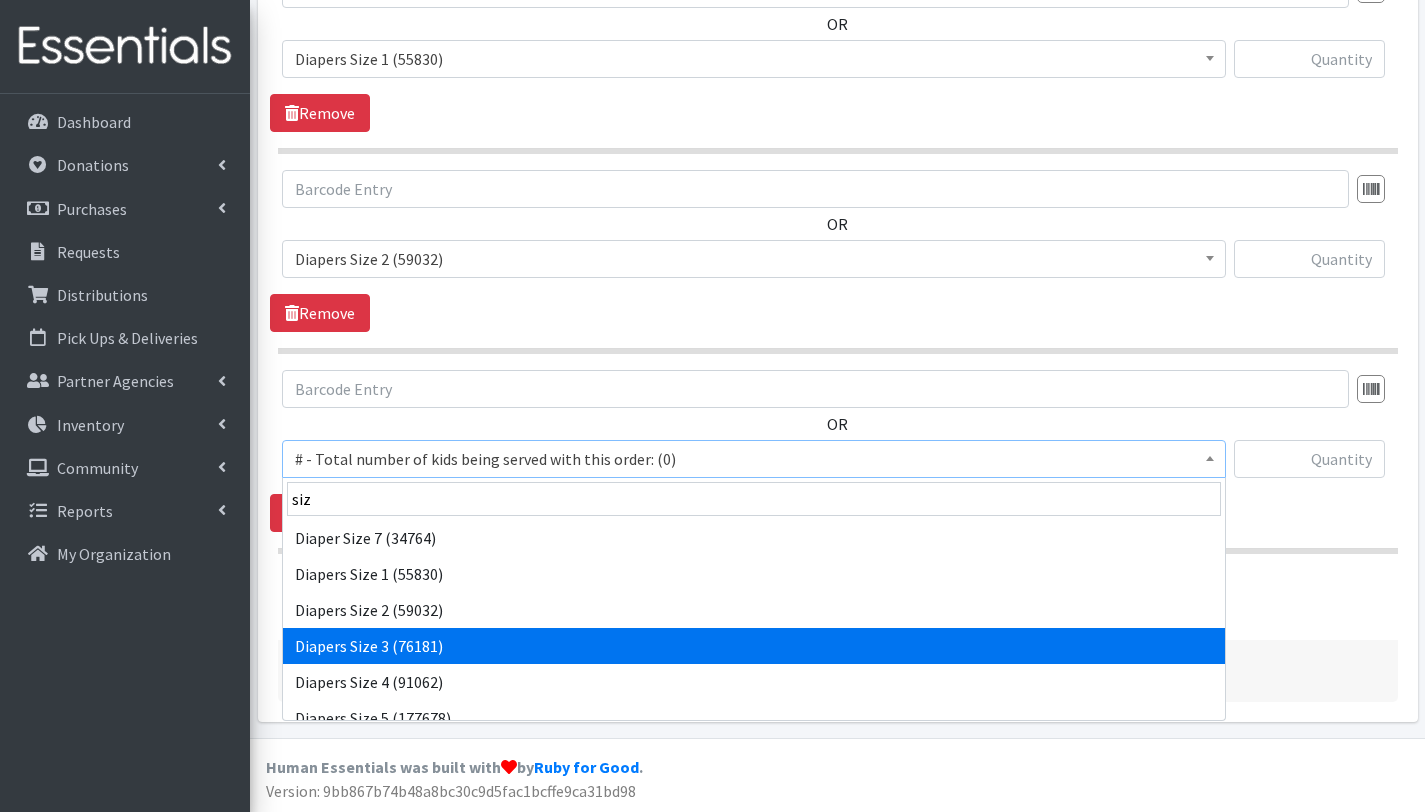 type on "siz" 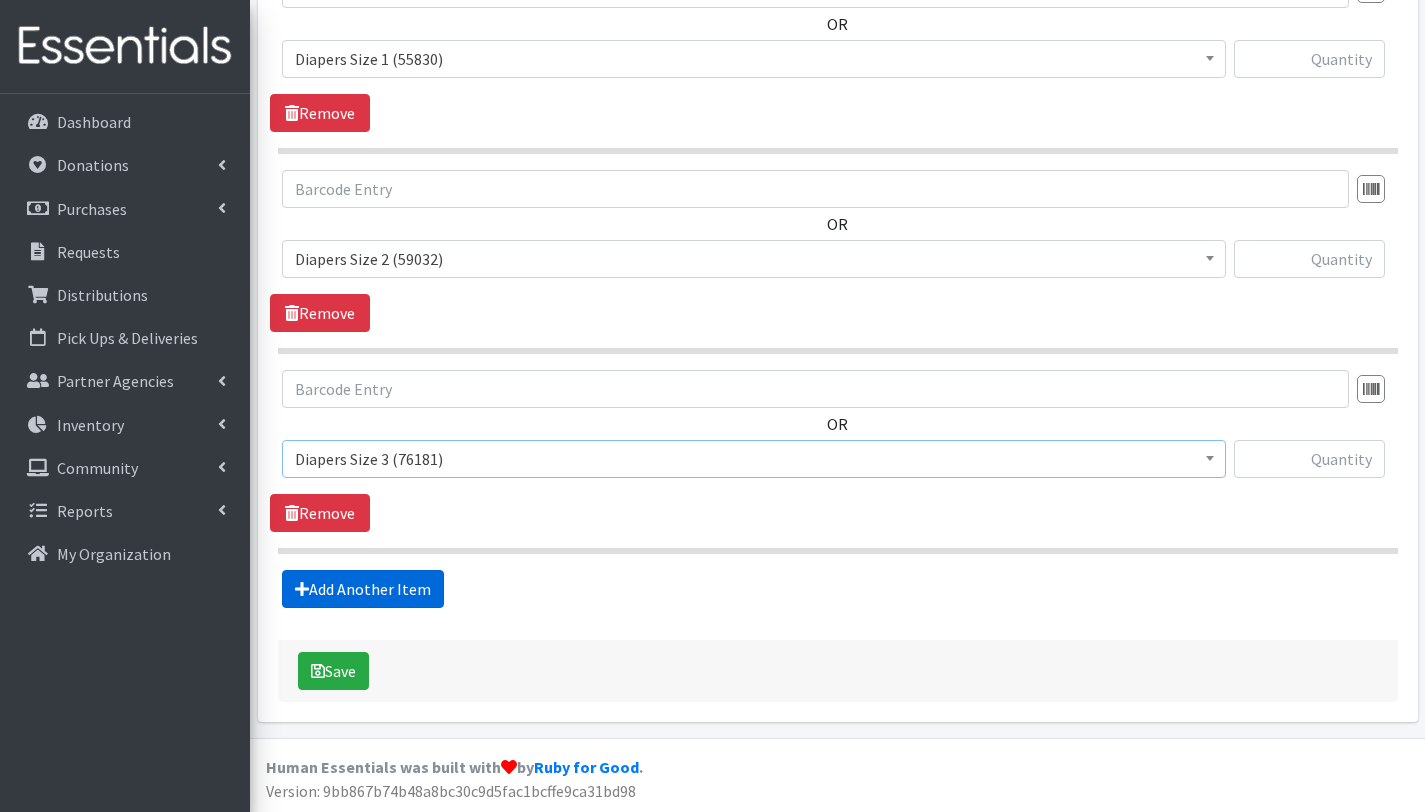 click on "Add Another Item" at bounding box center (363, 589) 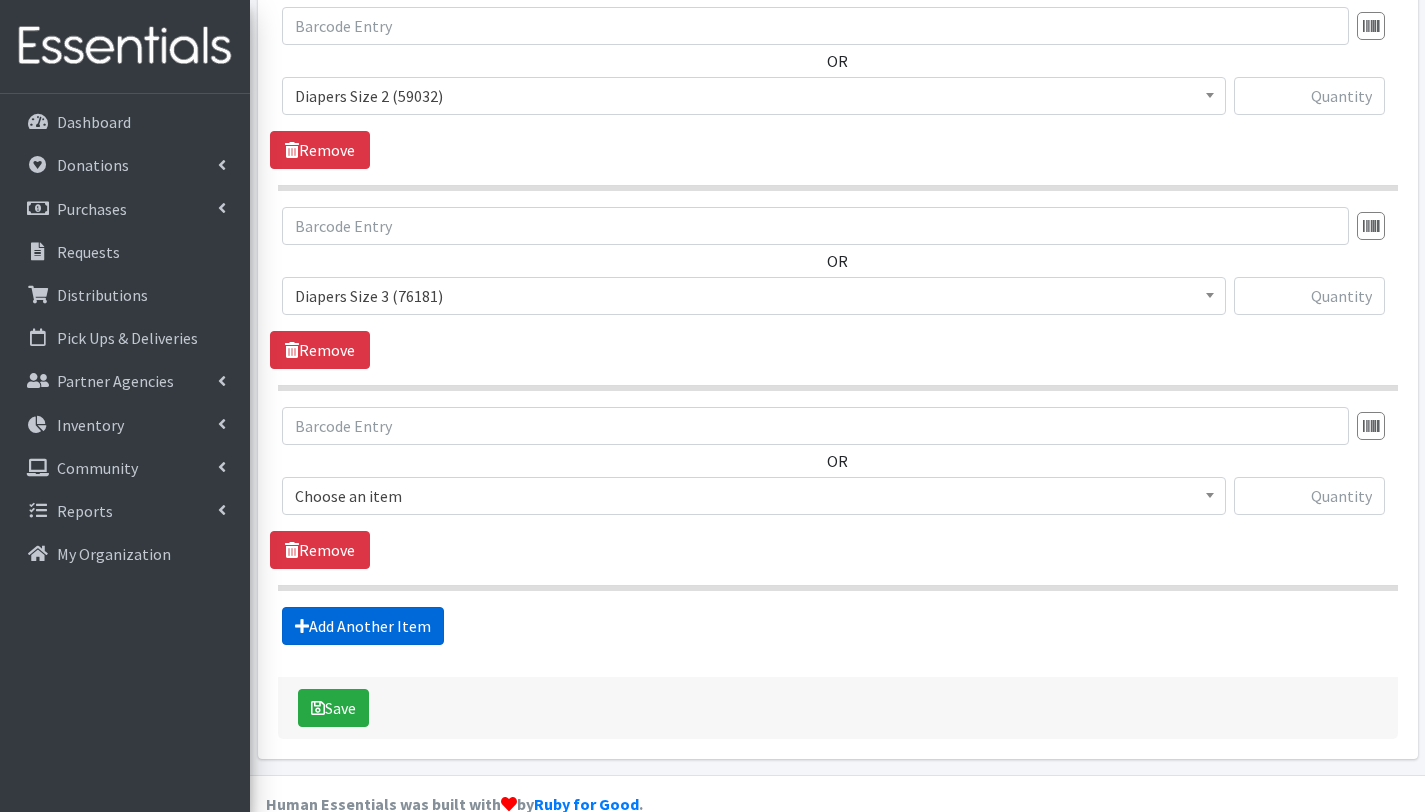 scroll, scrollTop: 1253, scrollLeft: 0, axis: vertical 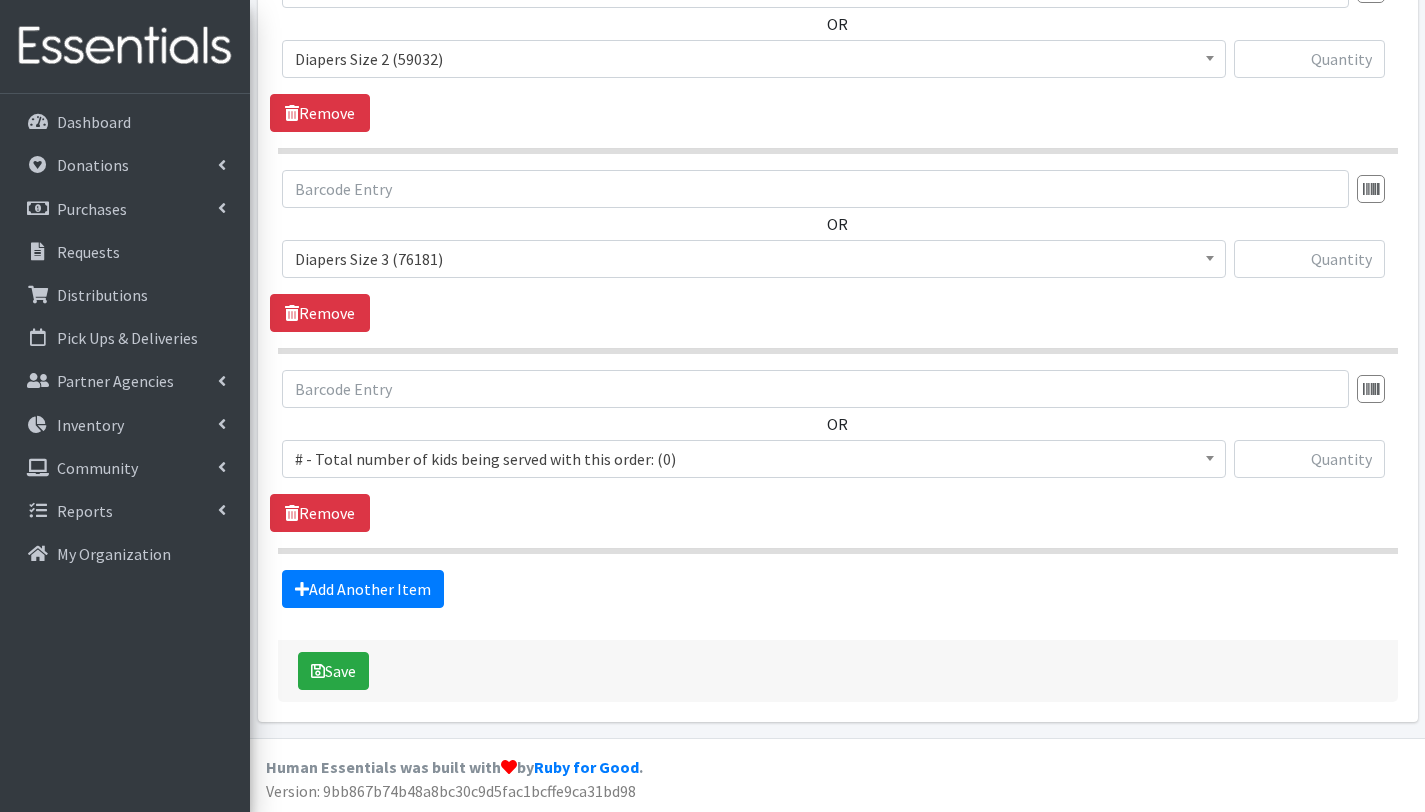 click on "# - Total number of kids being served with this order: (0)" at bounding box center [754, 459] 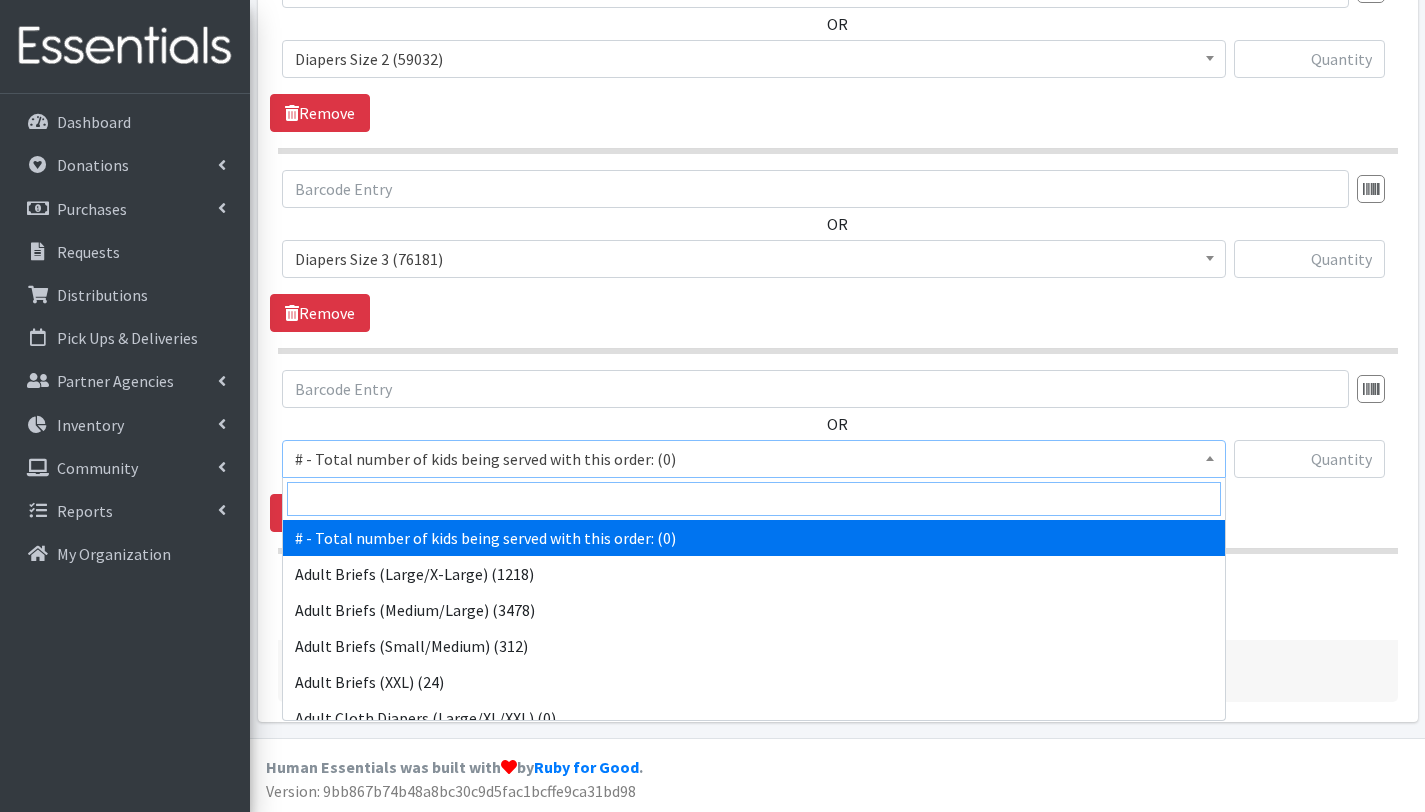 click at bounding box center [754, 499] 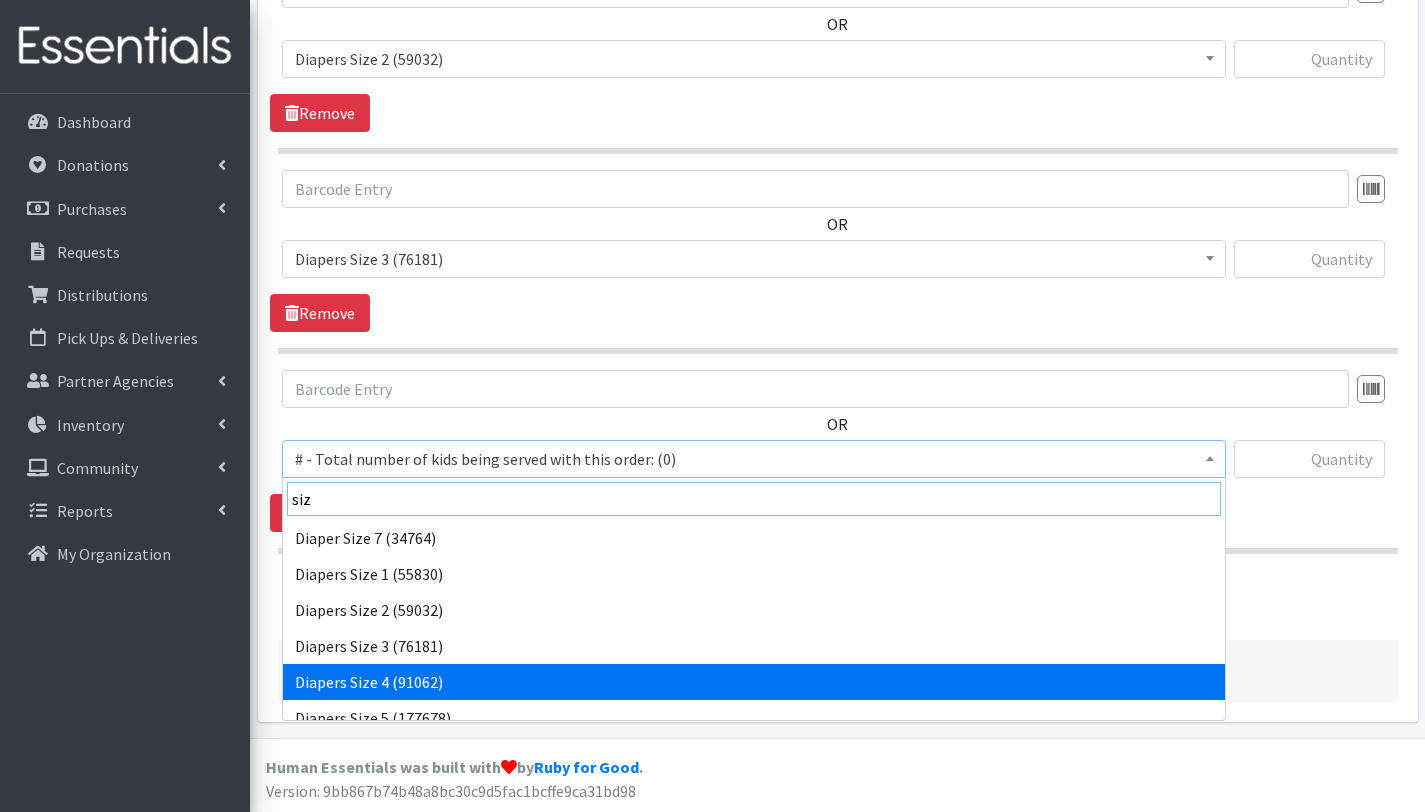 type on "siz" 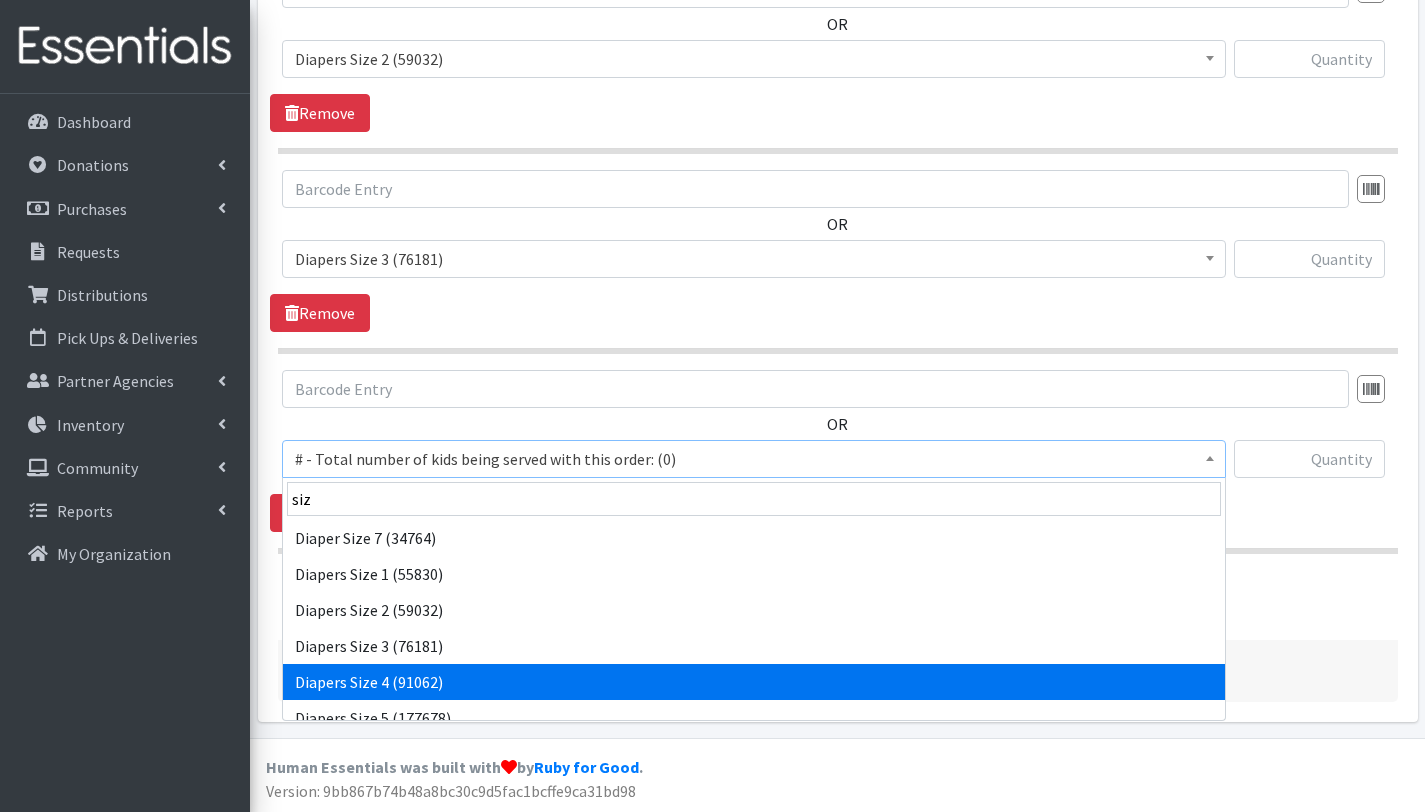 select on "2661" 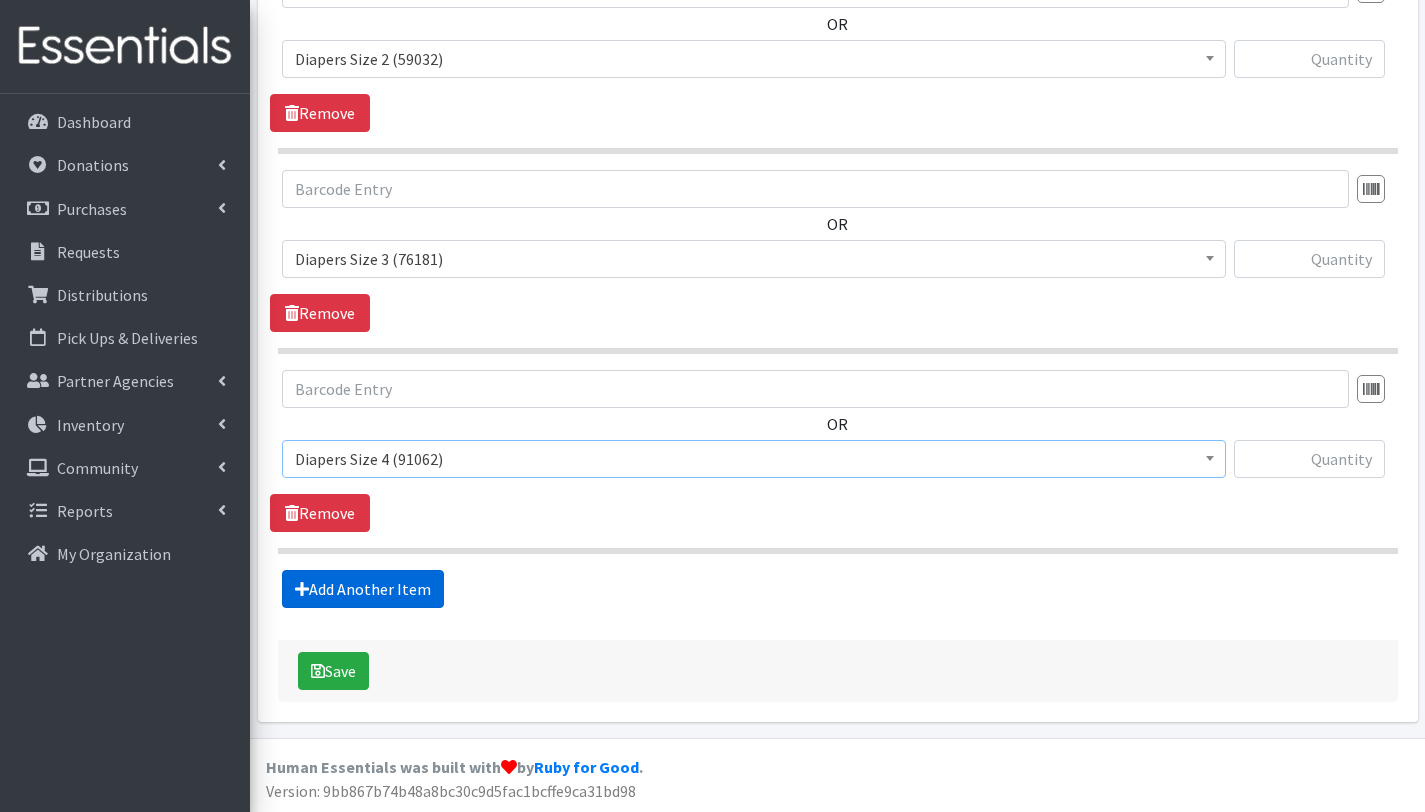 click on "Add Another Item" at bounding box center (363, 589) 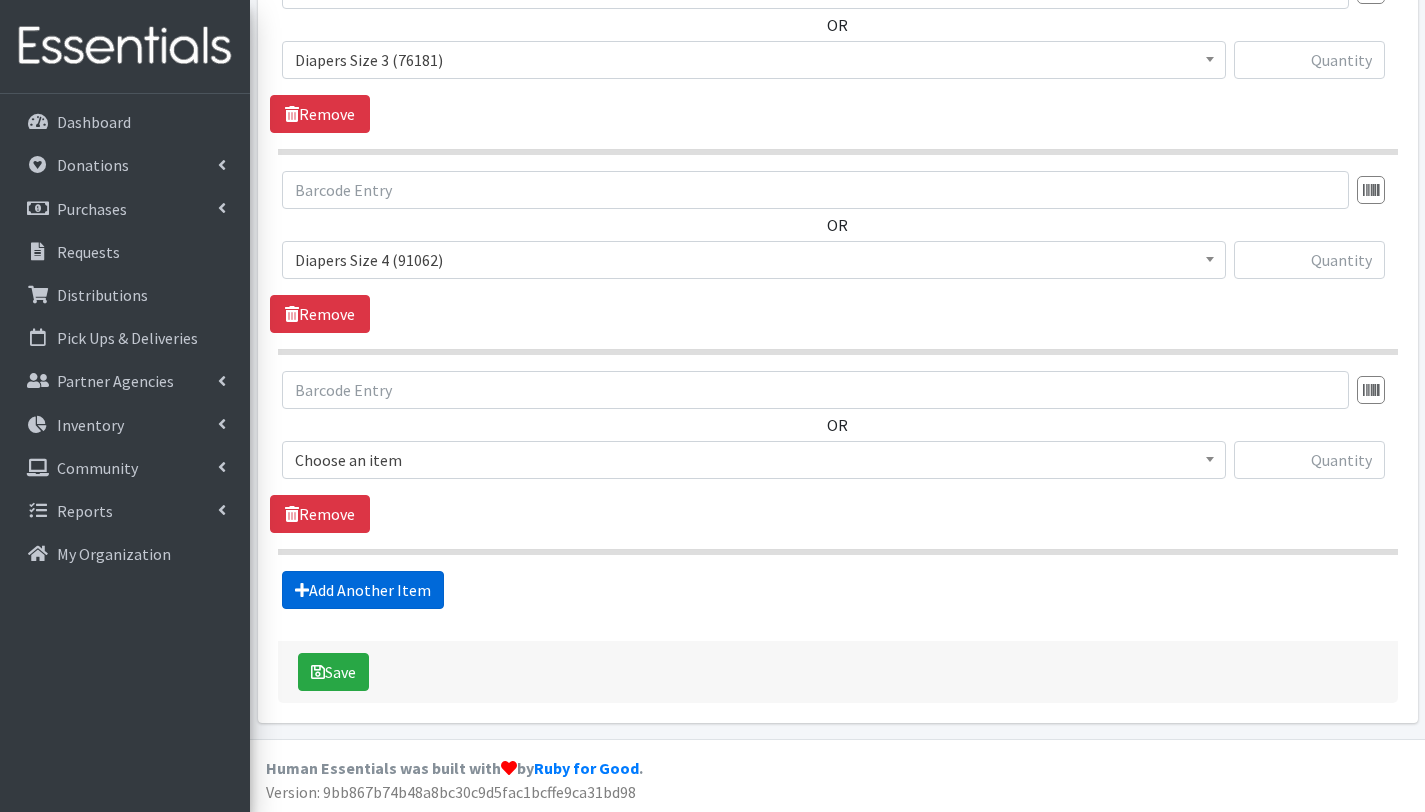 scroll, scrollTop: 1453, scrollLeft: 0, axis: vertical 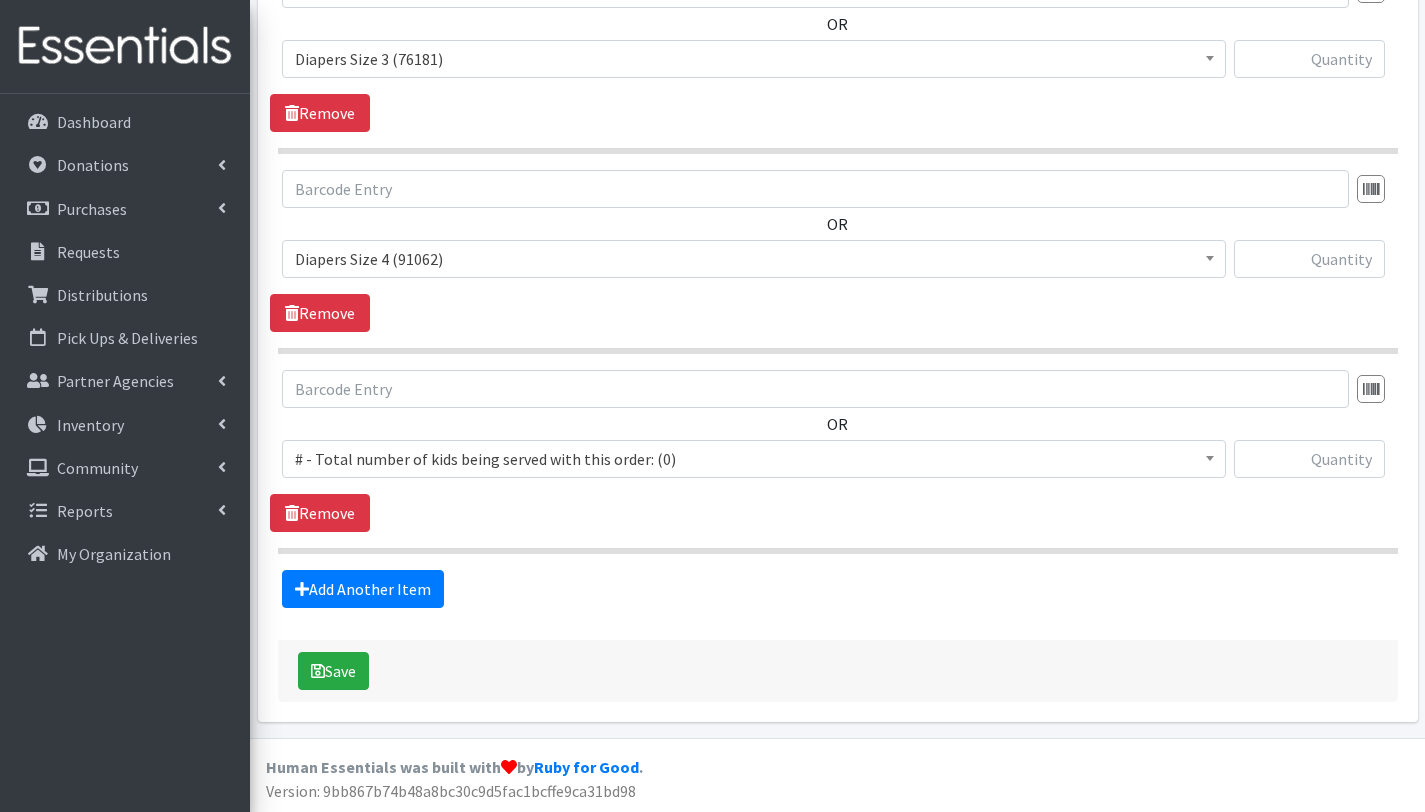 click on "# - Total number of kids being served with this order: (0)" at bounding box center [754, 459] 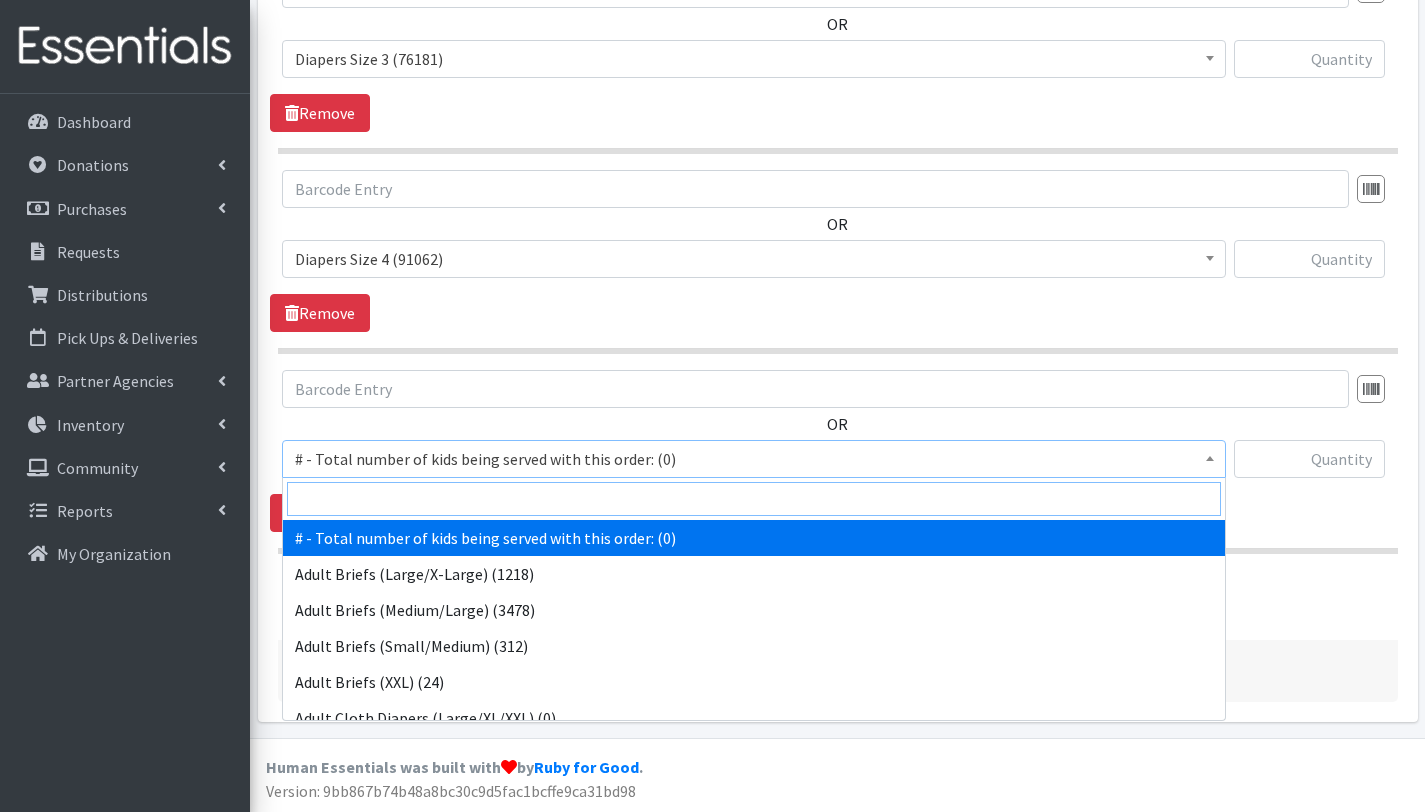 click at bounding box center [754, 499] 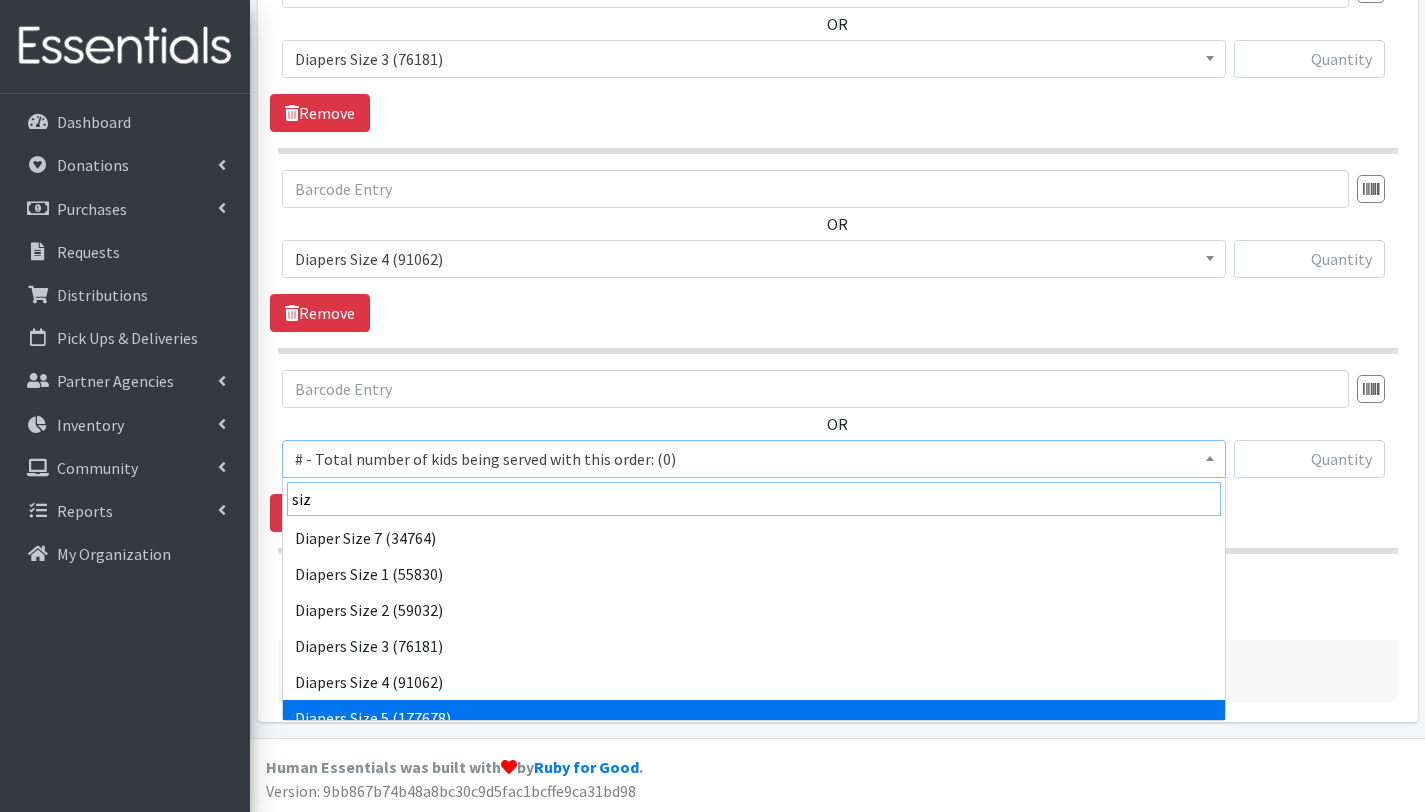 type on "siz" 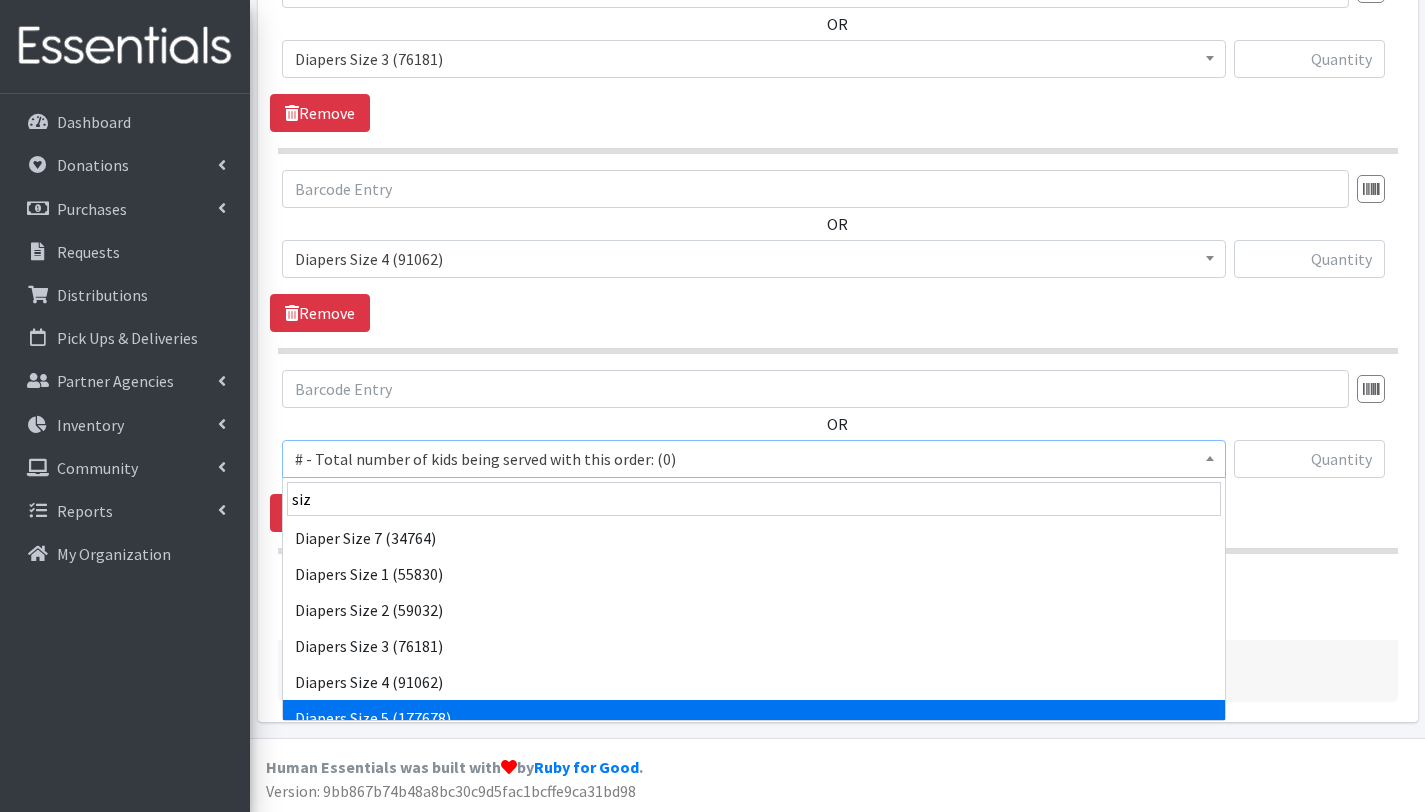 select on "2652" 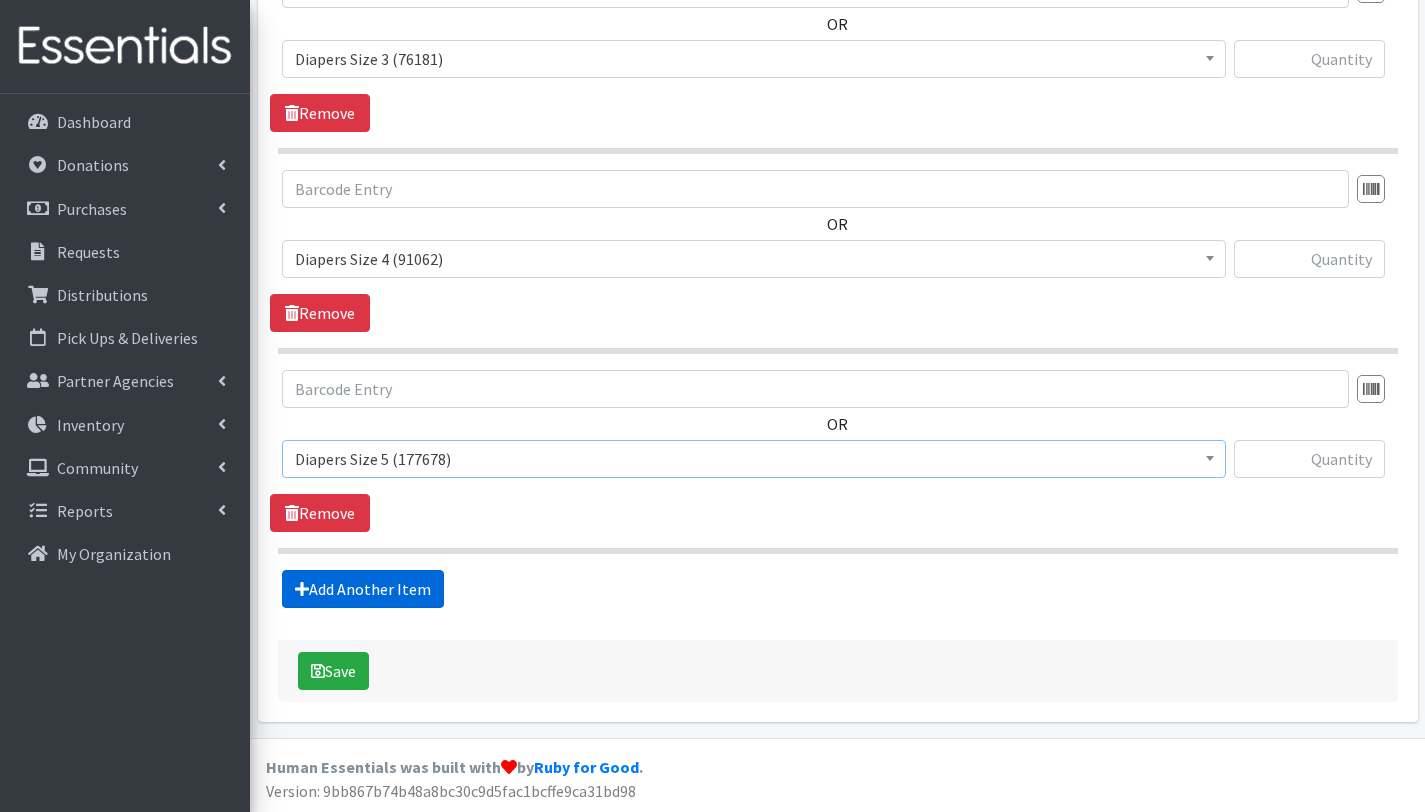 click on "Add Another Item" at bounding box center [363, 589] 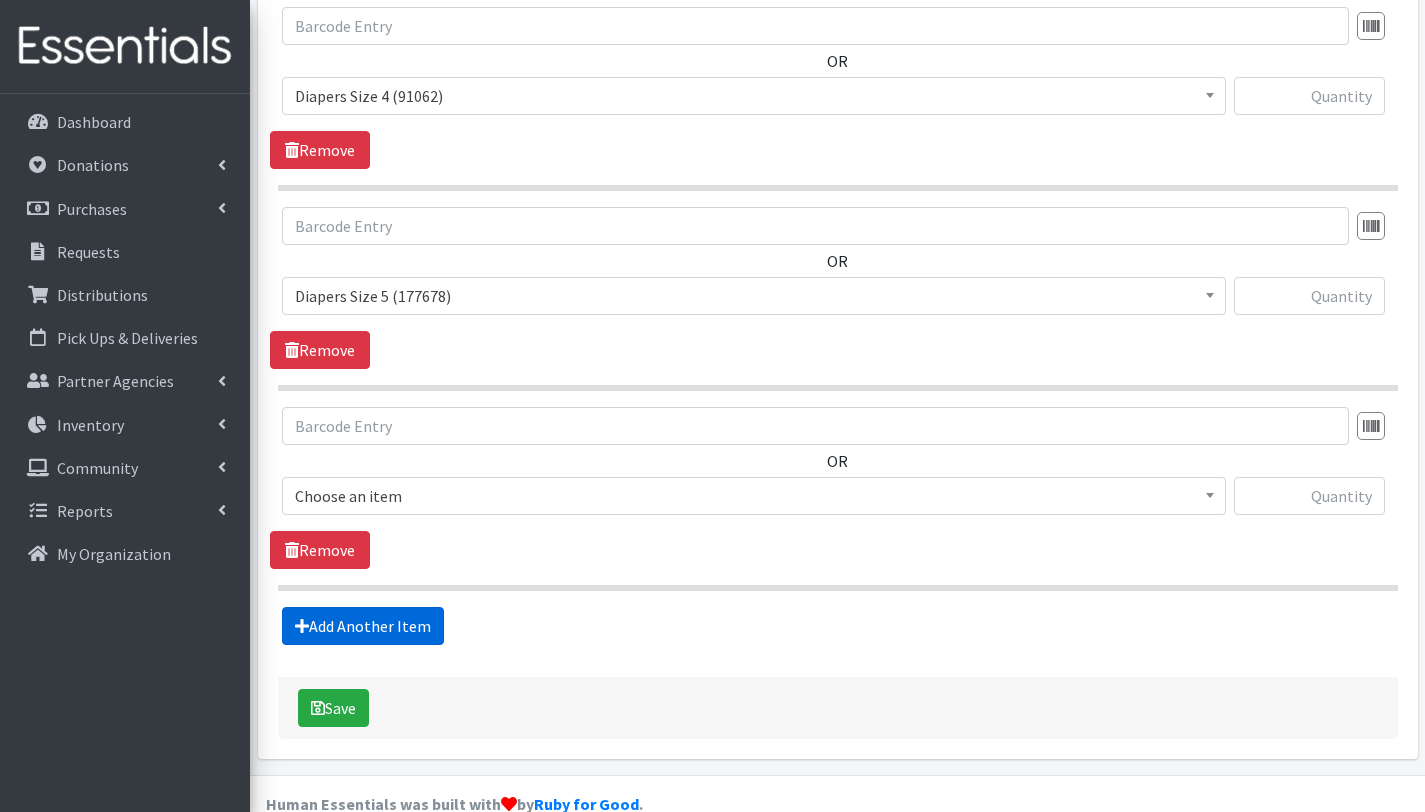 scroll, scrollTop: 1653, scrollLeft: 0, axis: vertical 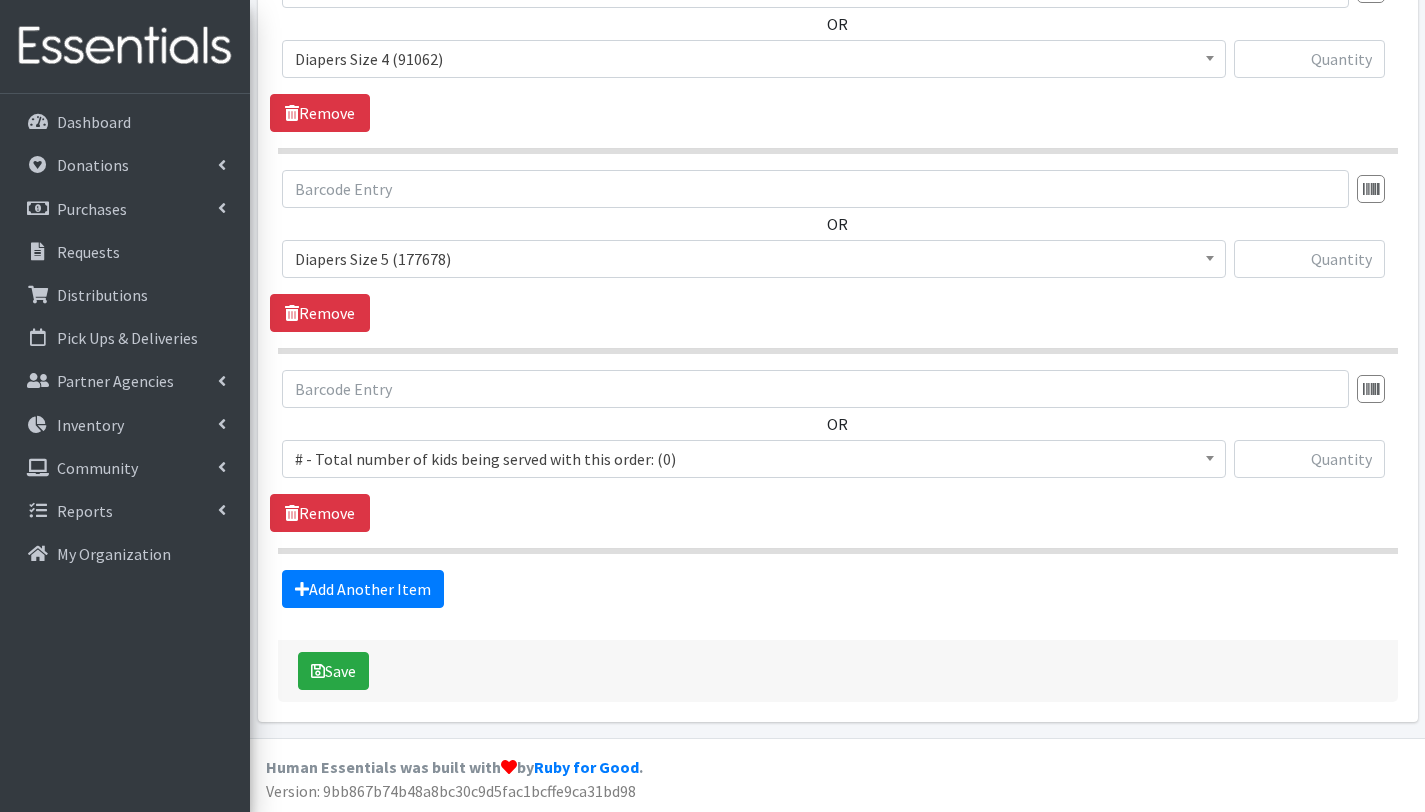 click on "# - Total number of kids being served with this order: (0)" at bounding box center (754, 459) 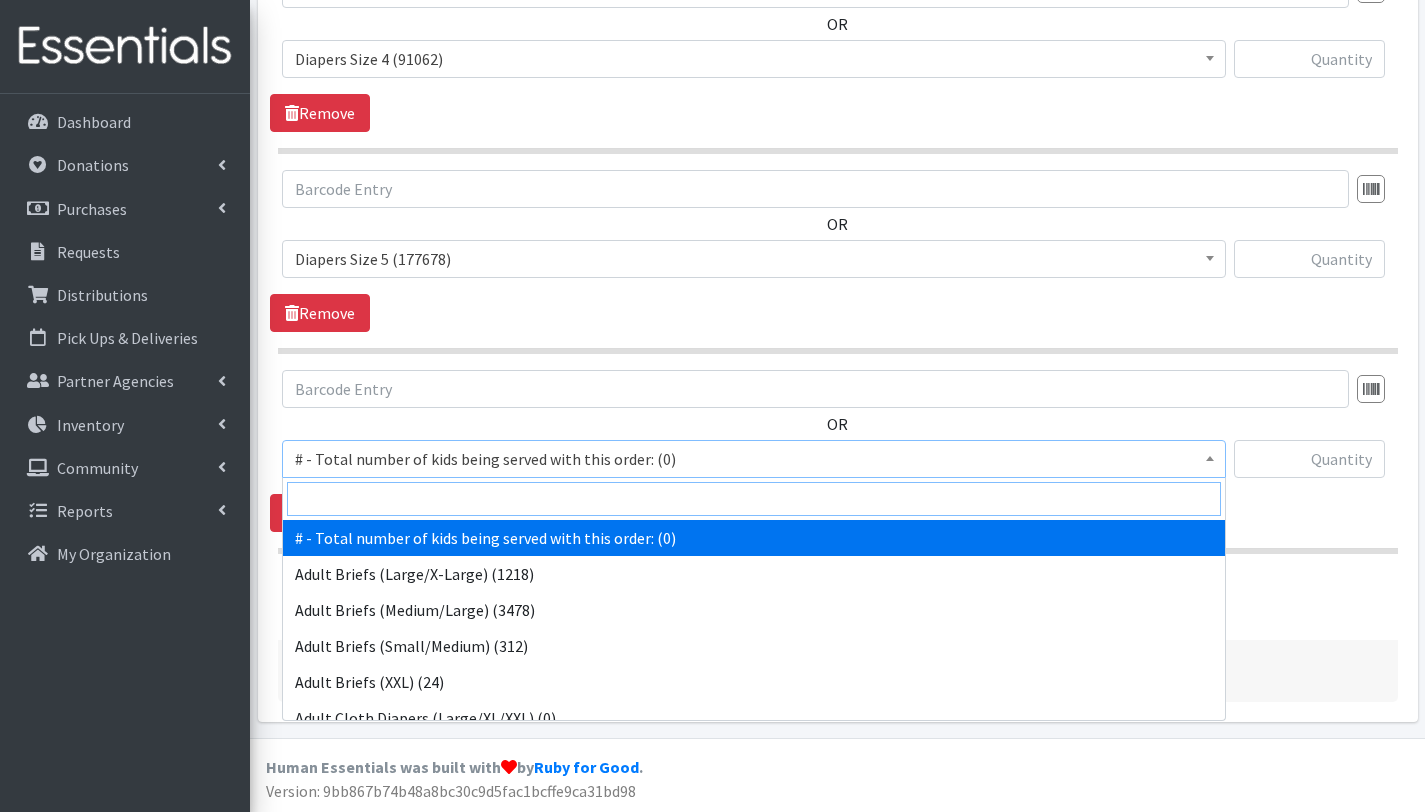 click at bounding box center [754, 499] 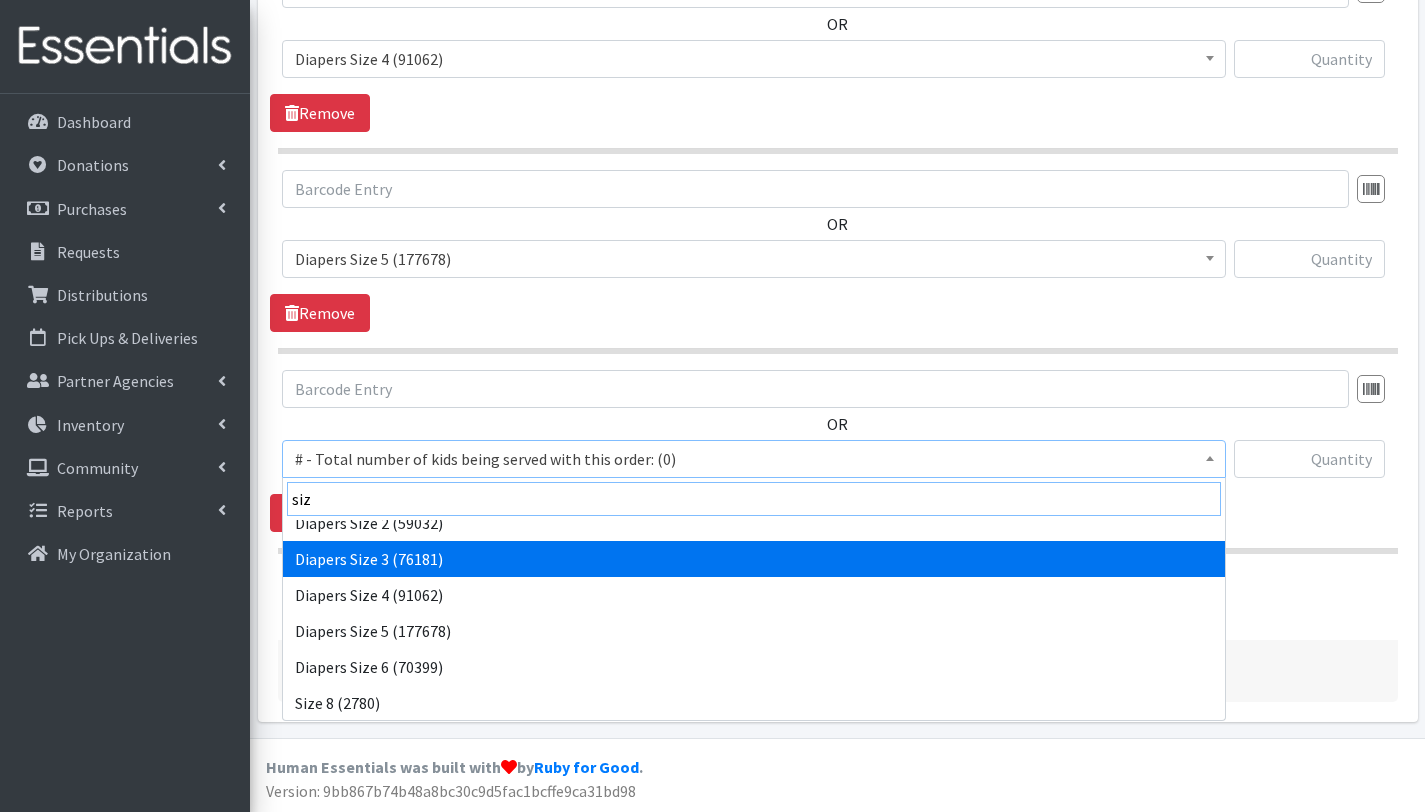 scroll, scrollTop: 88, scrollLeft: 0, axis: vertical 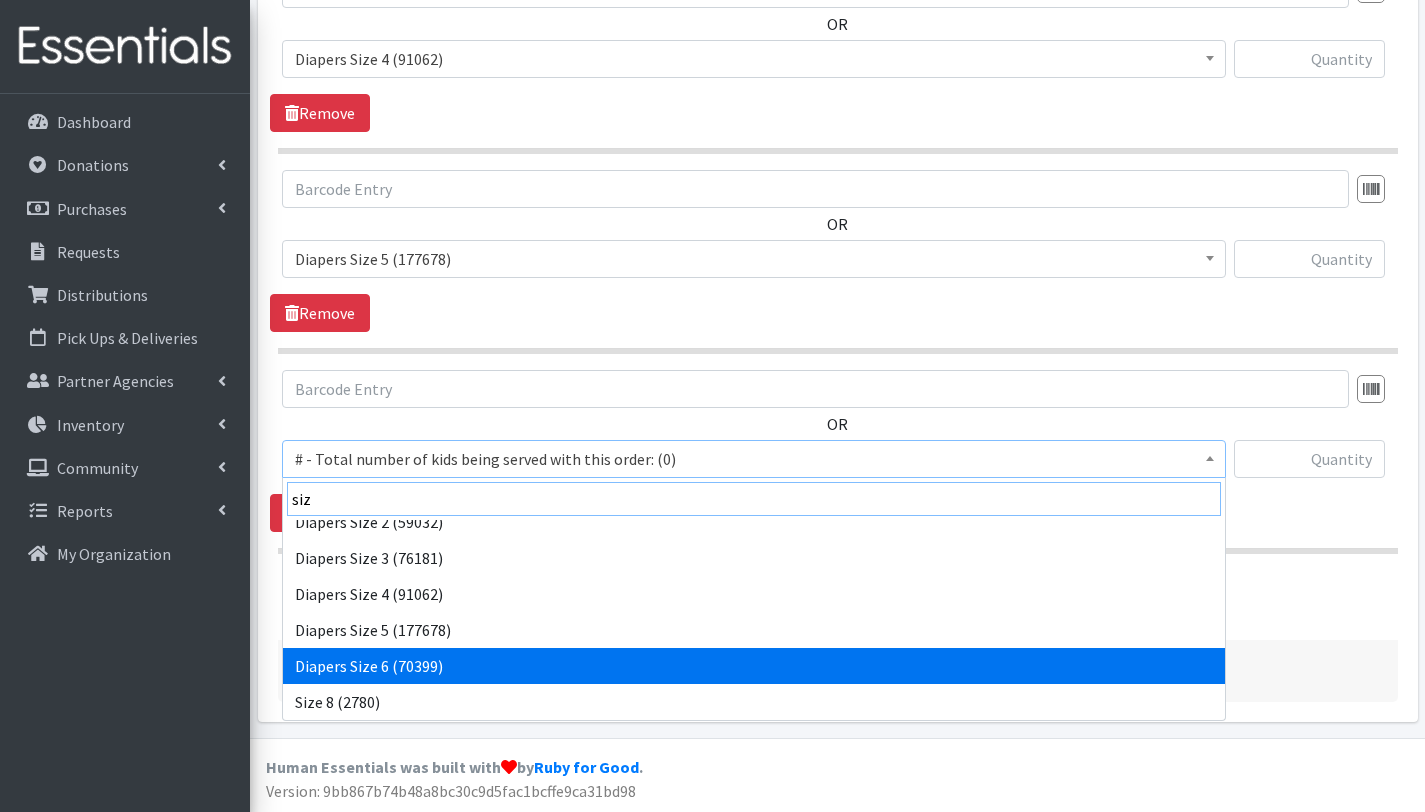 type on "siz" 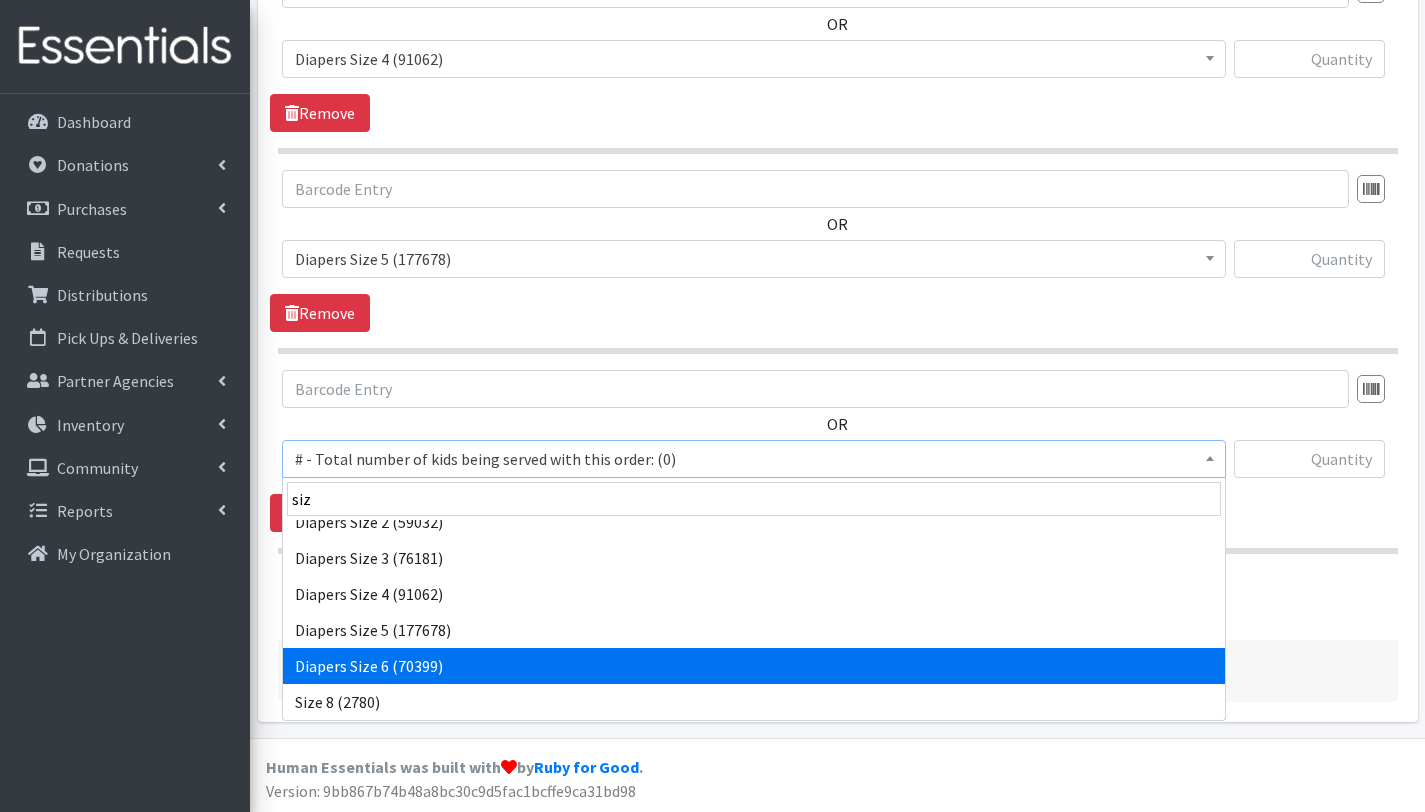 select on "2674" 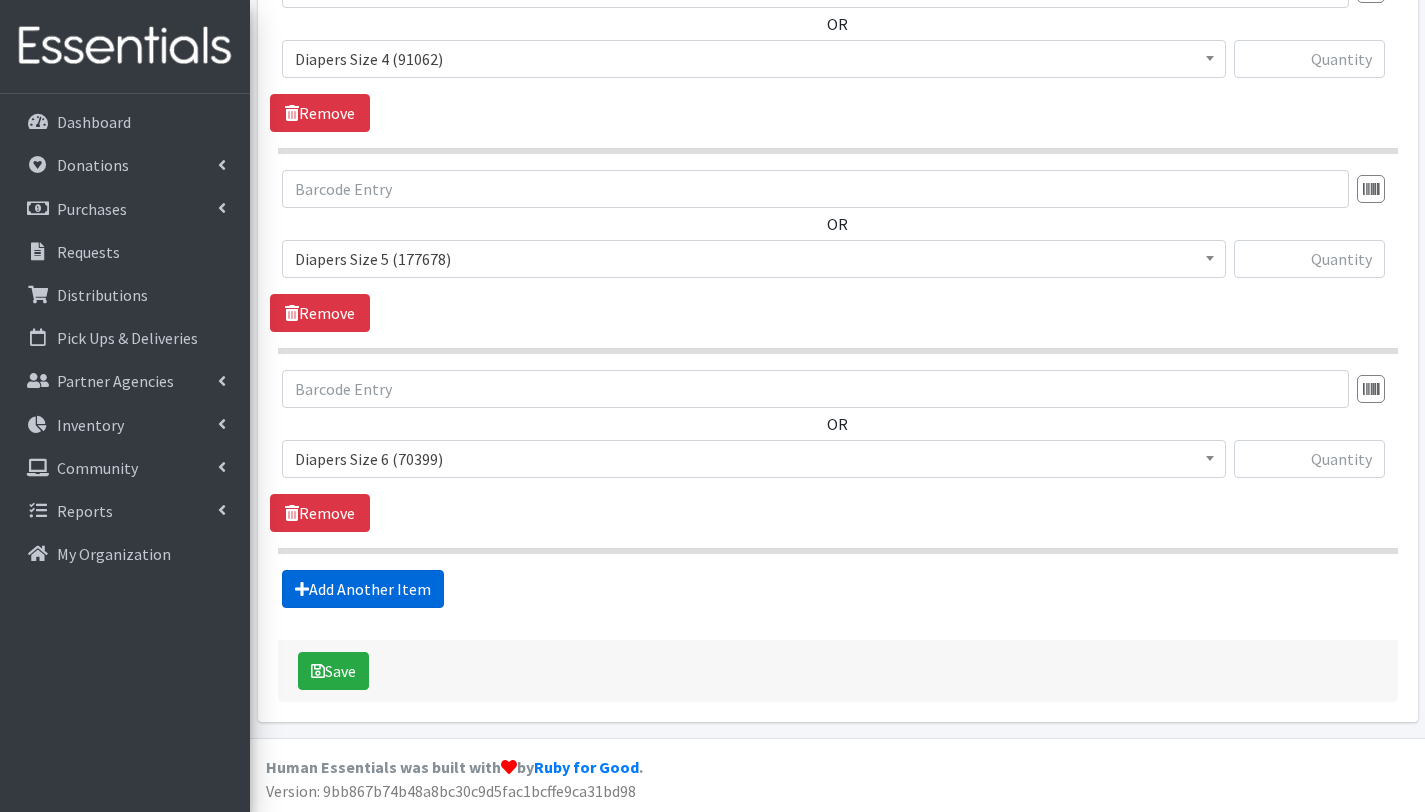 click on "Add Another Item" at bounding box center [363, 589] 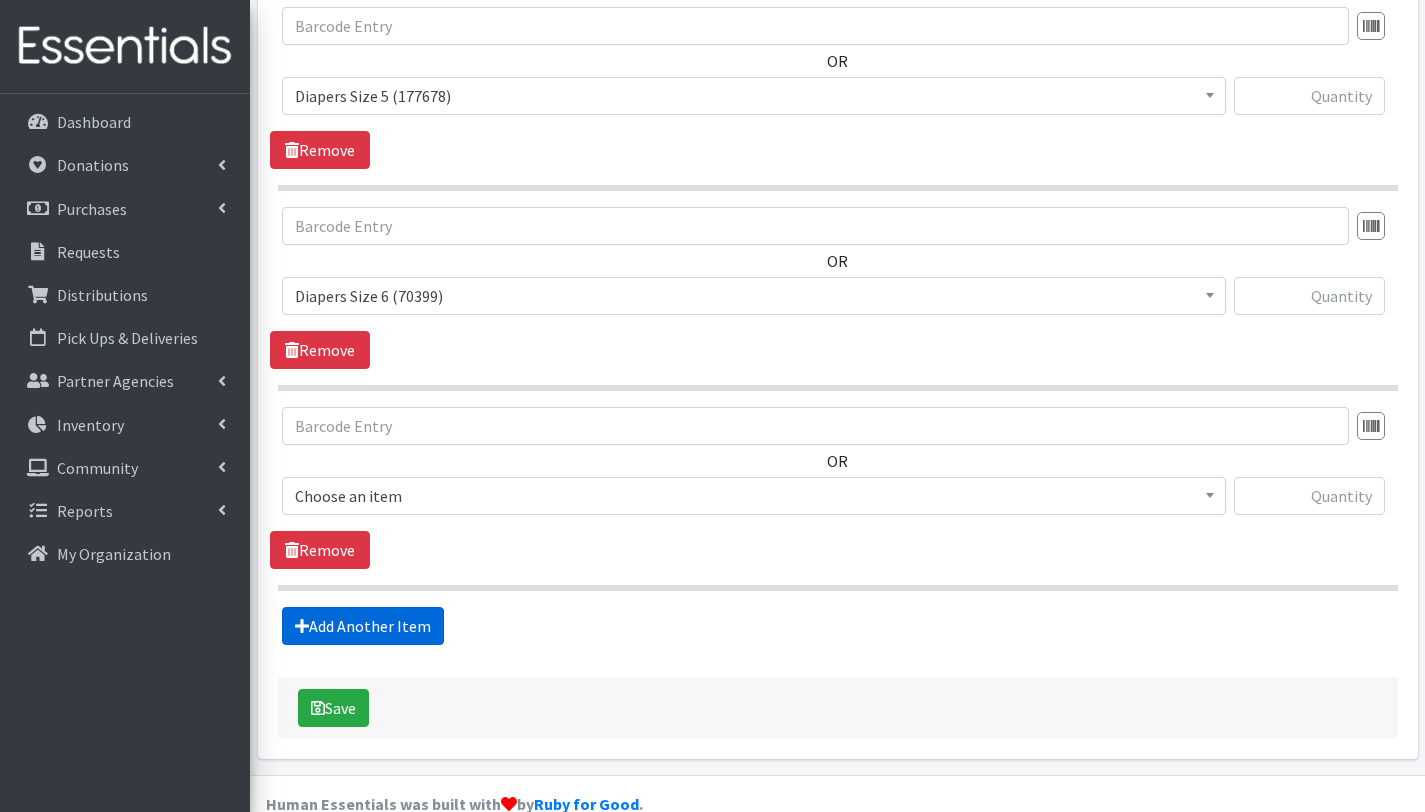 scroll, scrollTop: 1853, scrollLeft: 0, axis: vertical 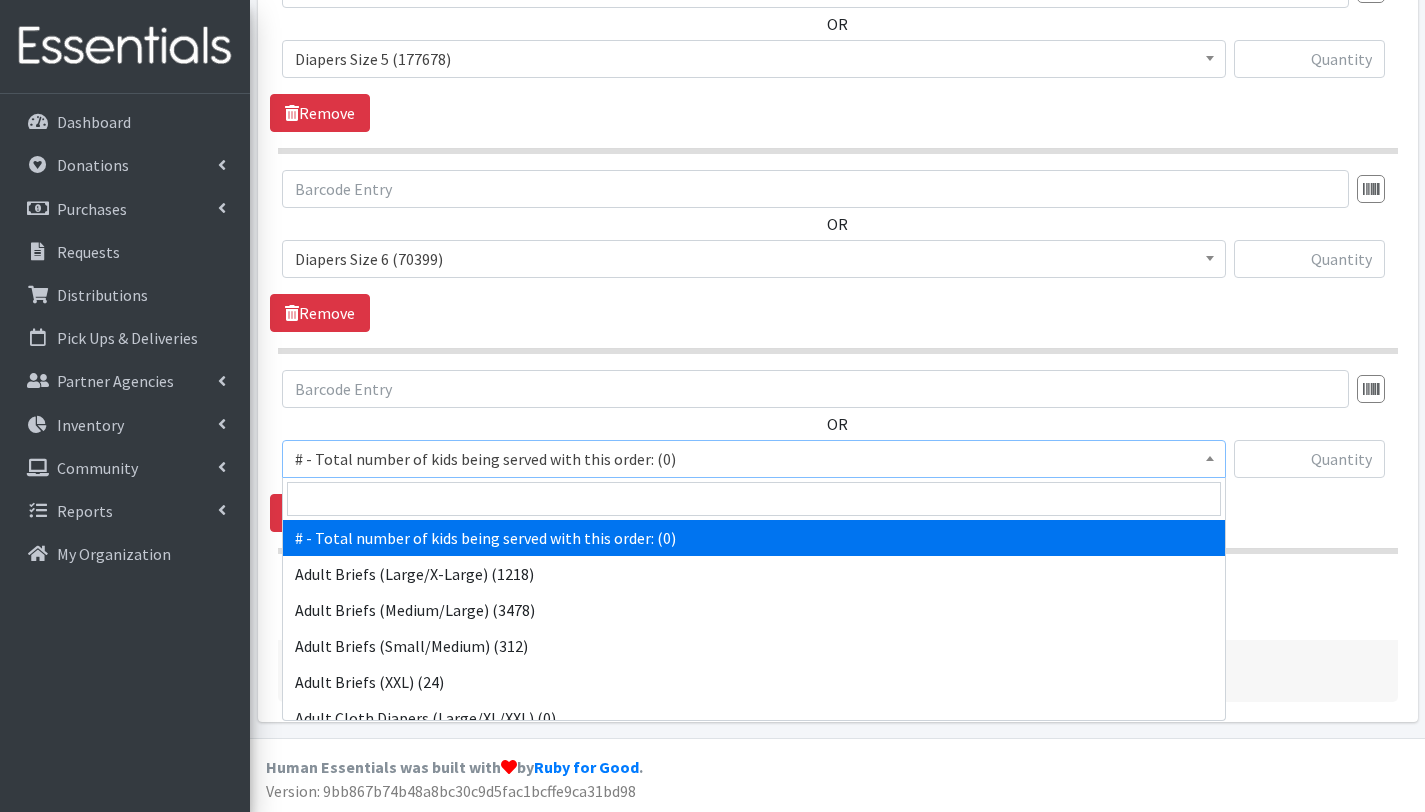 click on "# - Total number of kids being served with this order: (0)" at bounding box center (754, 459) 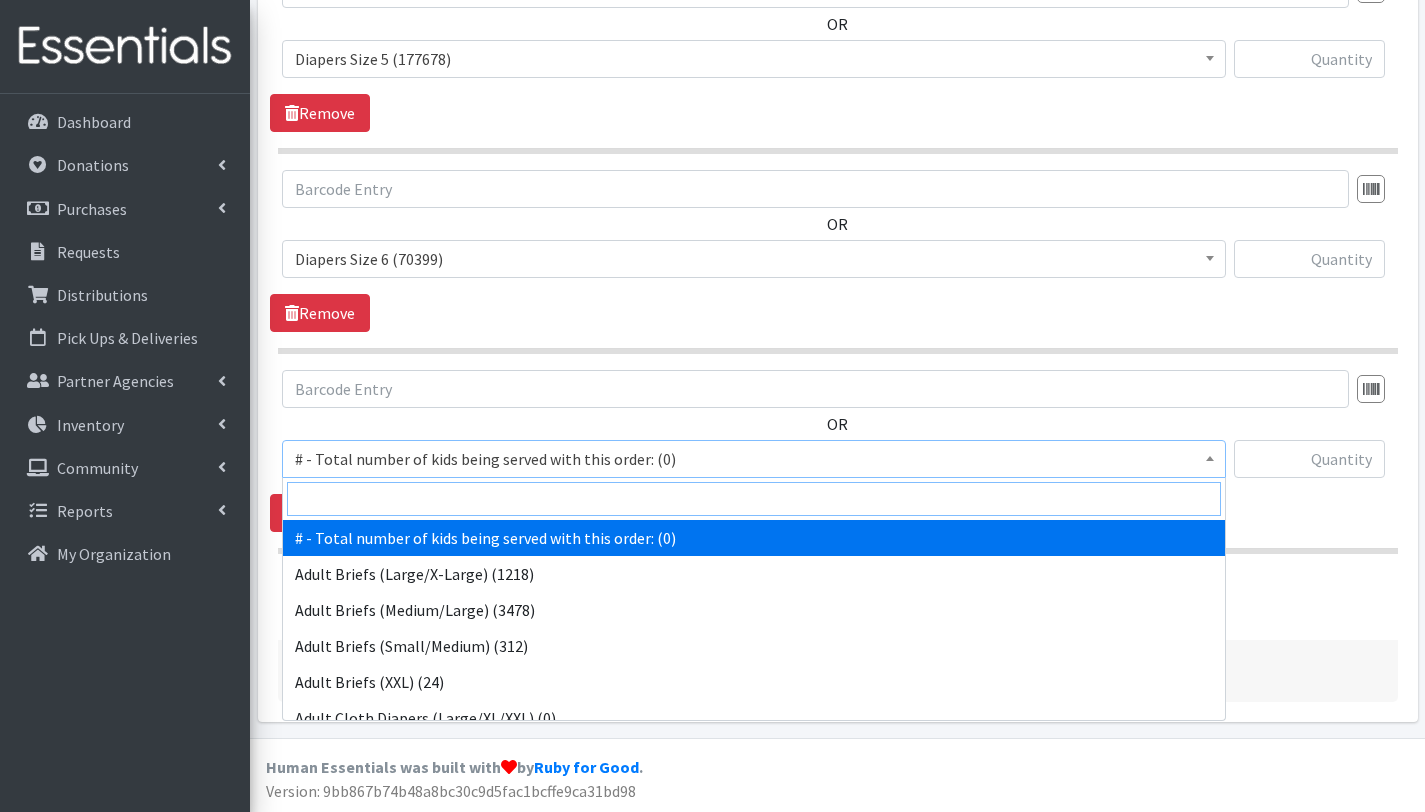 click at bounding box center (754, 499) 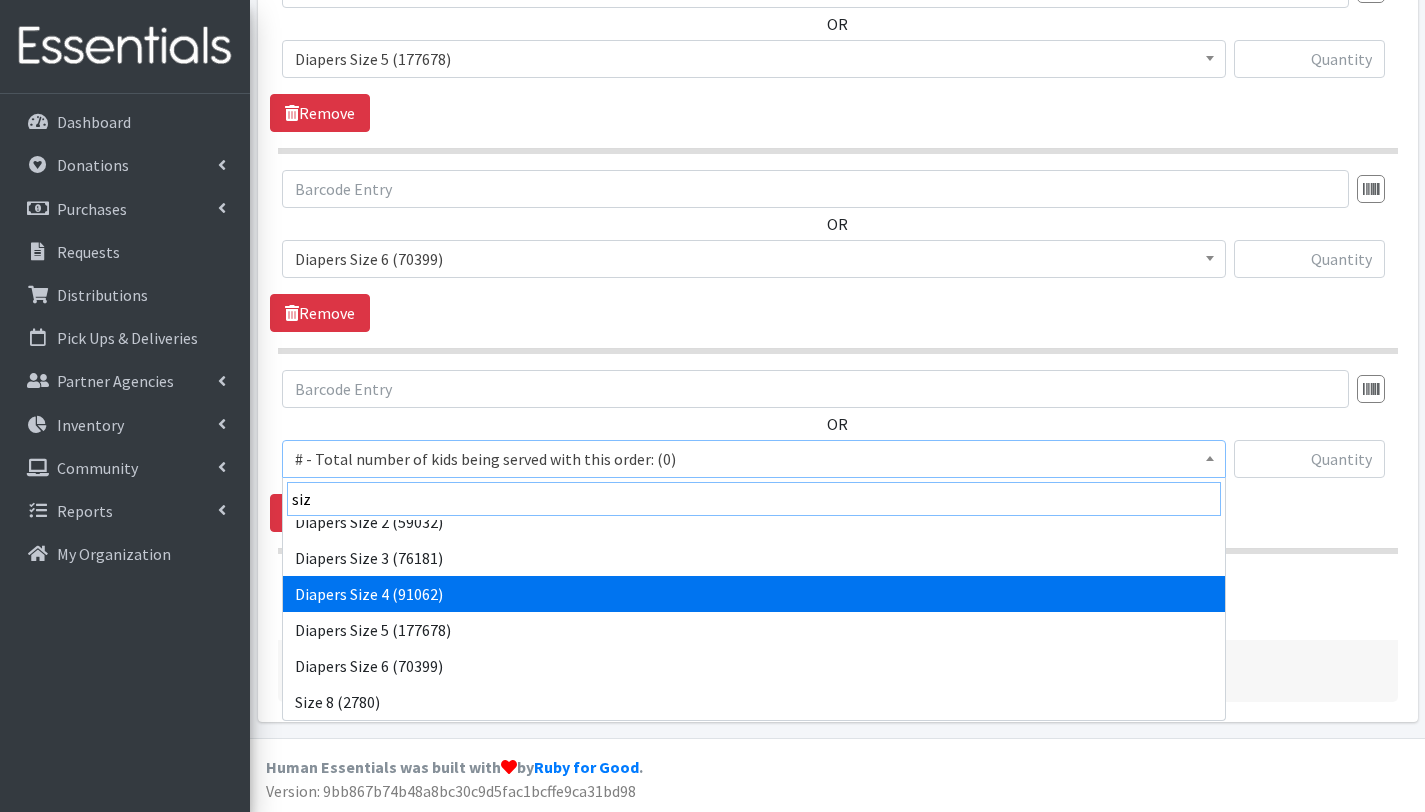 scroll, scrollTop: 0, scrollLeft: 0, axis: both 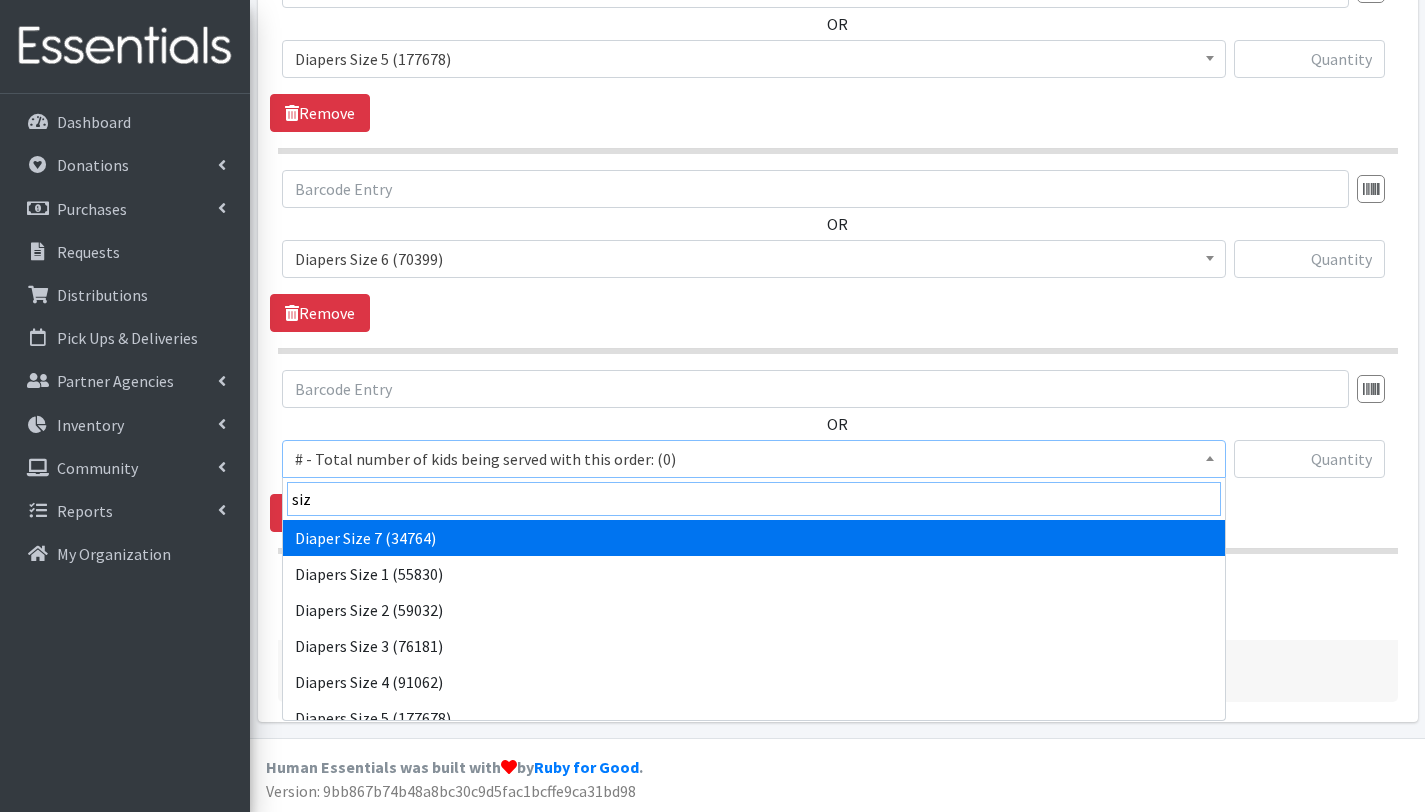 type on "siz" 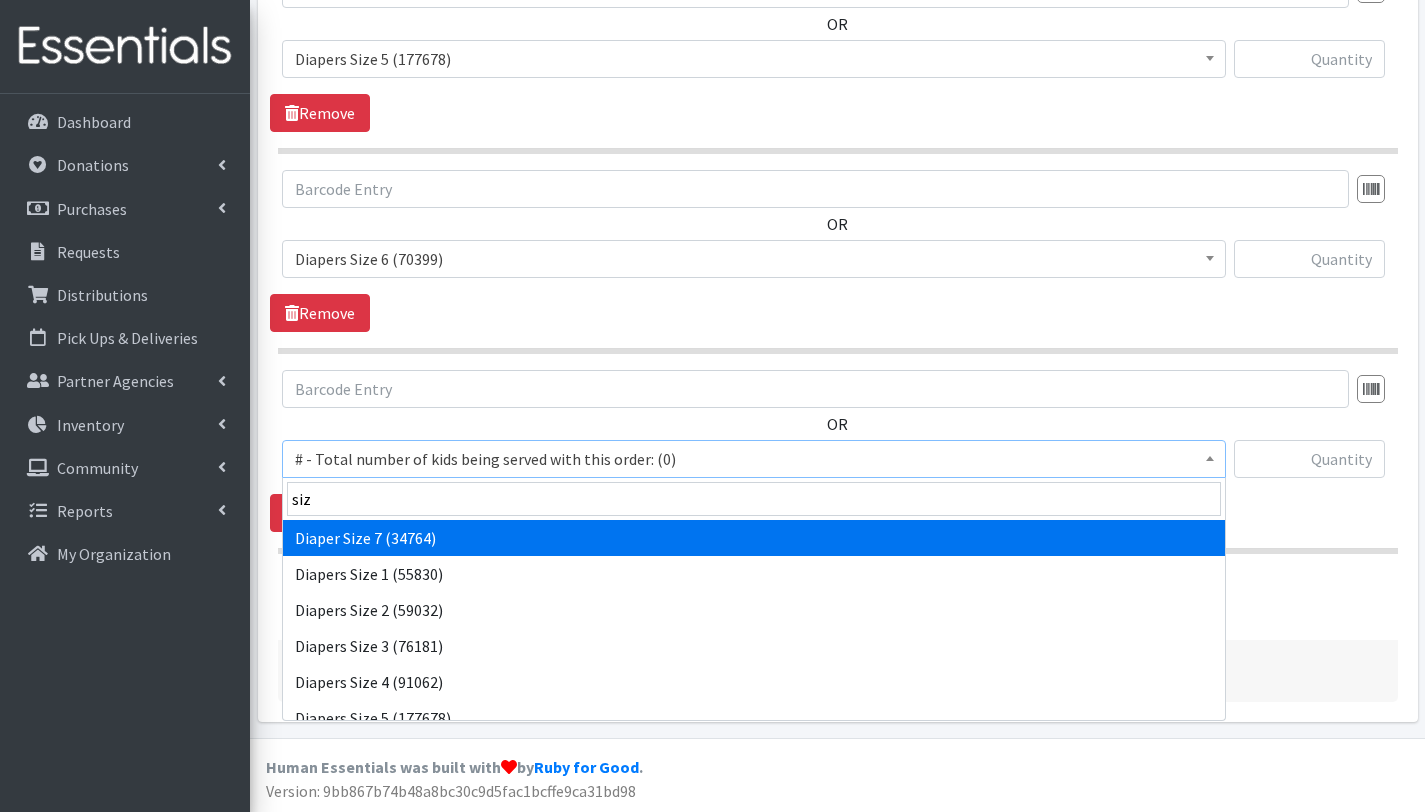 select on "12644" 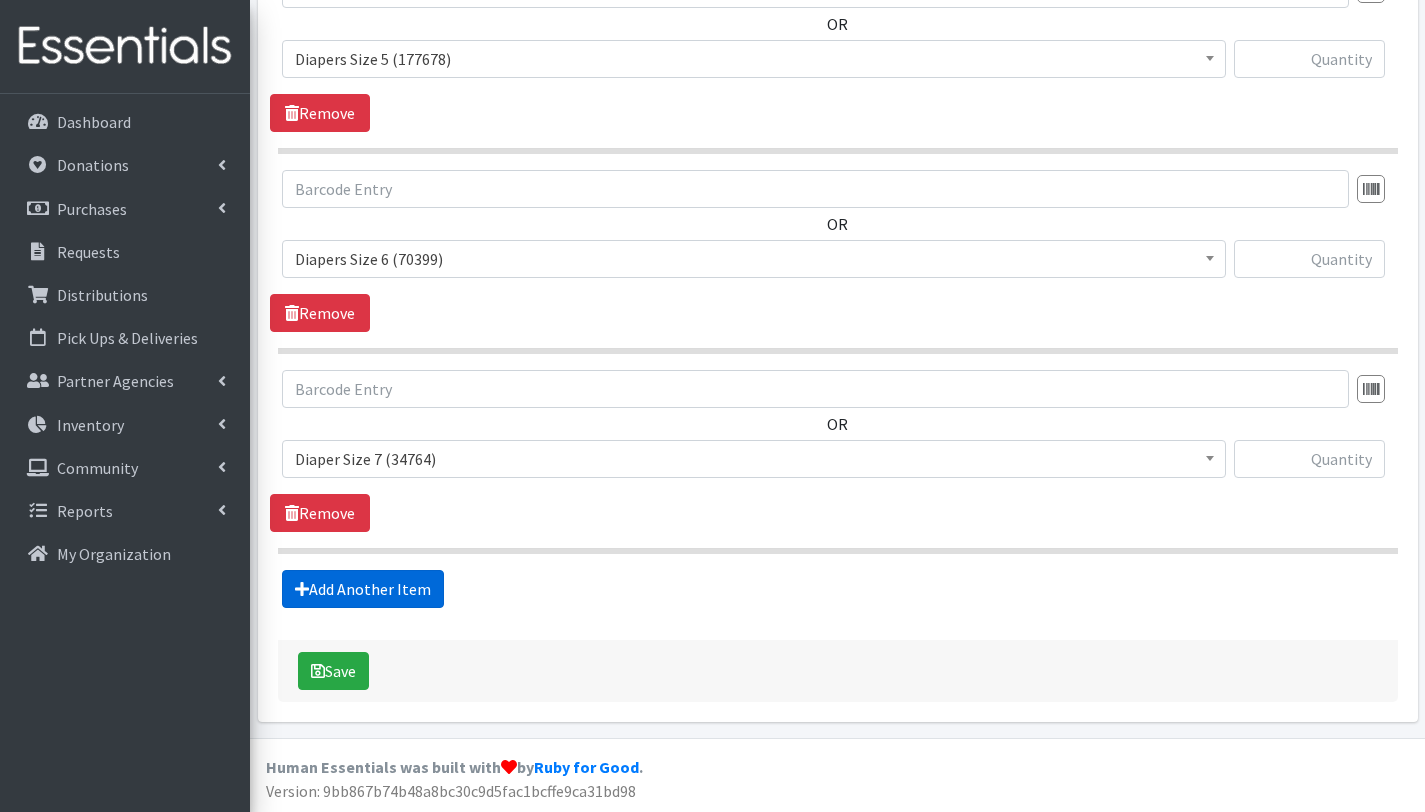 click on "Add Another Item" at bounding box center (363, 589) 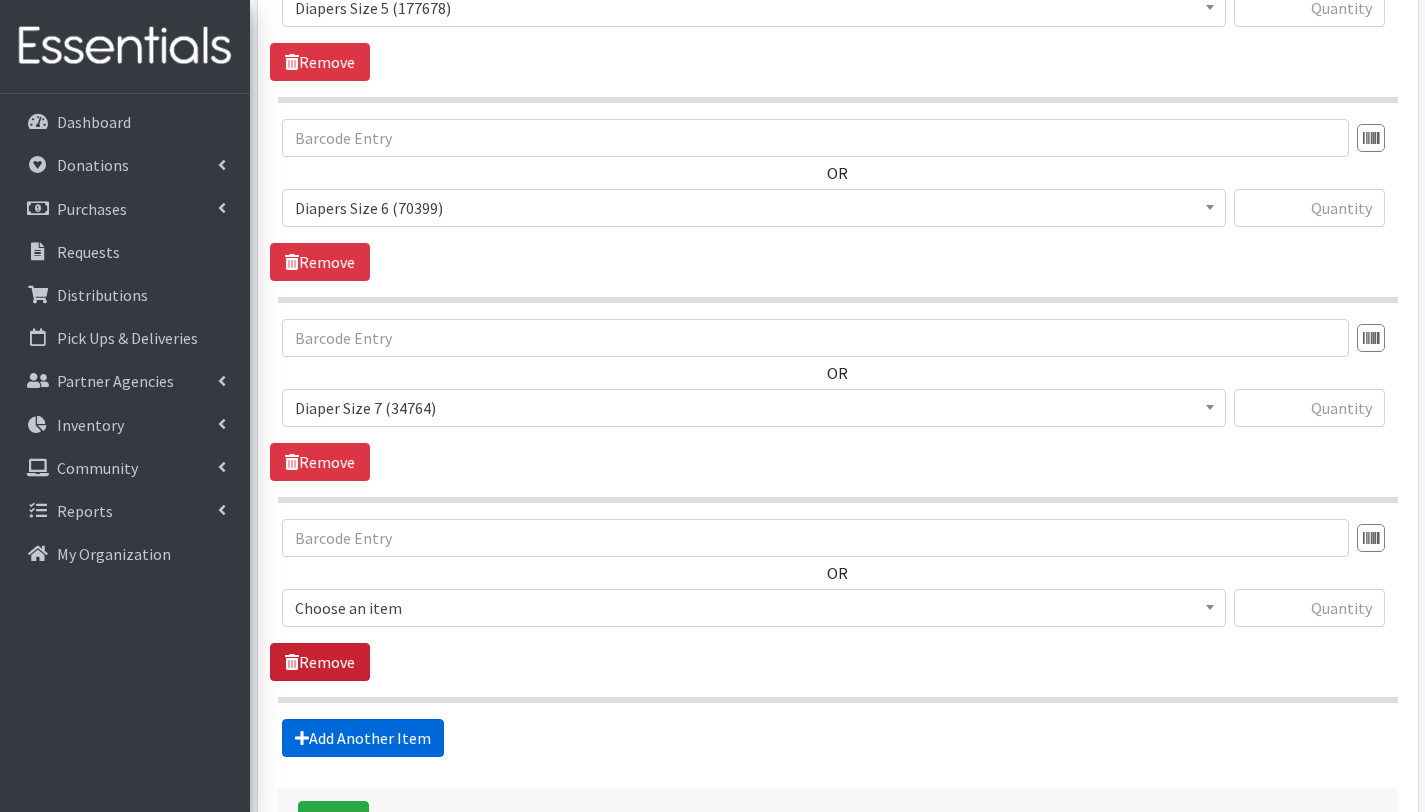 scroll, scrollTop: 2053, scrollLeft: 0, axis: vertical 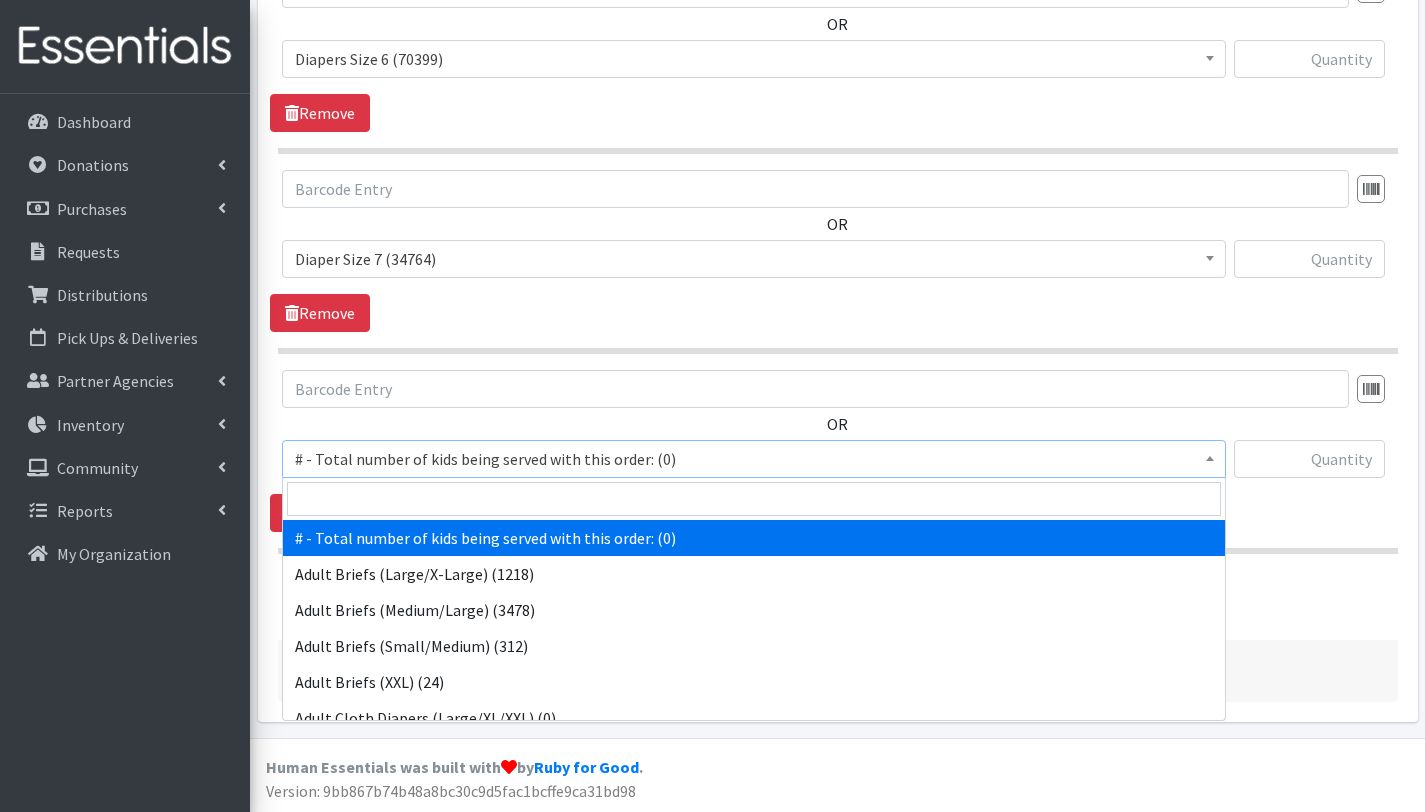 click on "# - Total number of kids being served with this order: (0)" at bounding box center [754, 459] 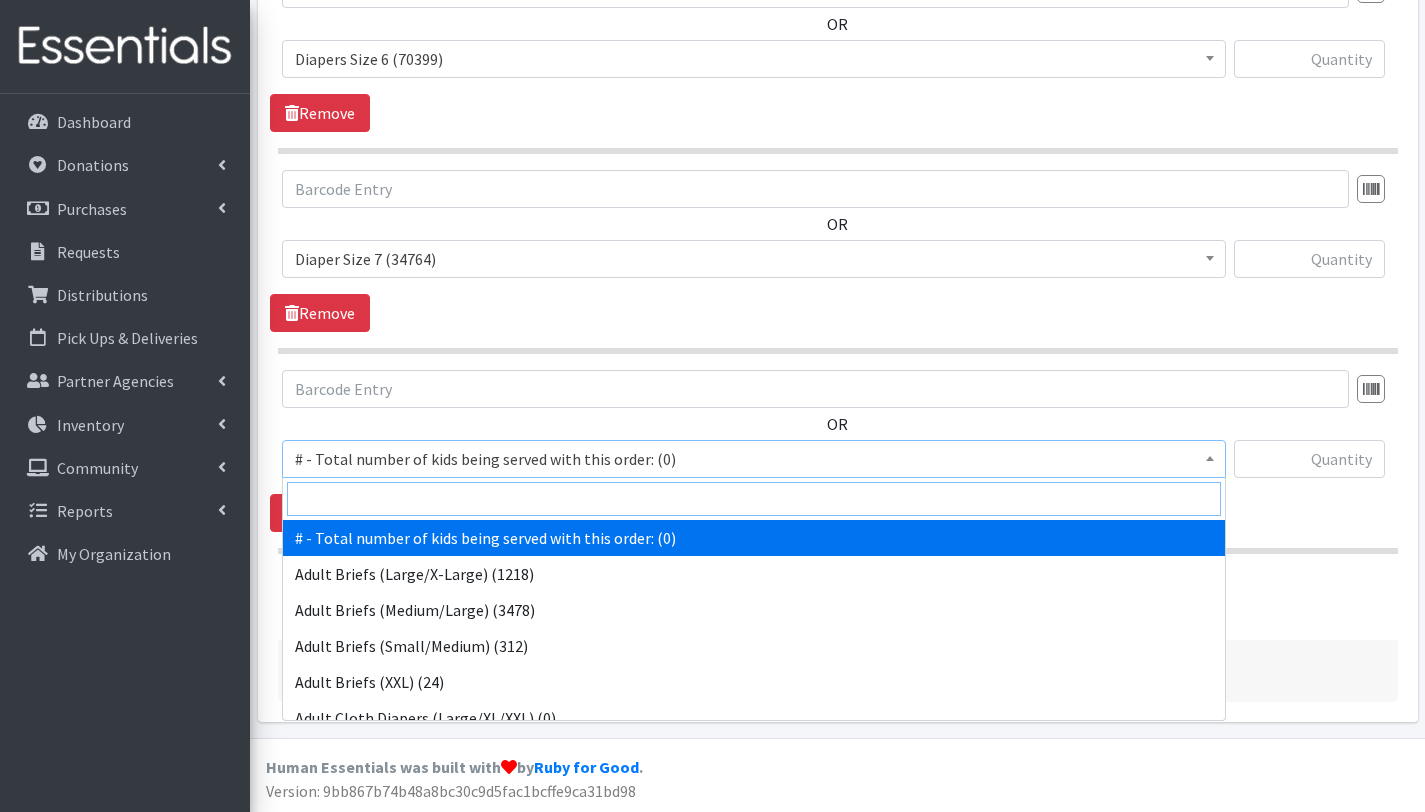 click at bounding box center (754, 499) 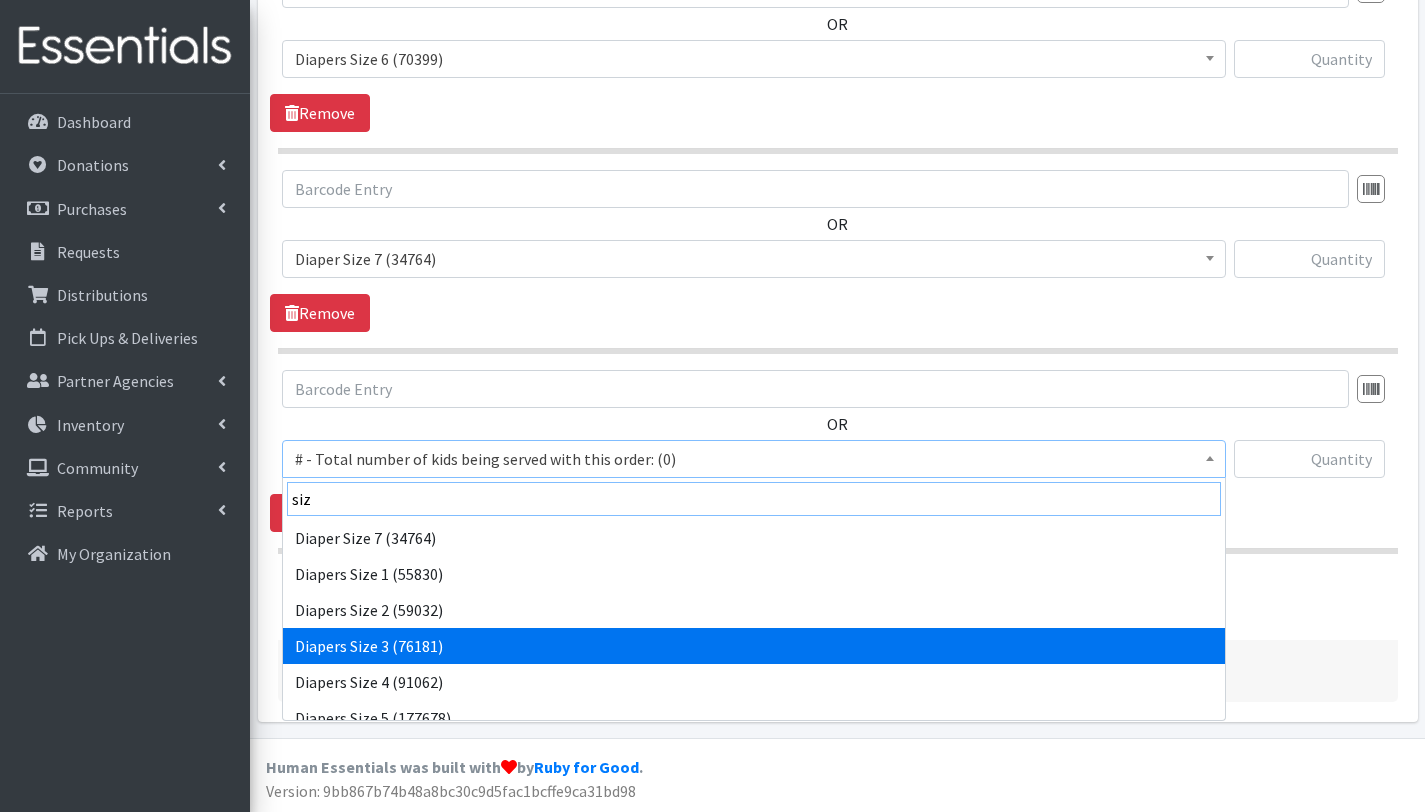 scroll, scrollTop: 88, scrollLeft: 0, axis: vertical 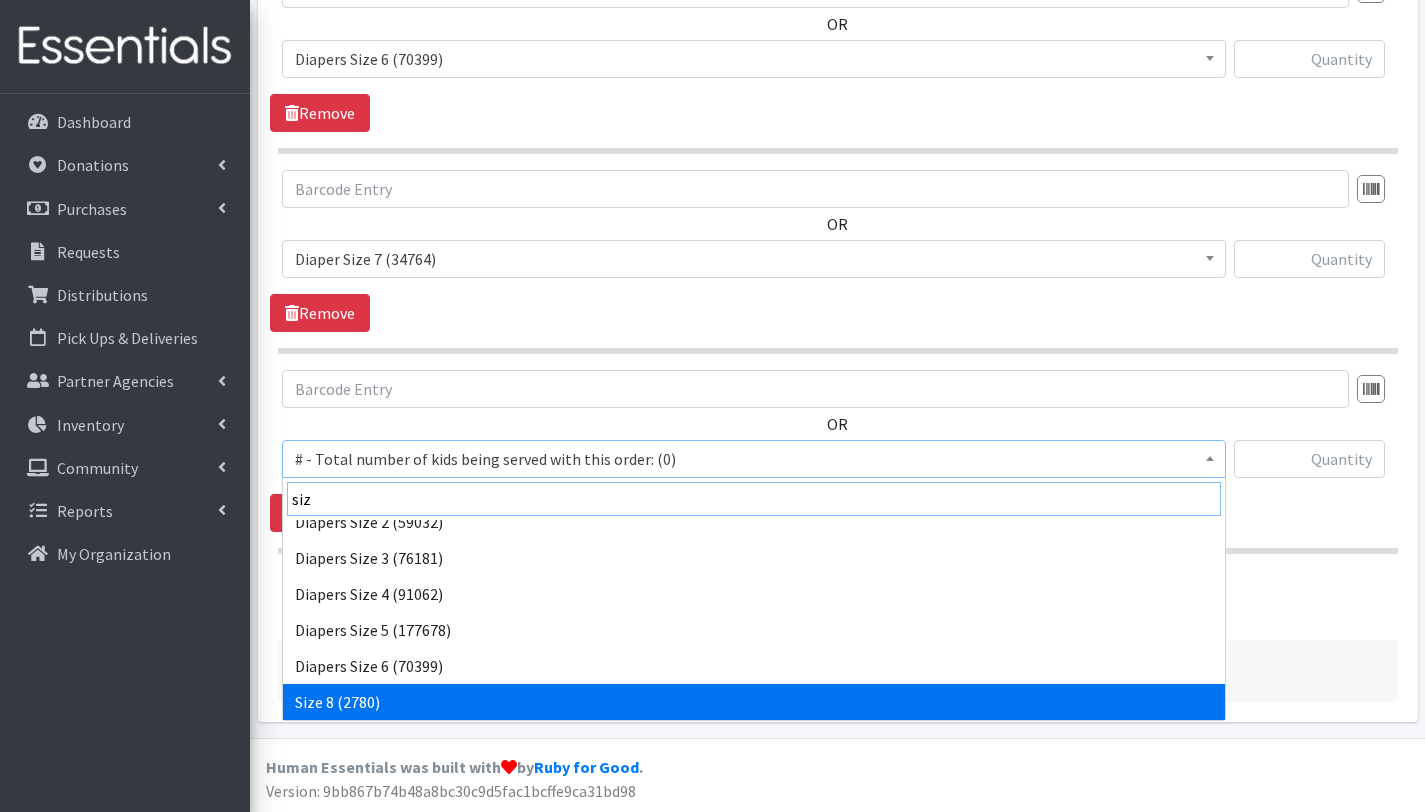 type on "siz" 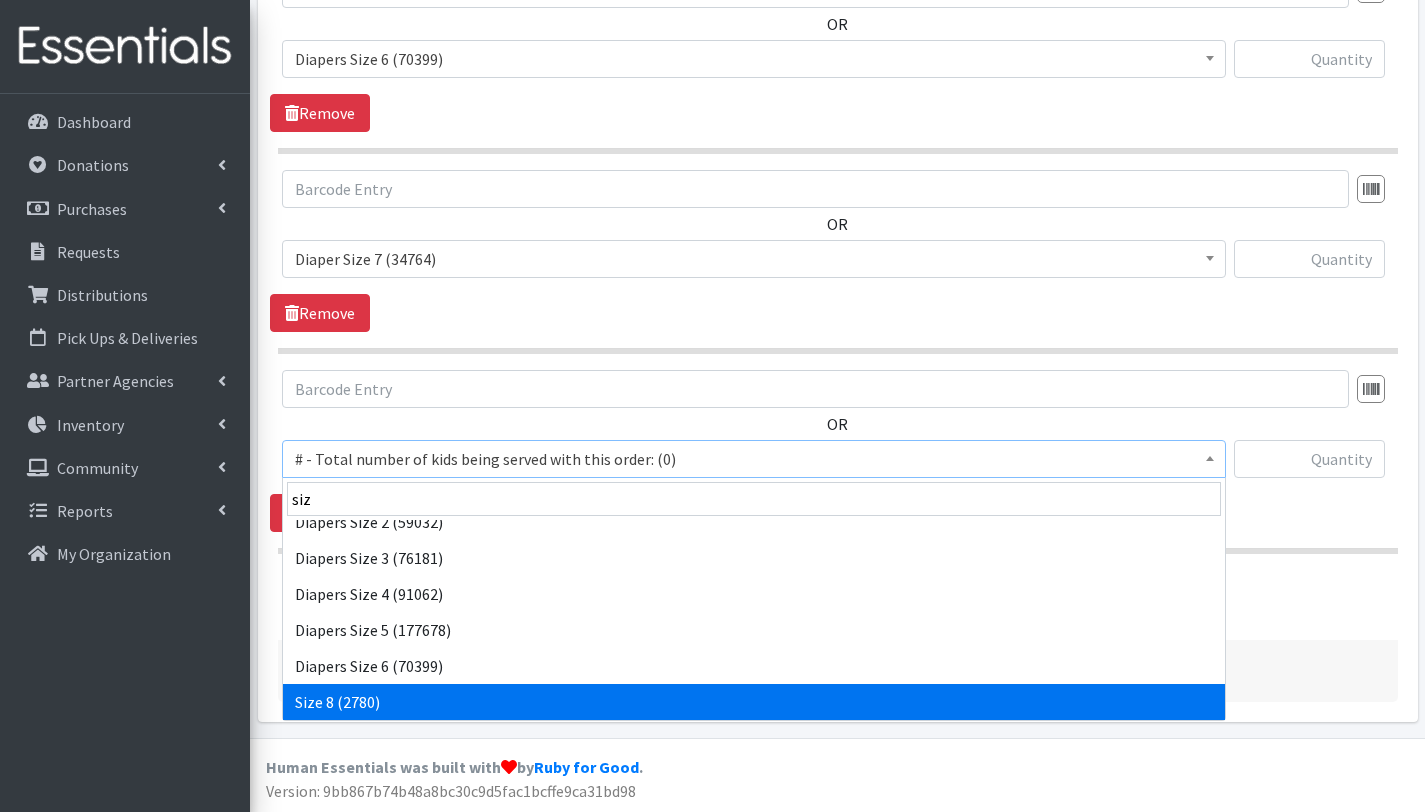select on "15229" 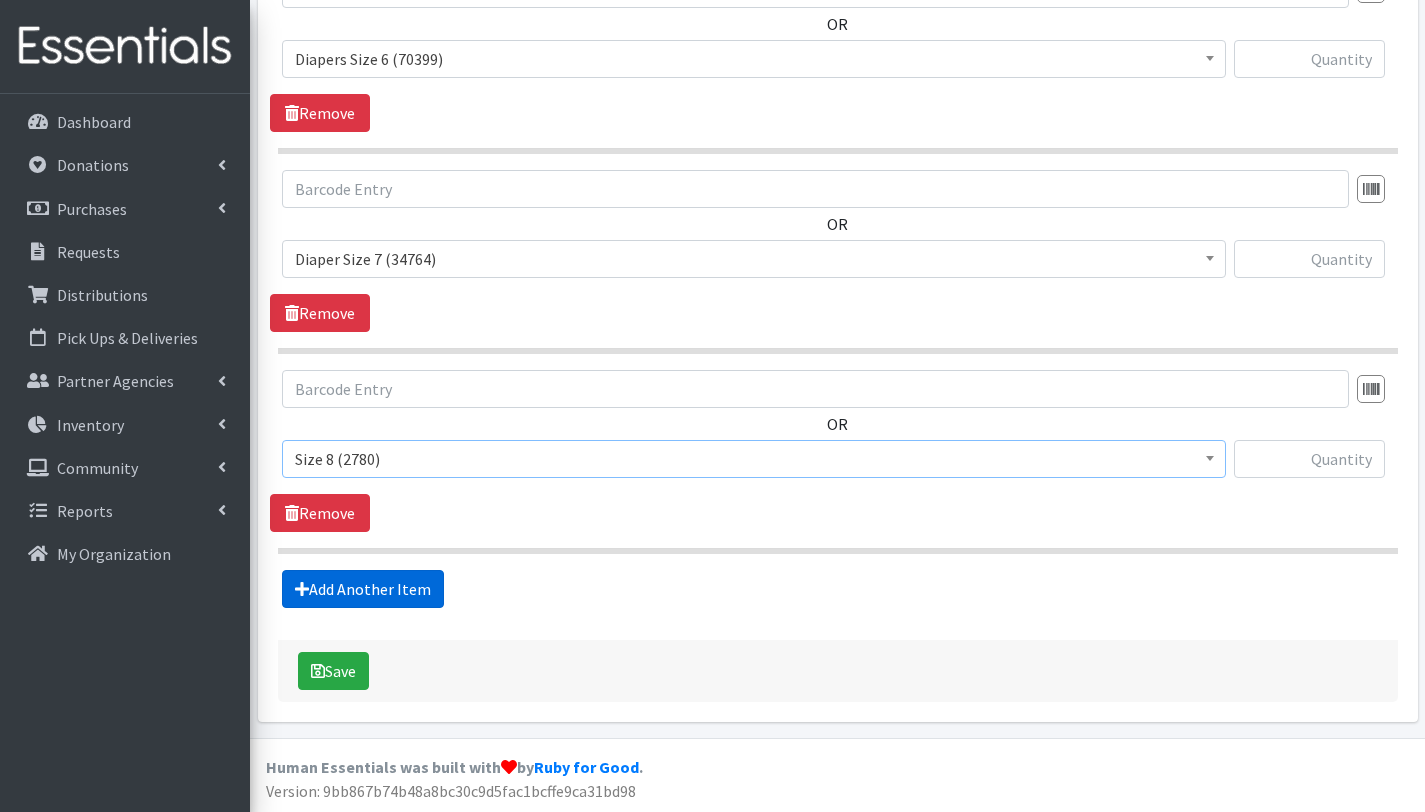click on "Add Another Item" at bounding box center (363, 589) 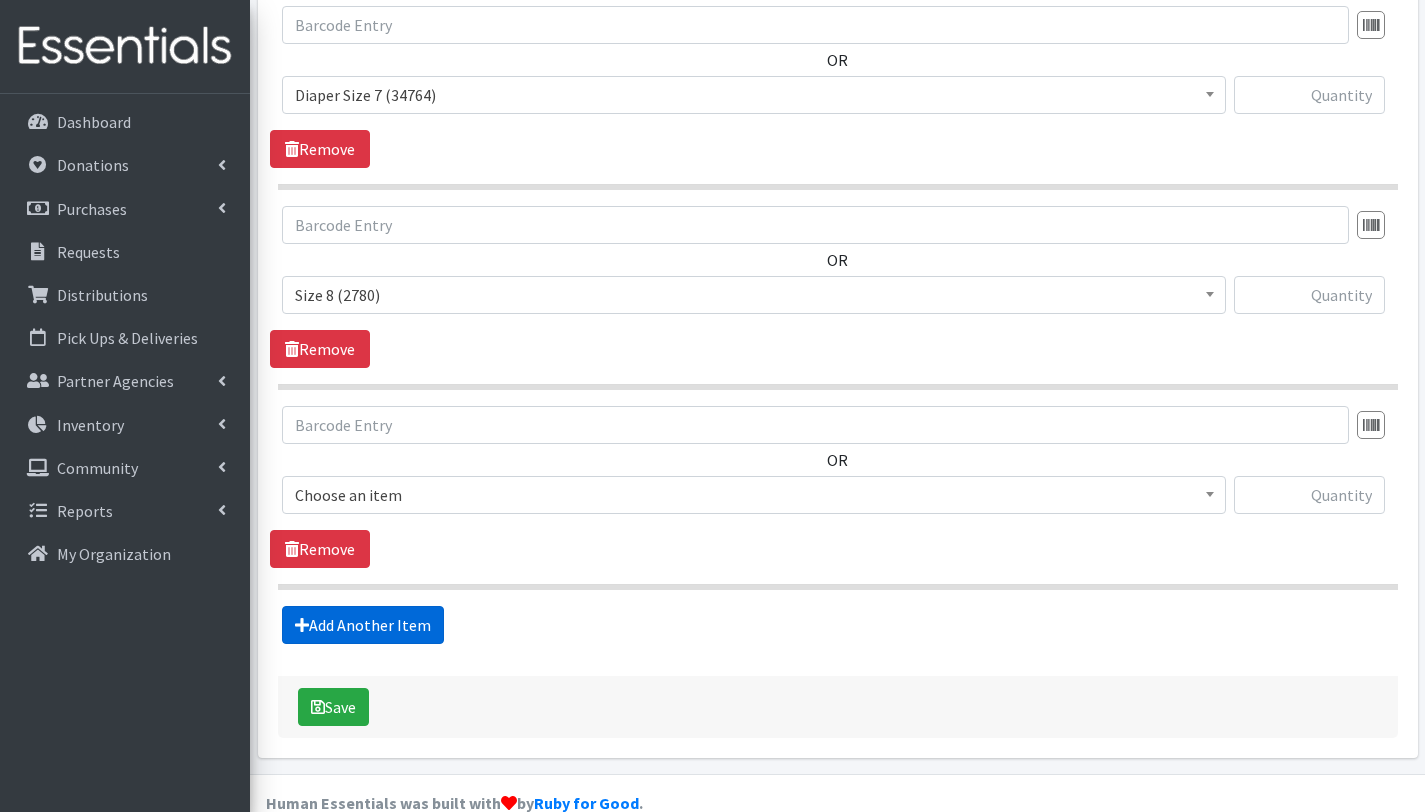 scroll, scrollTop: 2253, scrollLeft: 0, axis: vertical 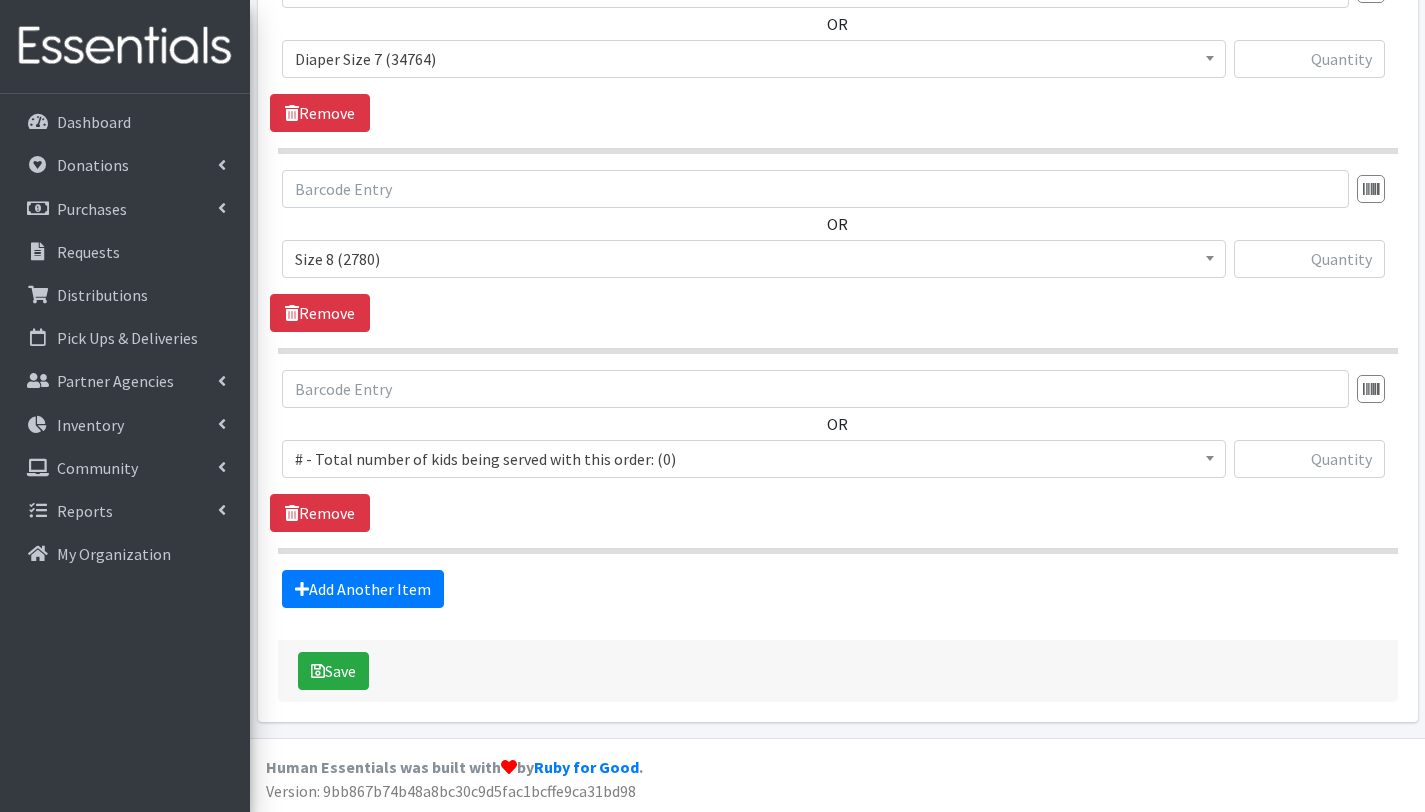 click on "# - Total number of kids being served with this order: (0)" at bounding box center (754, 459) 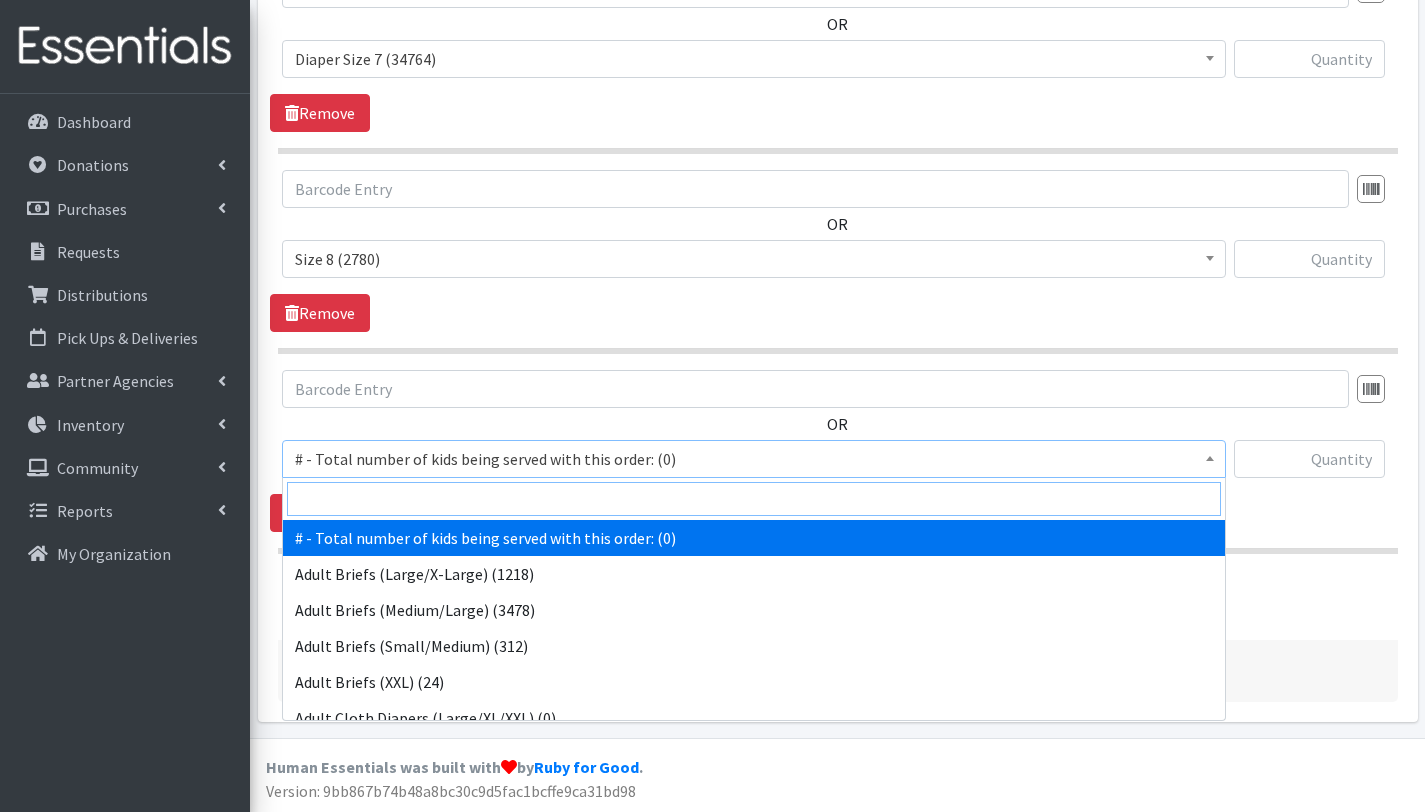 click at bounding box center [754, 499] 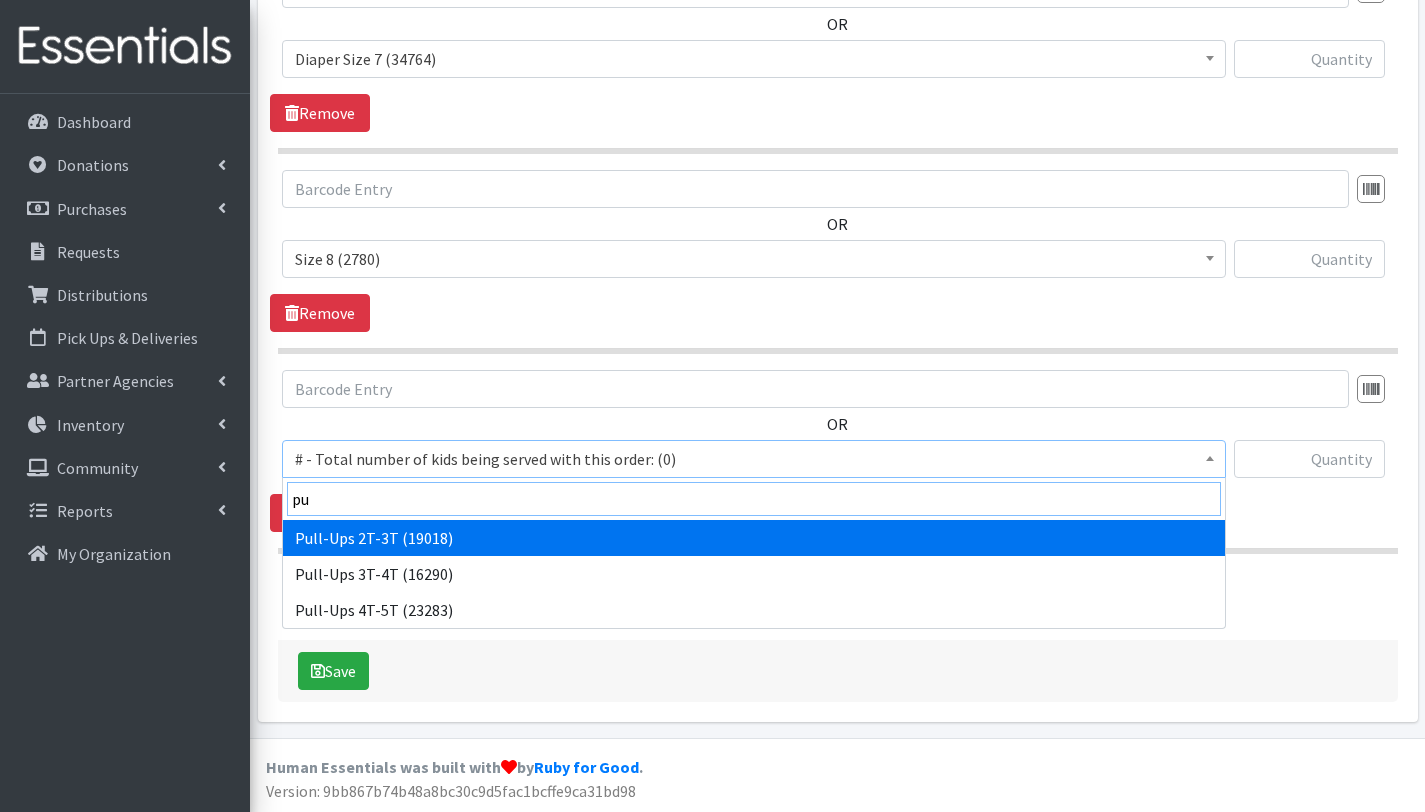 type on "pu" 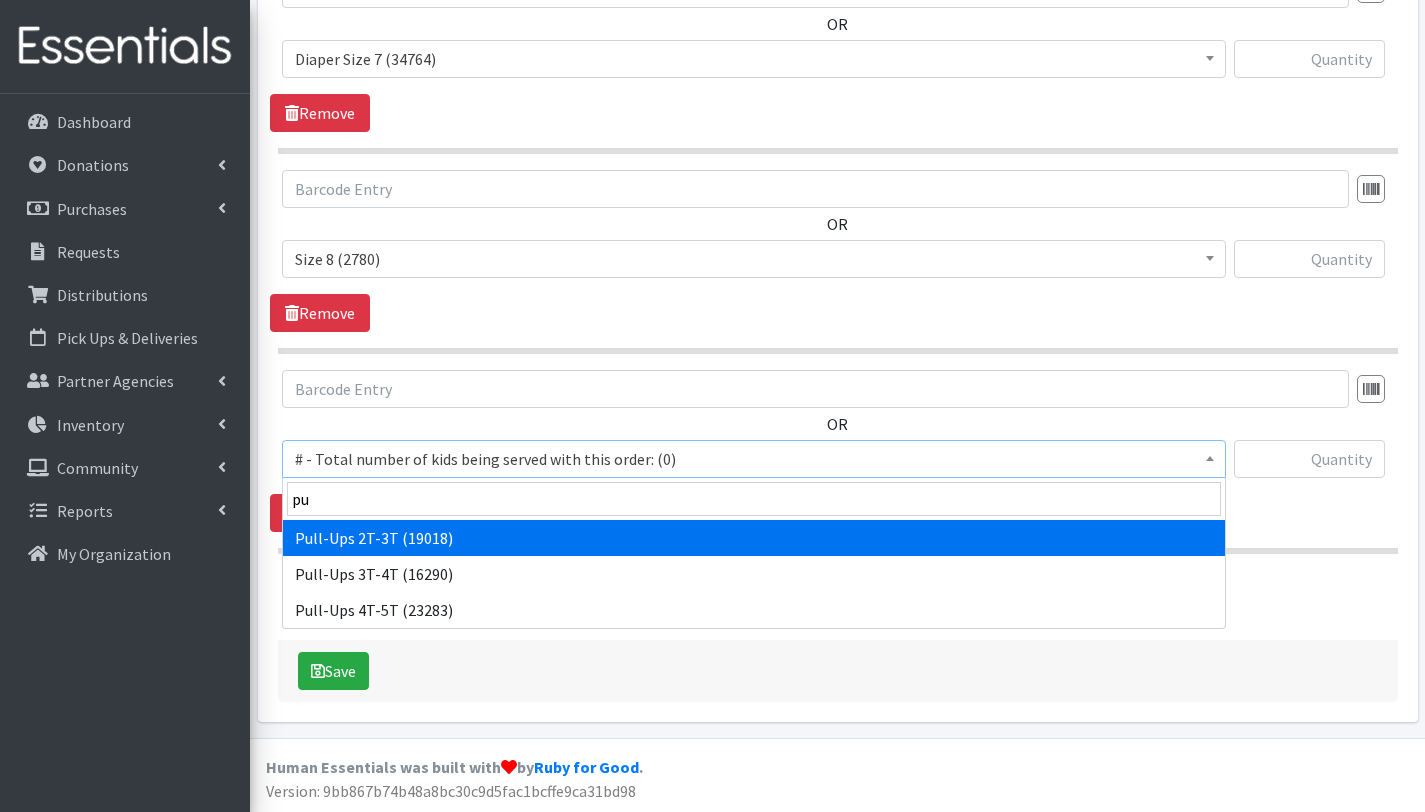 select on "2644" 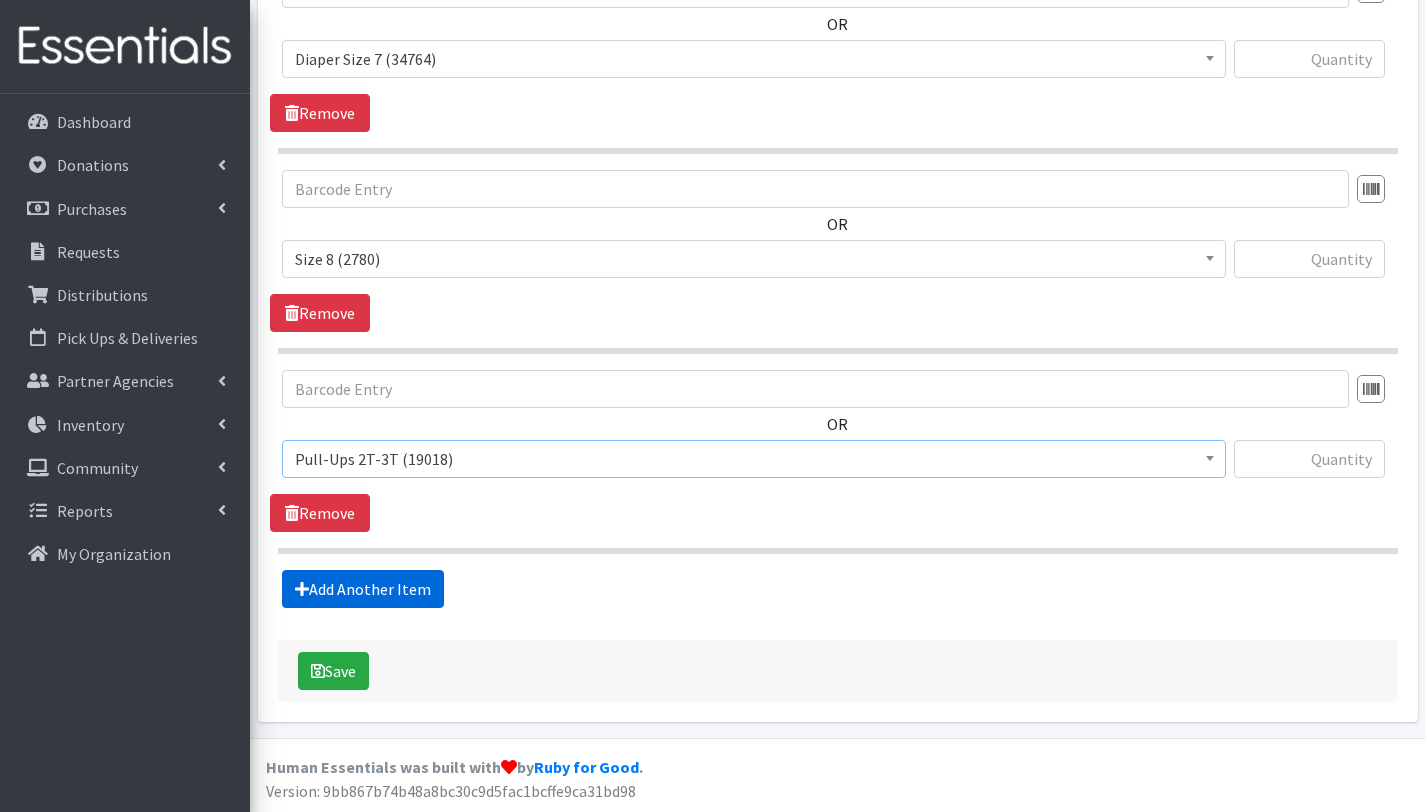 click on "Add Another Item" at bounding box center [363, 589] 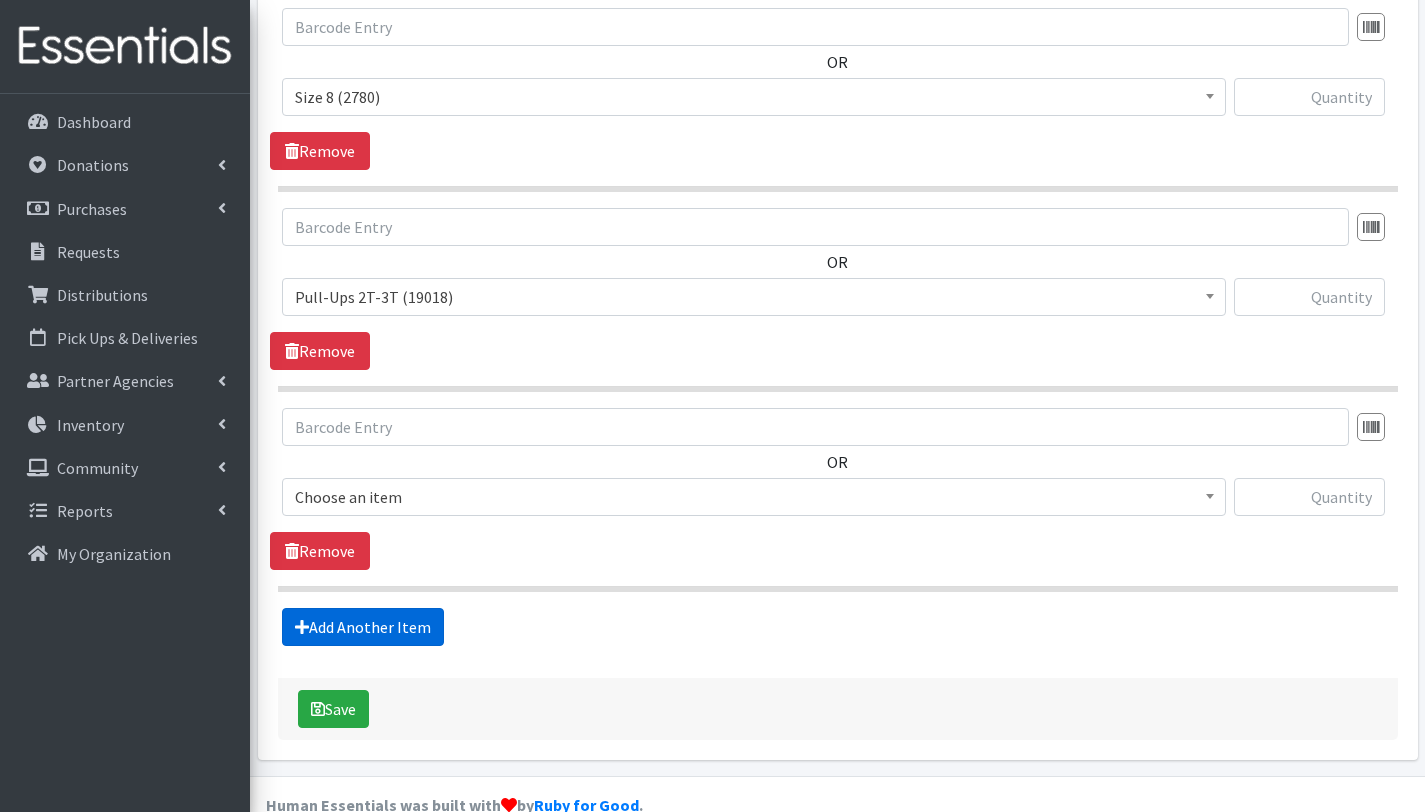 scroll, scrollTop: 2453, scrollLeft: 0, axis: vertical 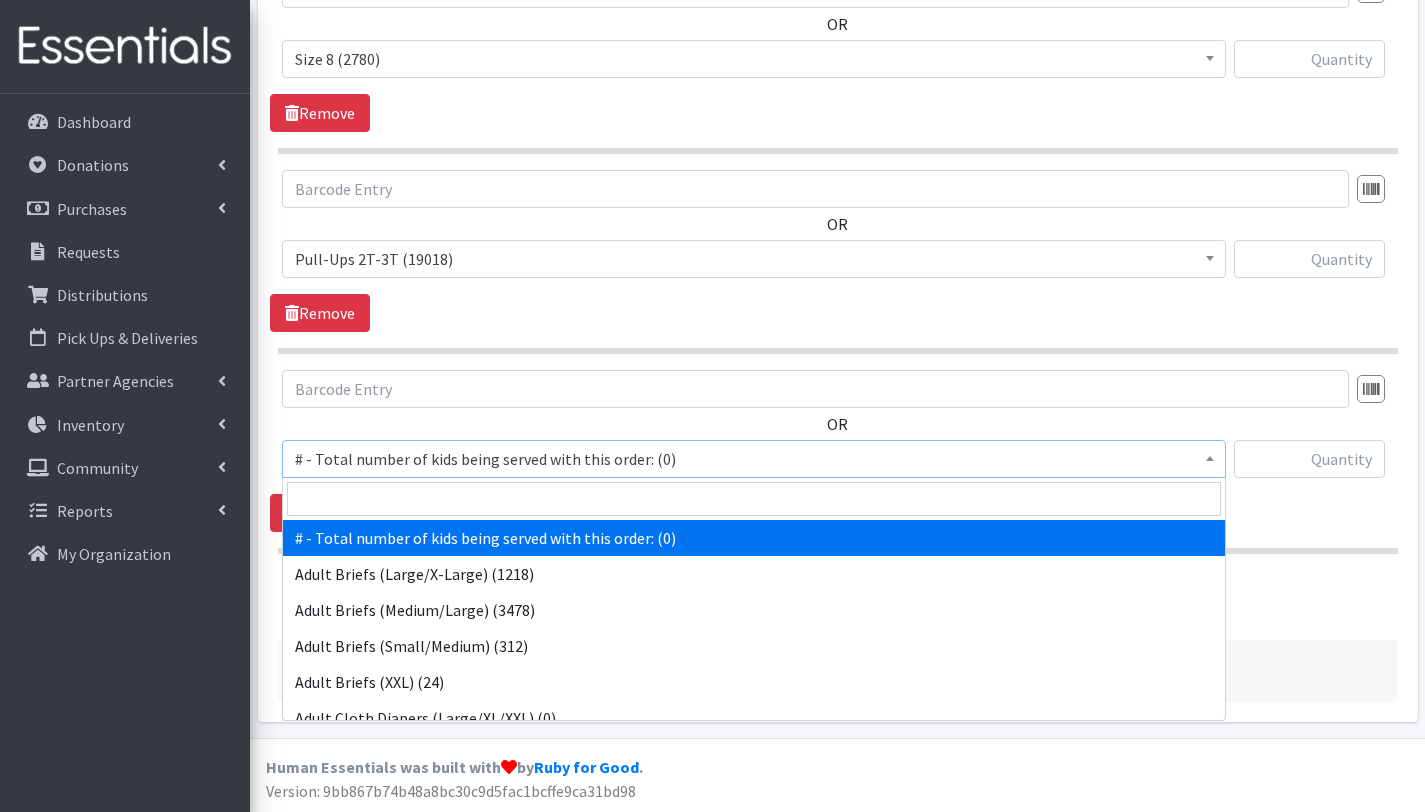 click on "# - Total number of kids being served with this order: (0)" at bounding box center (754, 459) 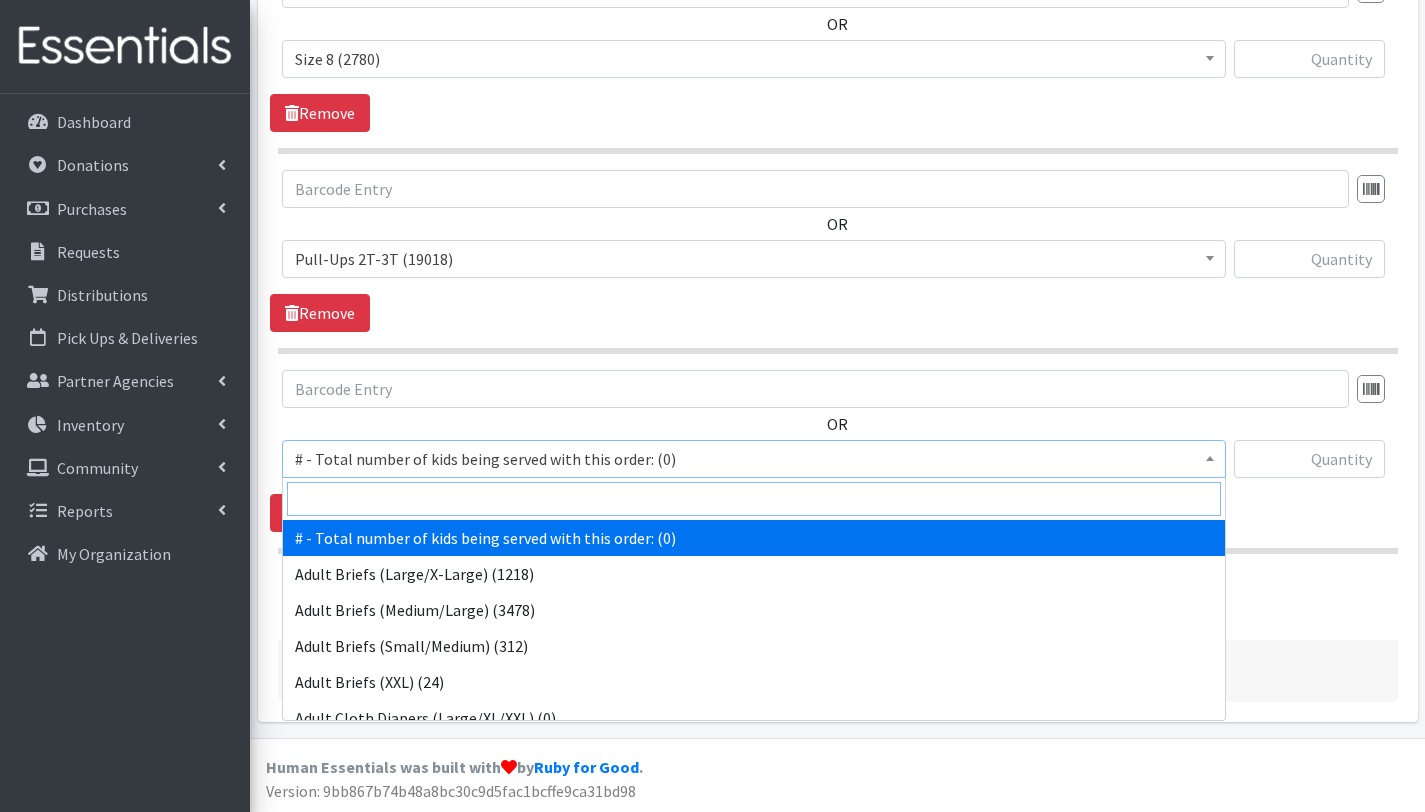 click at bounding box center [754, 499] 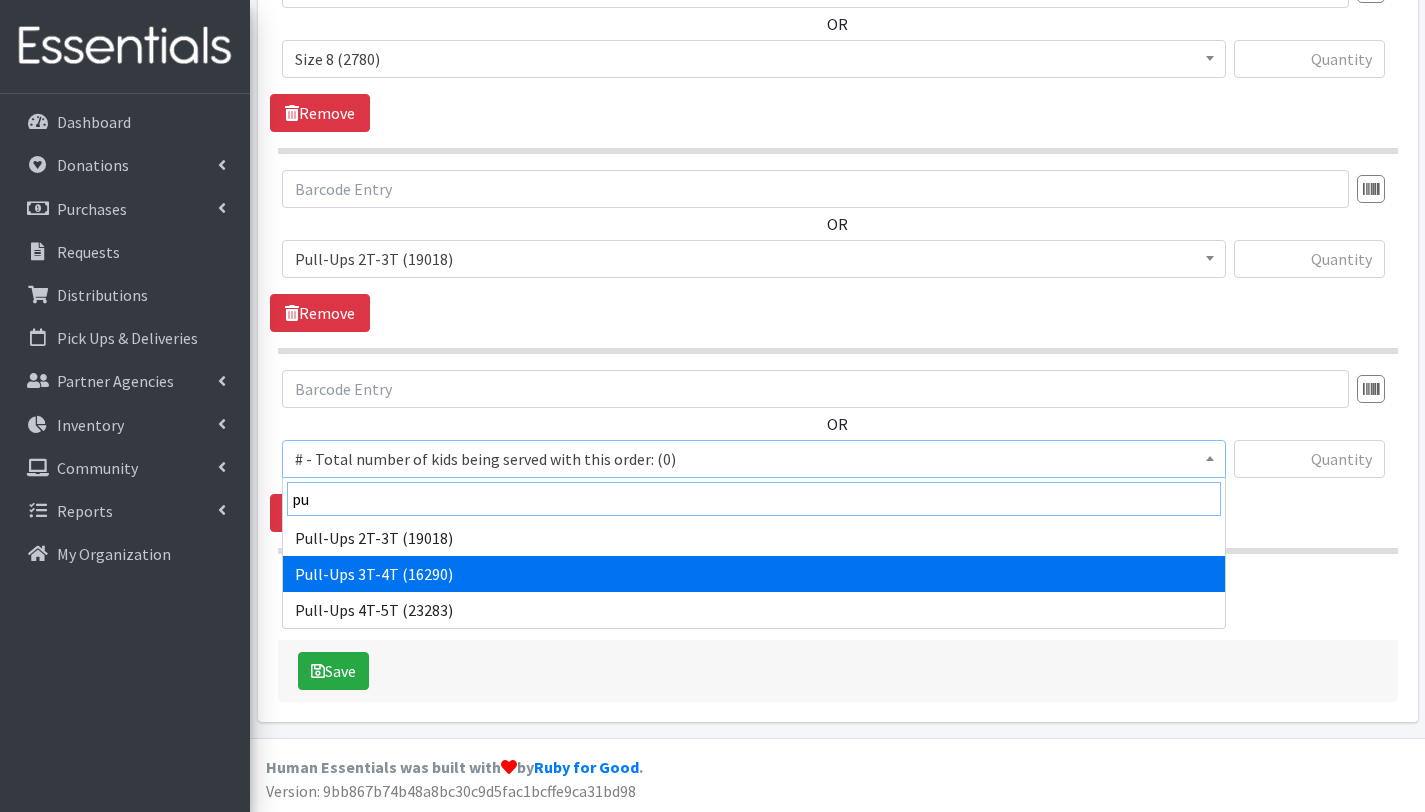 type on "pu" 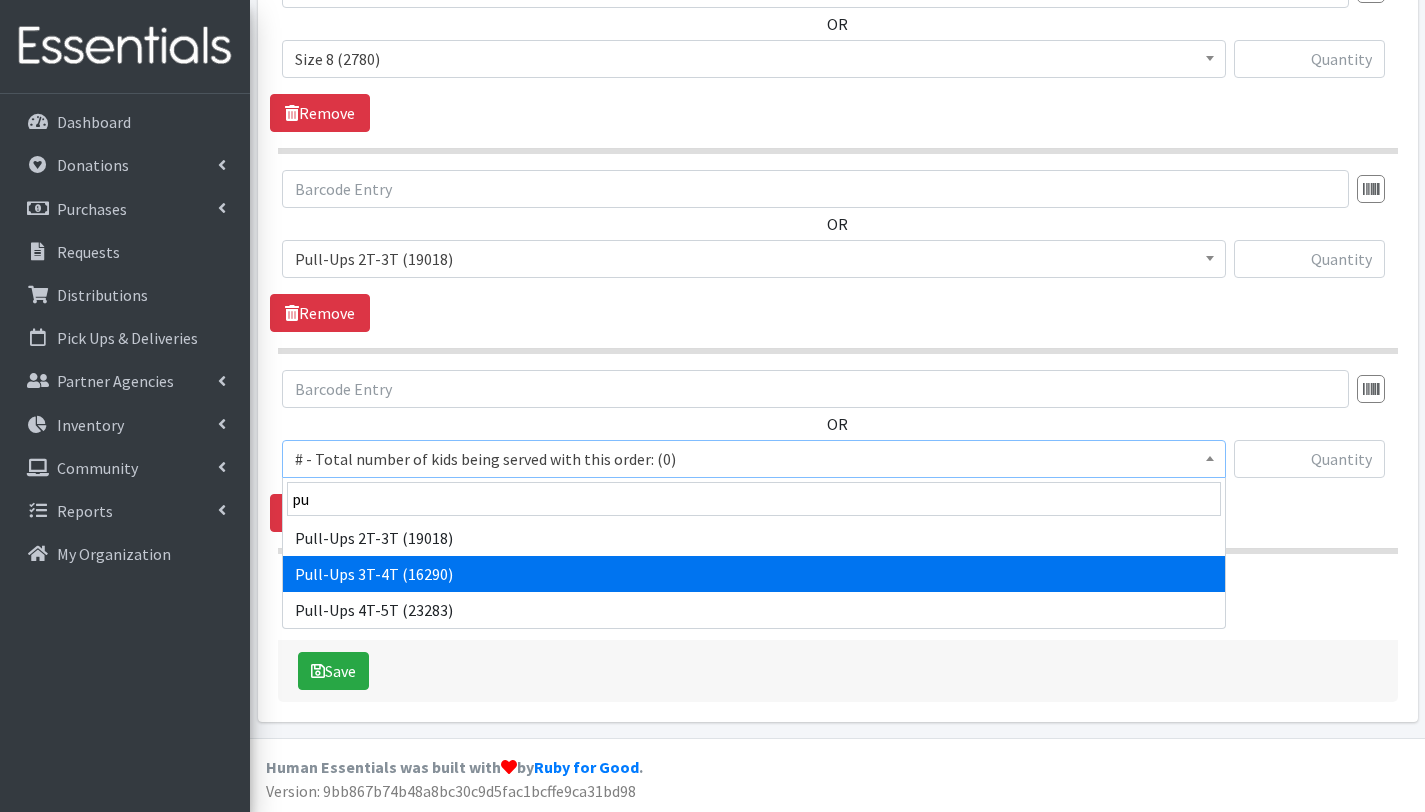 select on "2679" 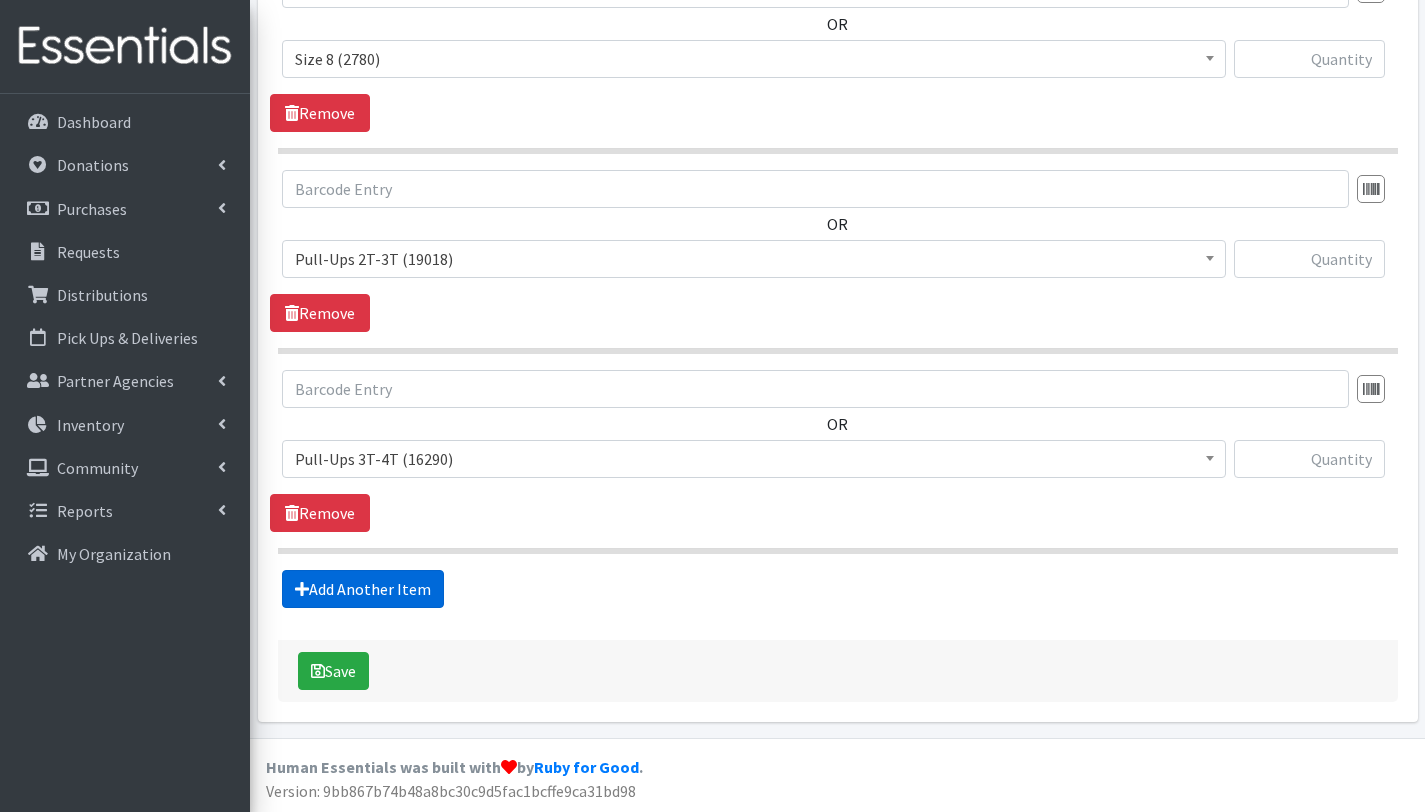 click on "Add Another Item" at bounding box center (363, 589) 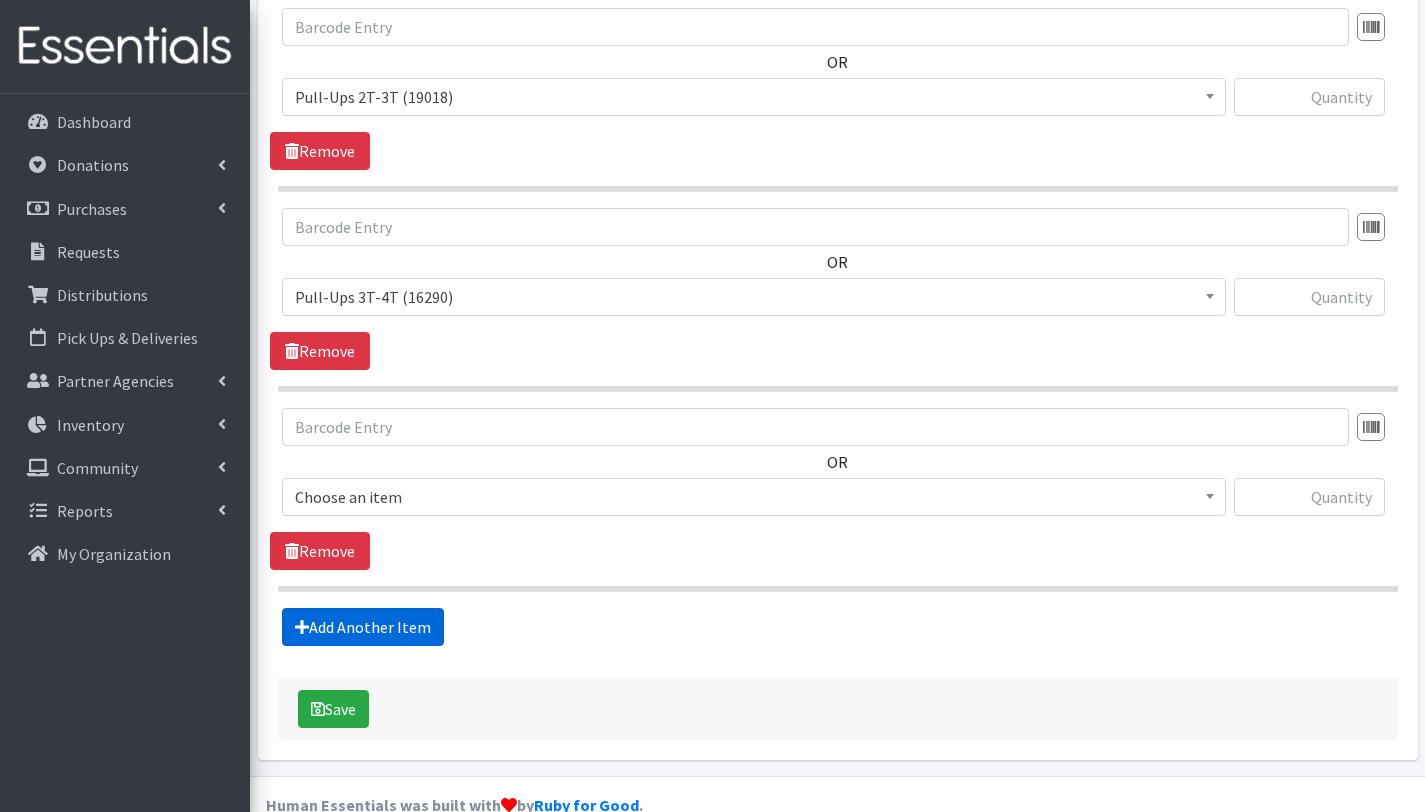 scroll, scrollTop: 2653, scrollLeft: 0, axis: vertical 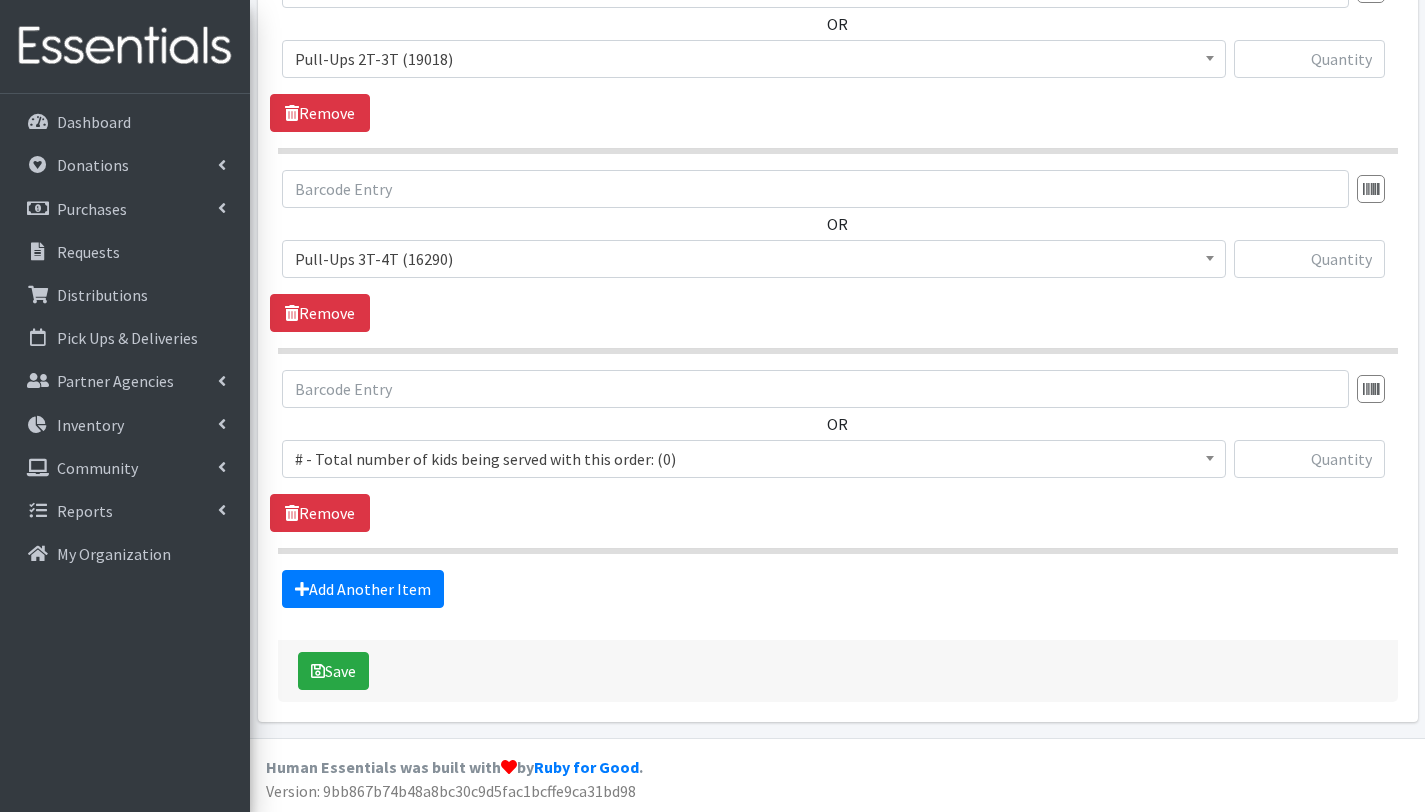 click on "# - Total number of kids being served with this order: (0)" at bounding box center (754, 459) 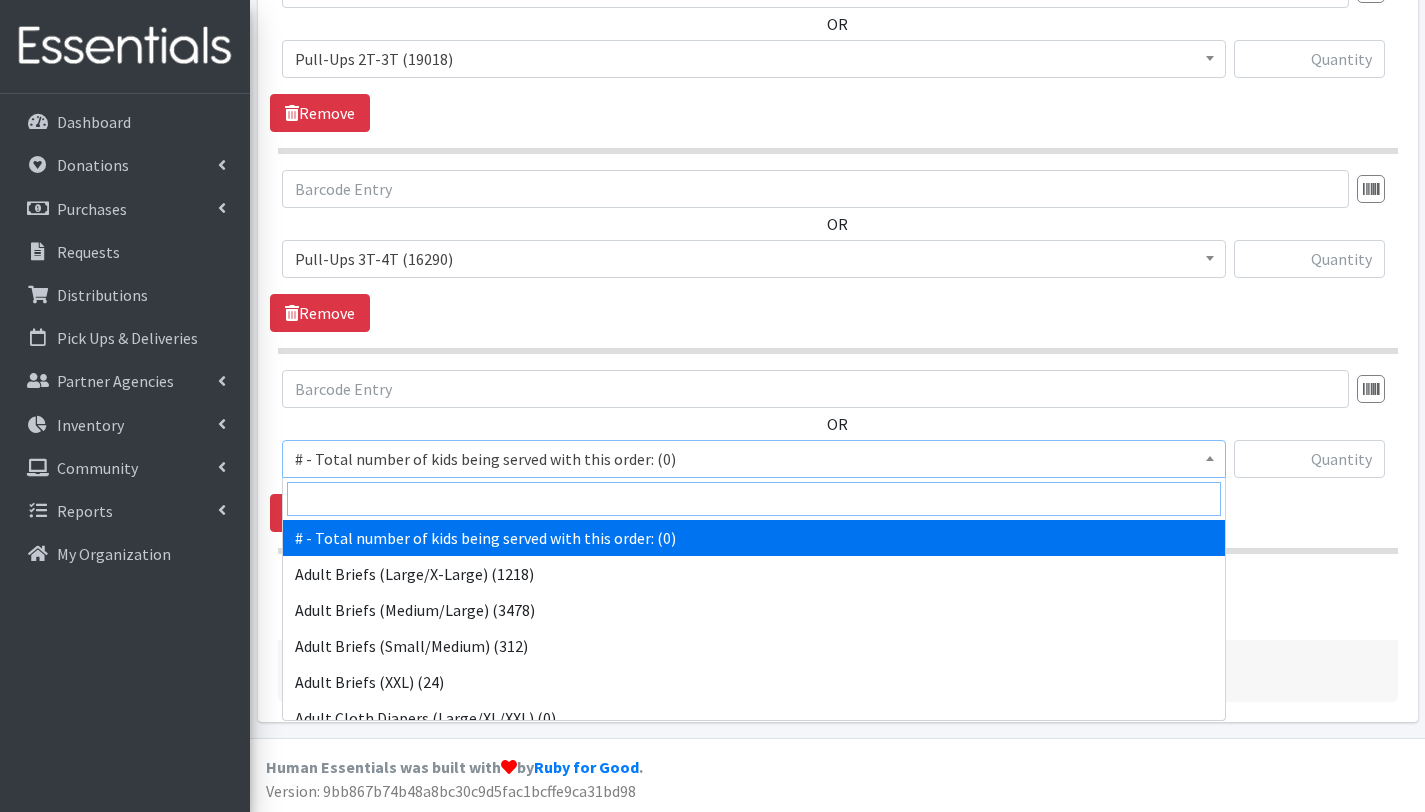 click at bounding box center (754, 499) 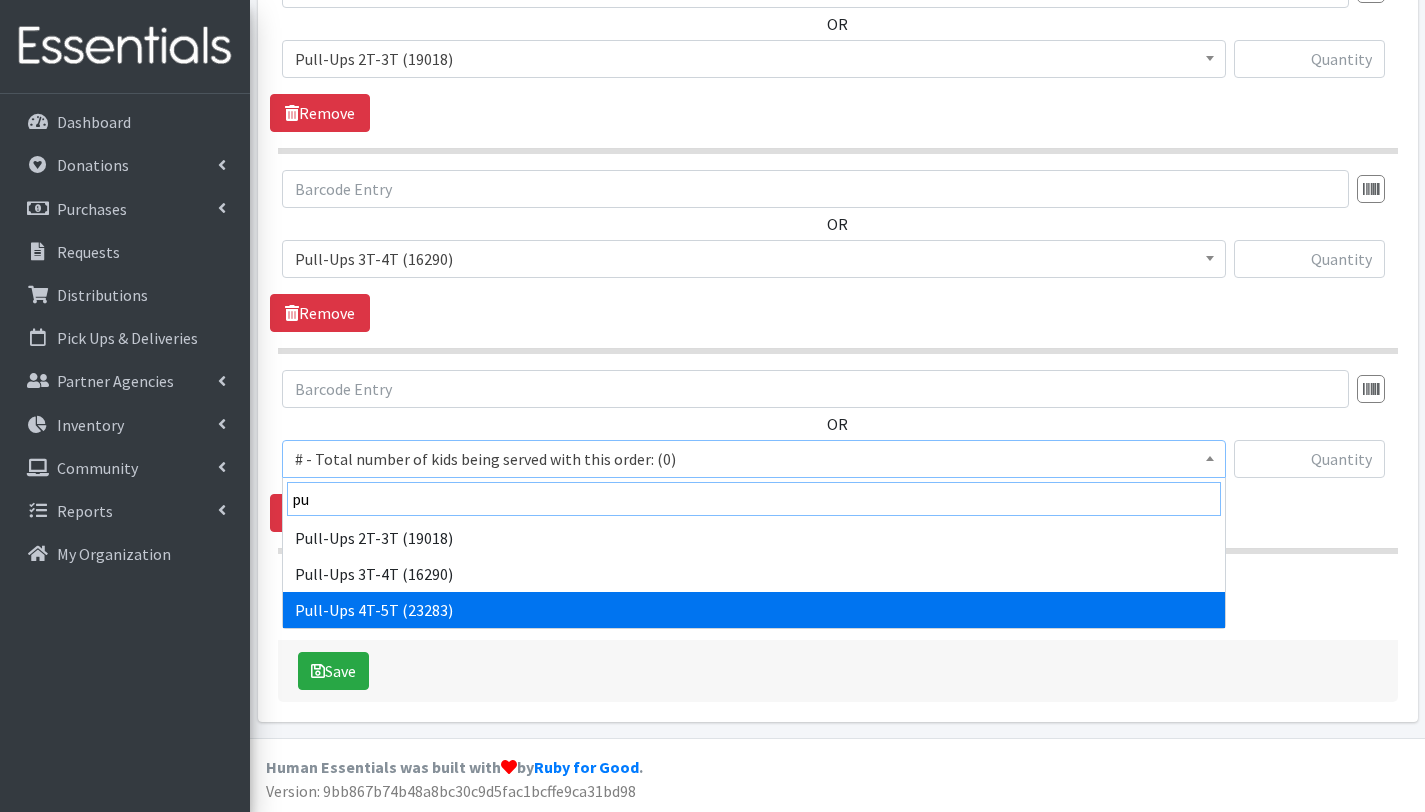 type on "pu" 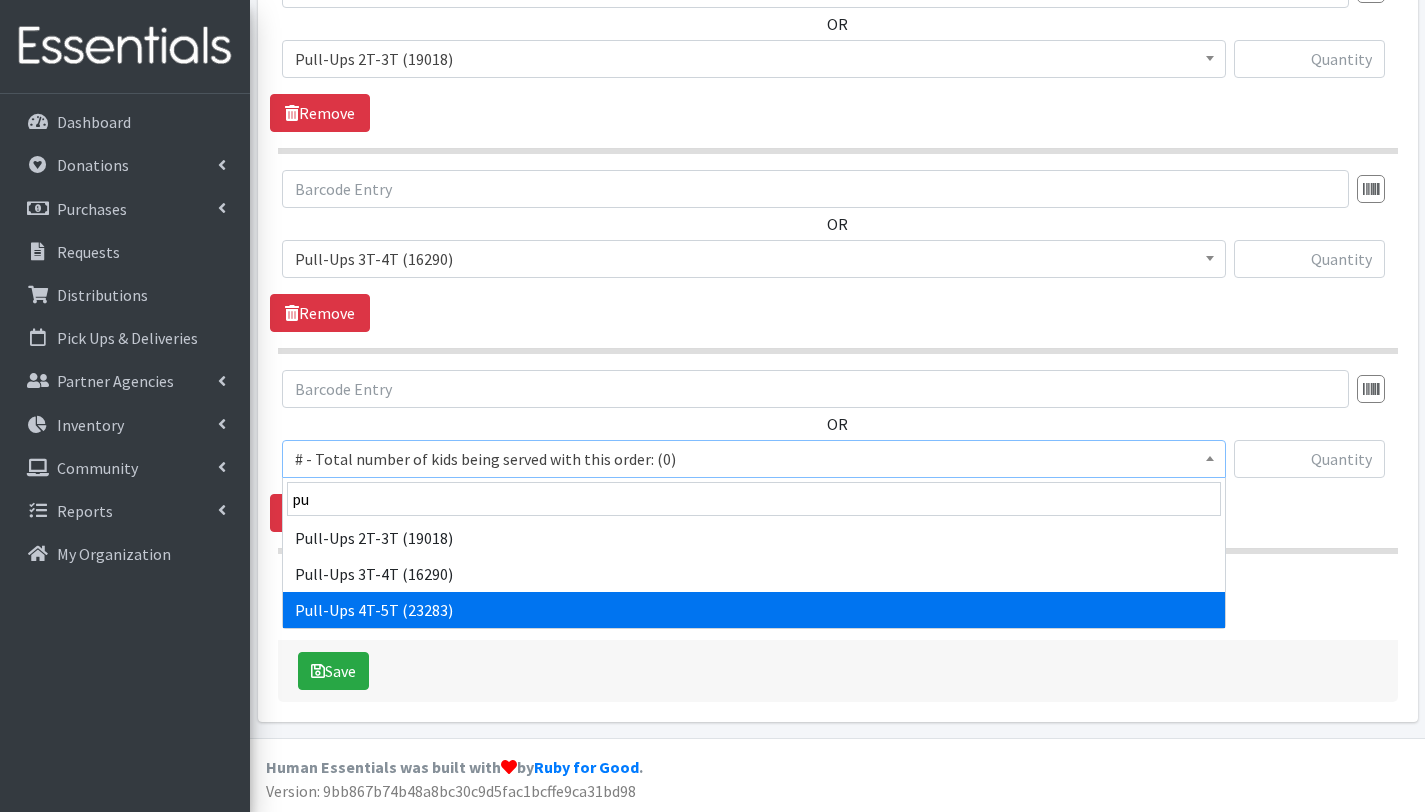 select on "2680" 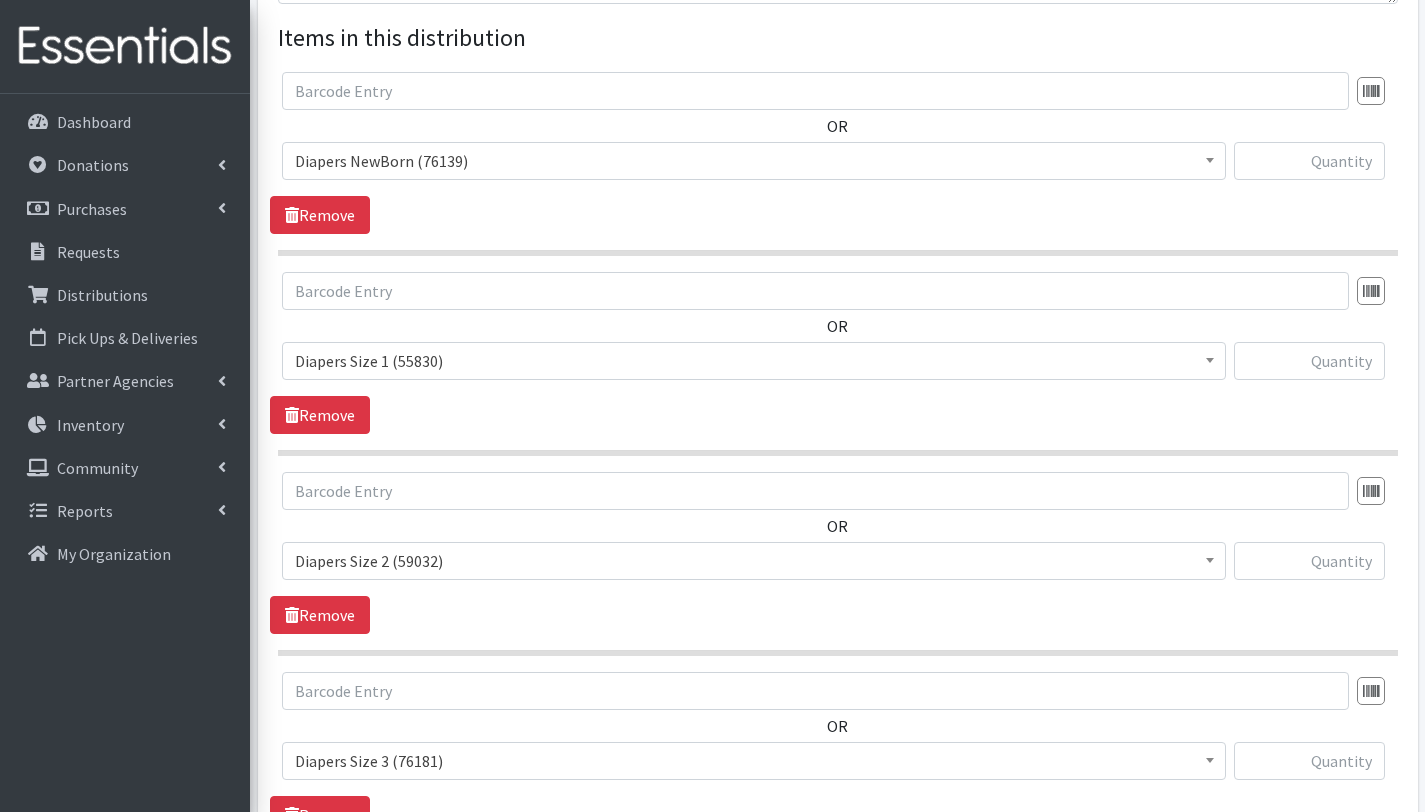 scroll, scrollTop: 755, scrollLeft: 0, axis: vertical 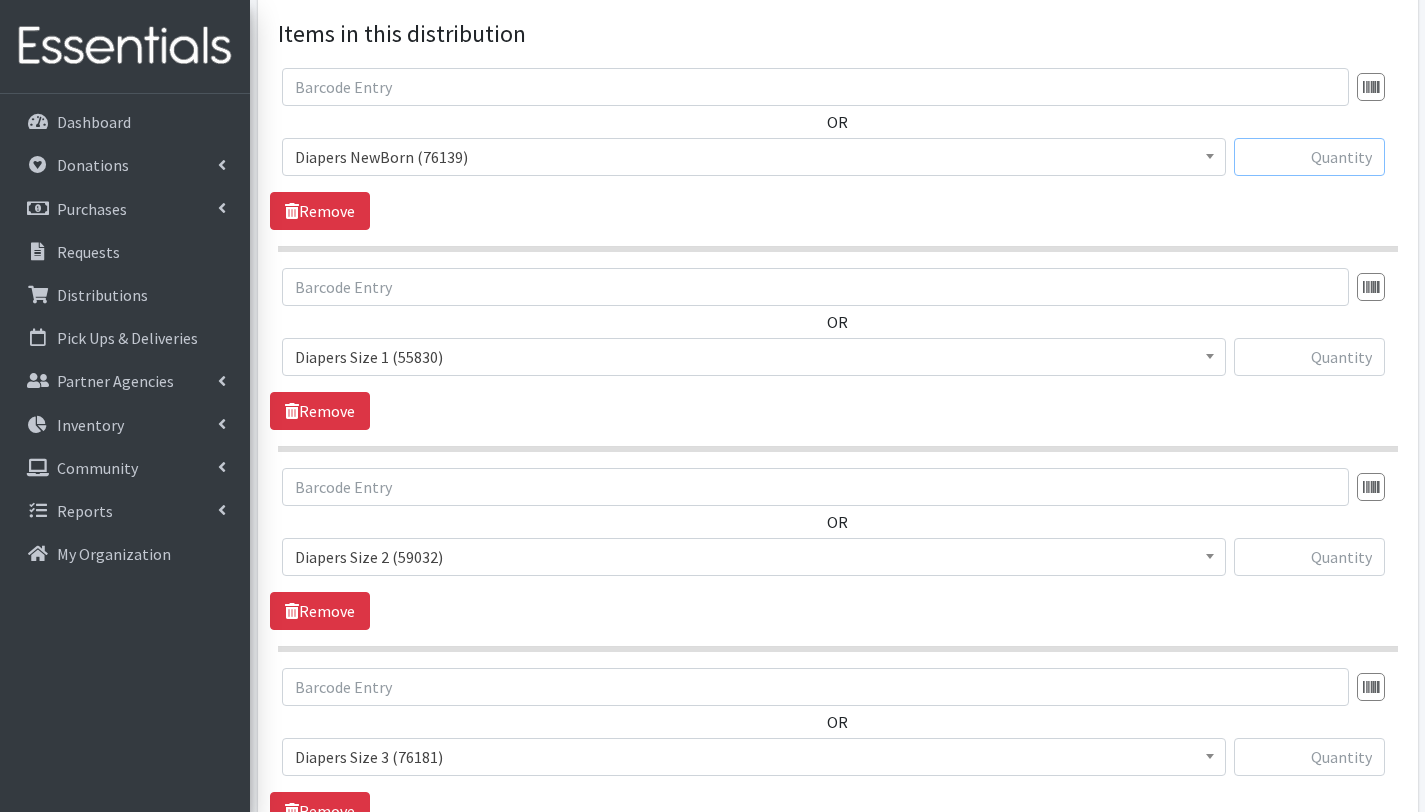 click at bounding box center (1309, 157) 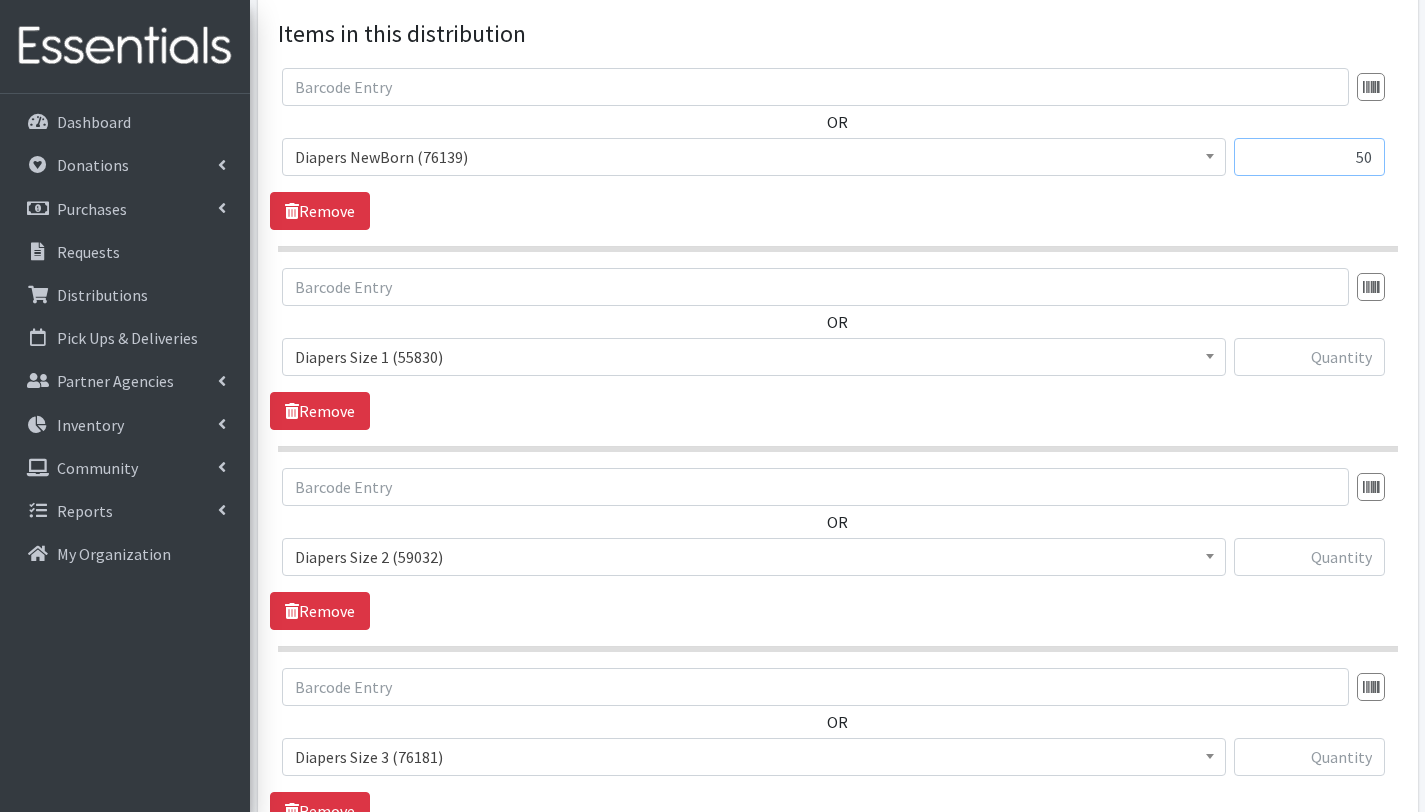type on "50" 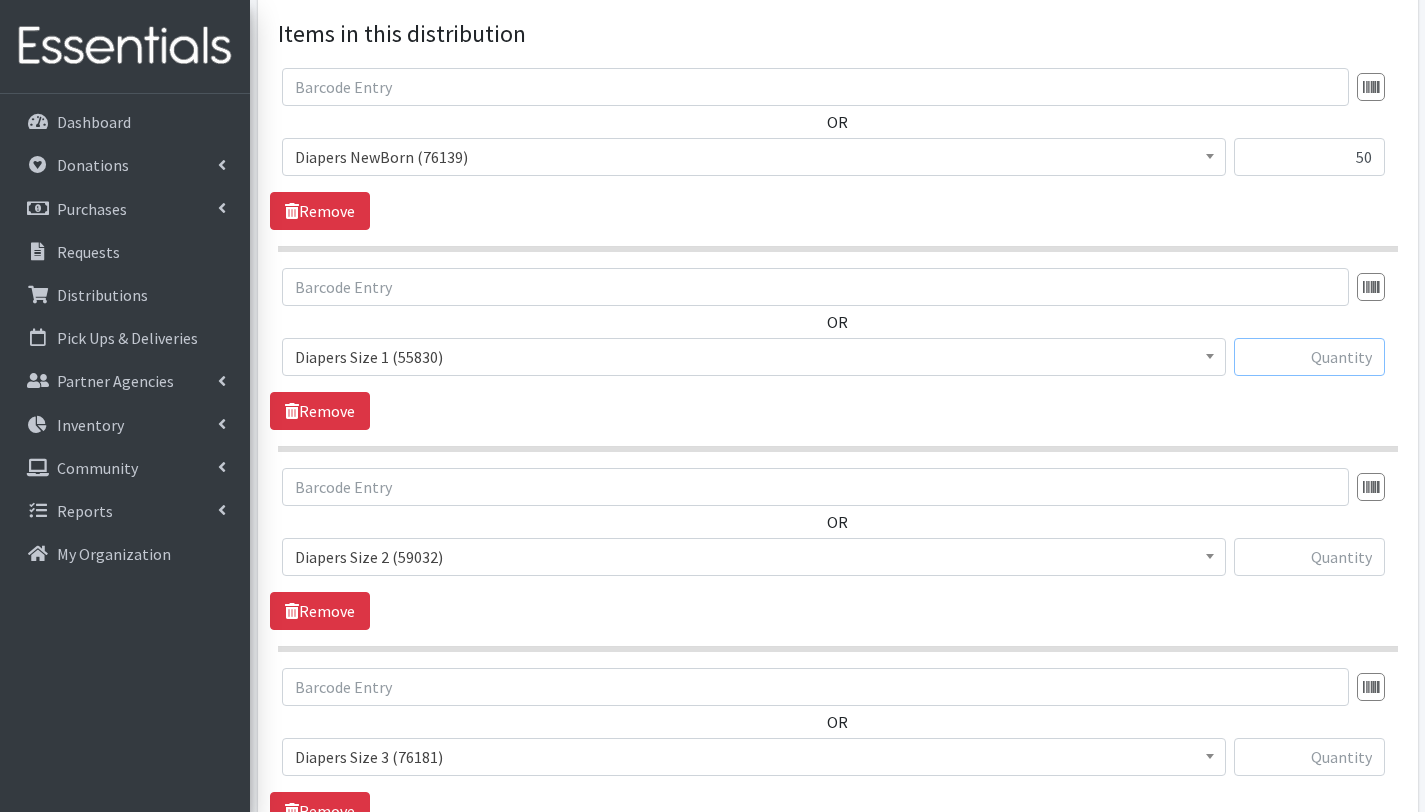 click at bounding box center (1309, 357) 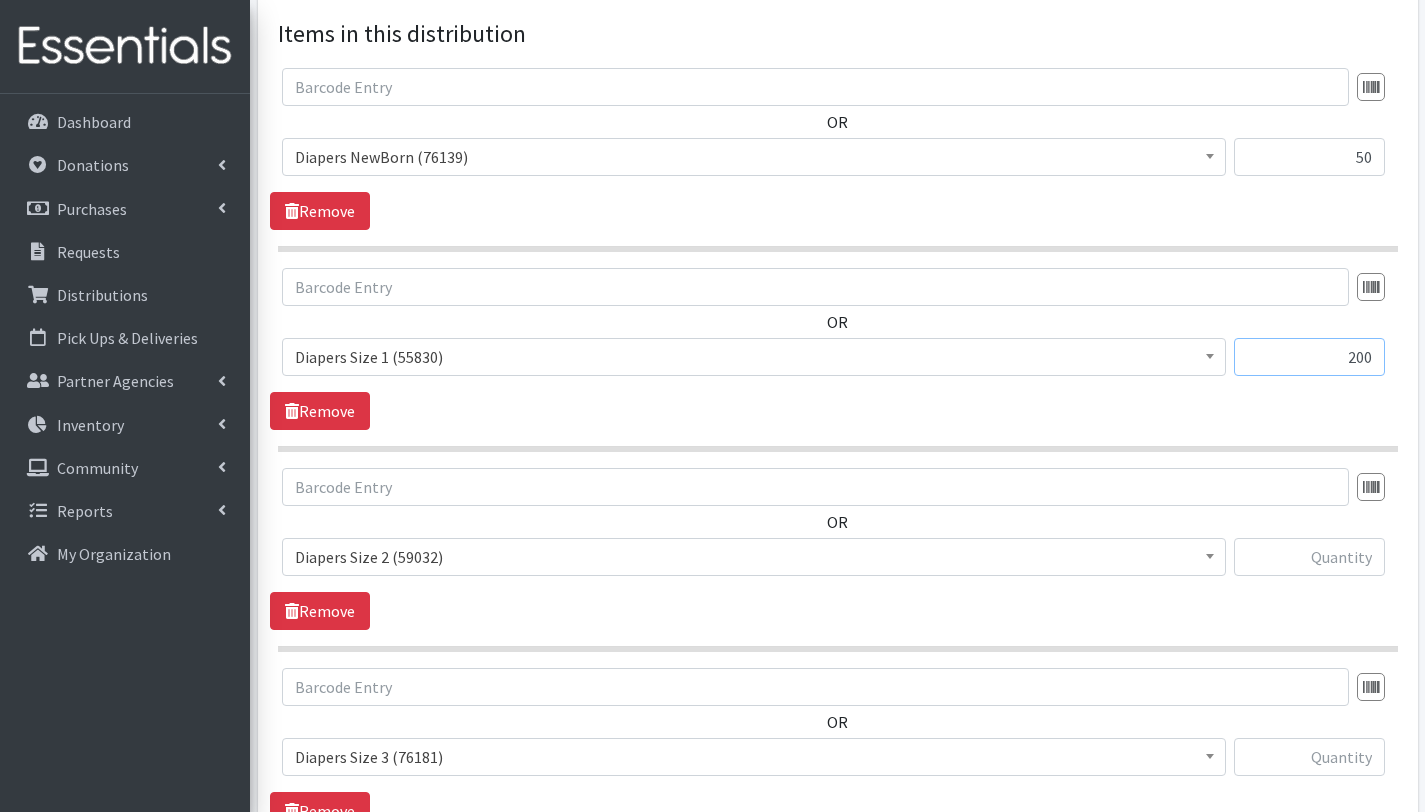 type on "200" 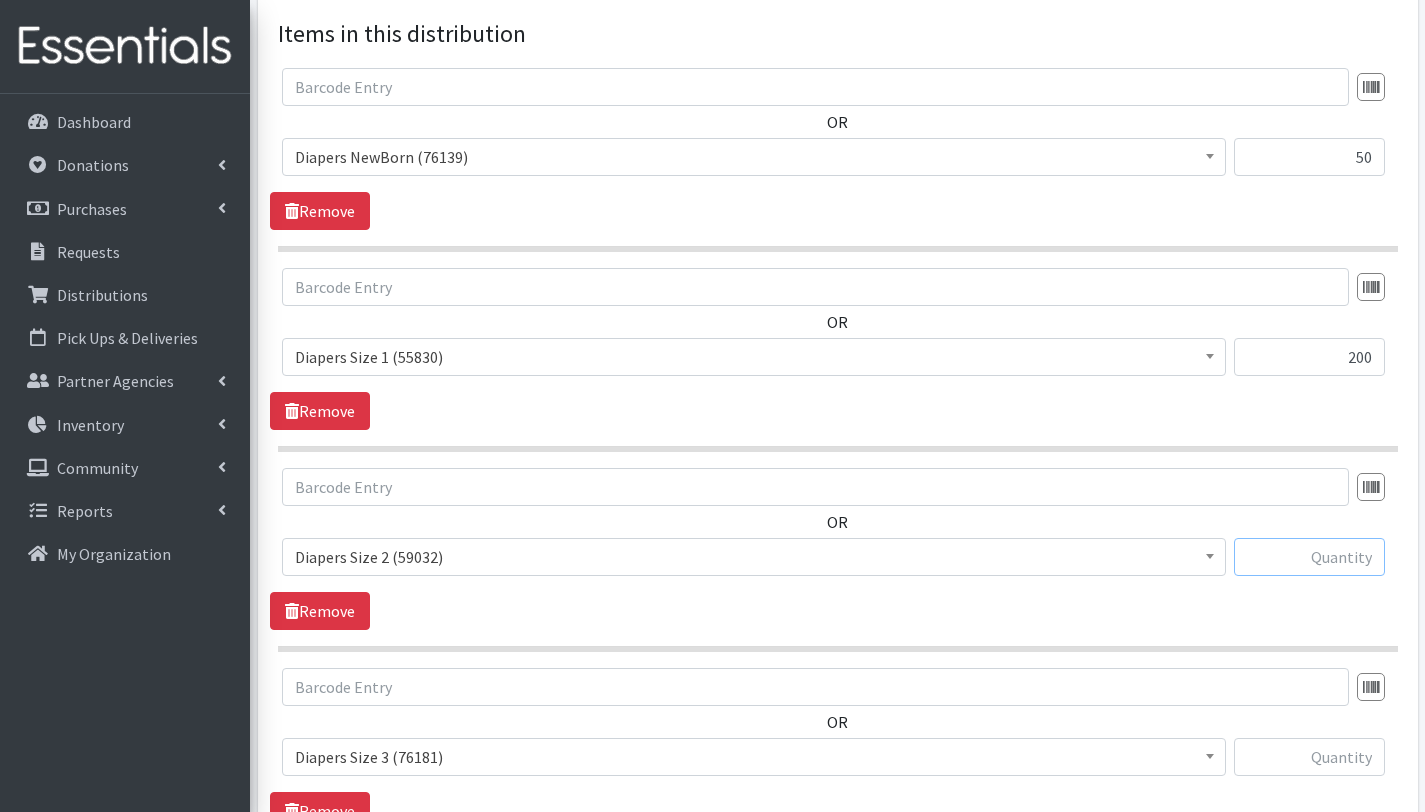 click at bounding box center (1309, 557) 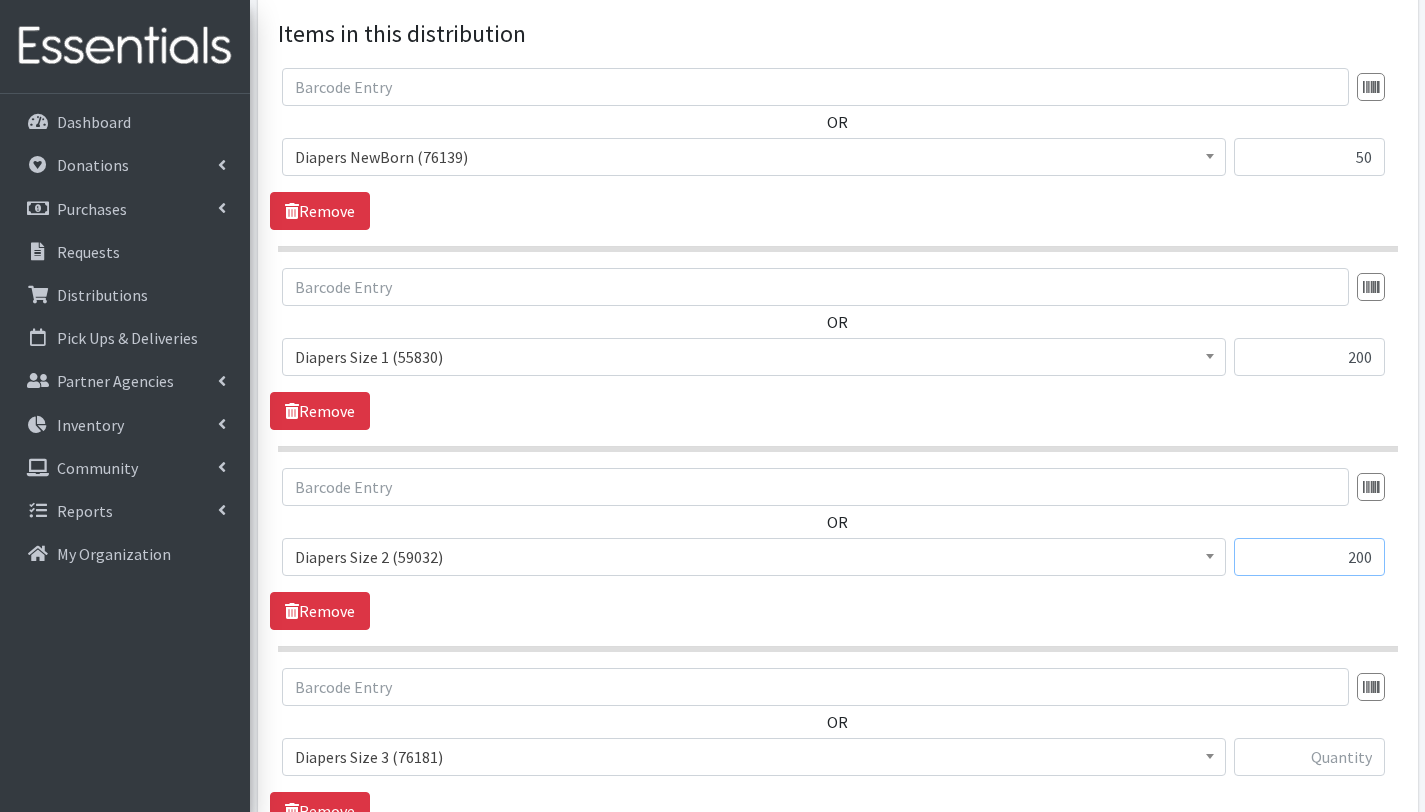 type on "200" 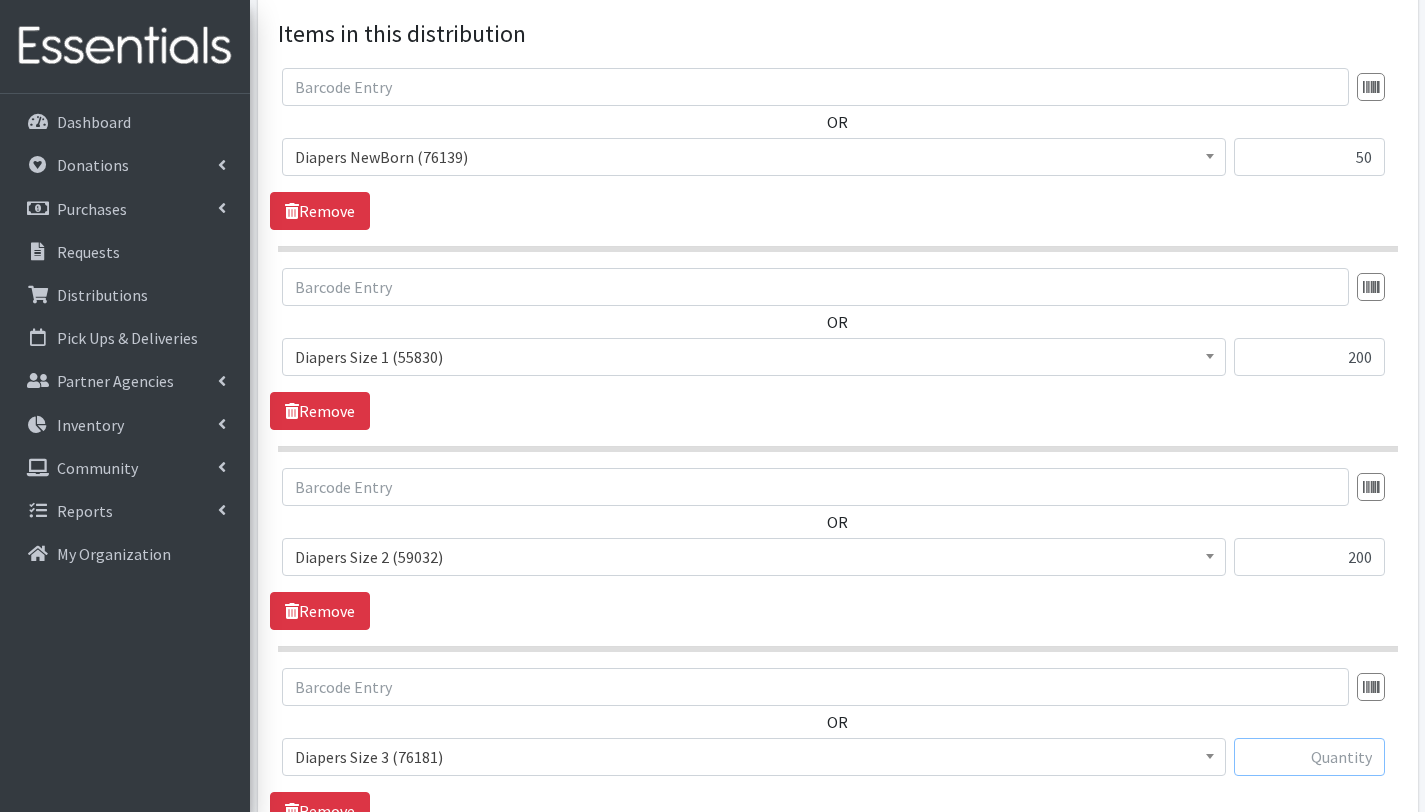 click at bounding box center [1309, 757] 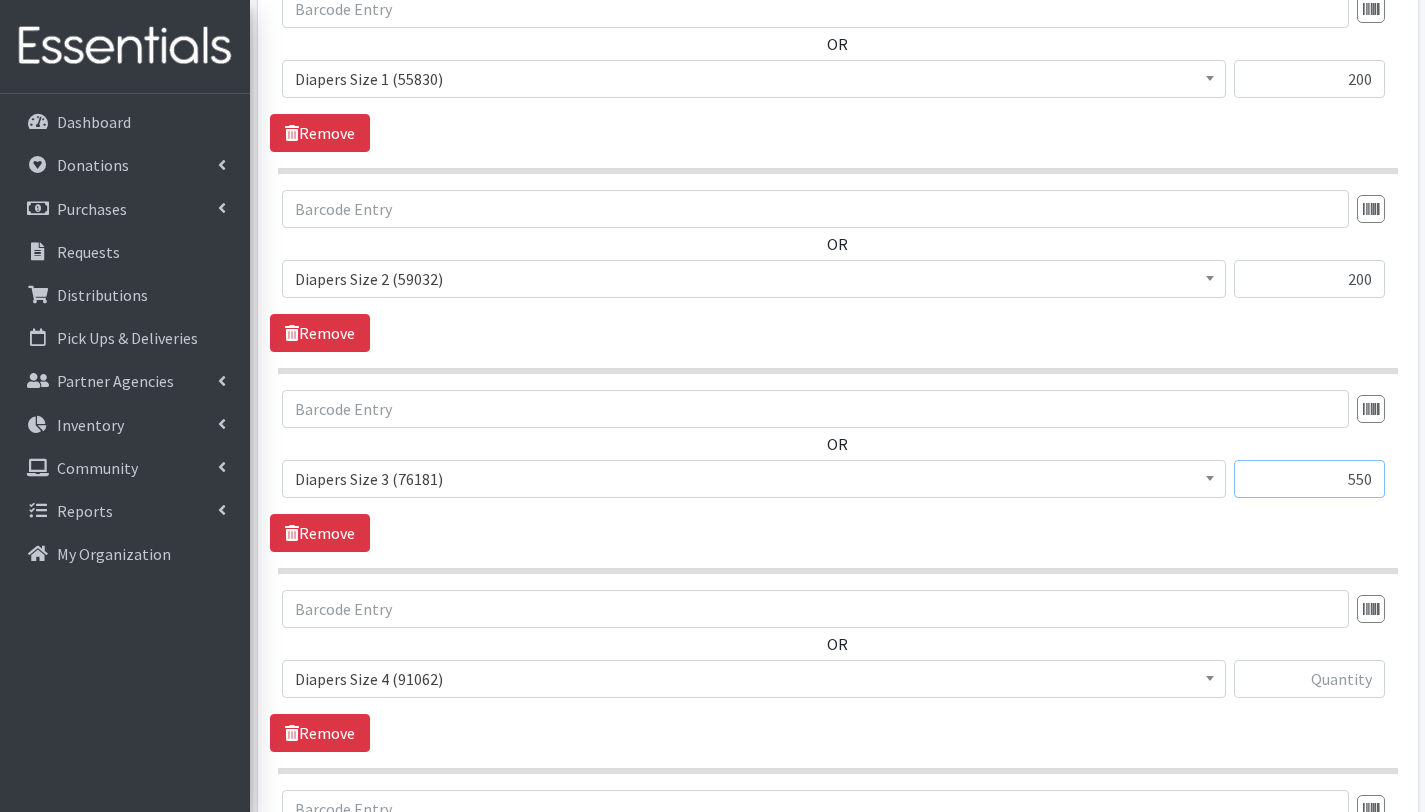 scroll, scrollTop: 1036, scrollLeft: 0, axis: vertical 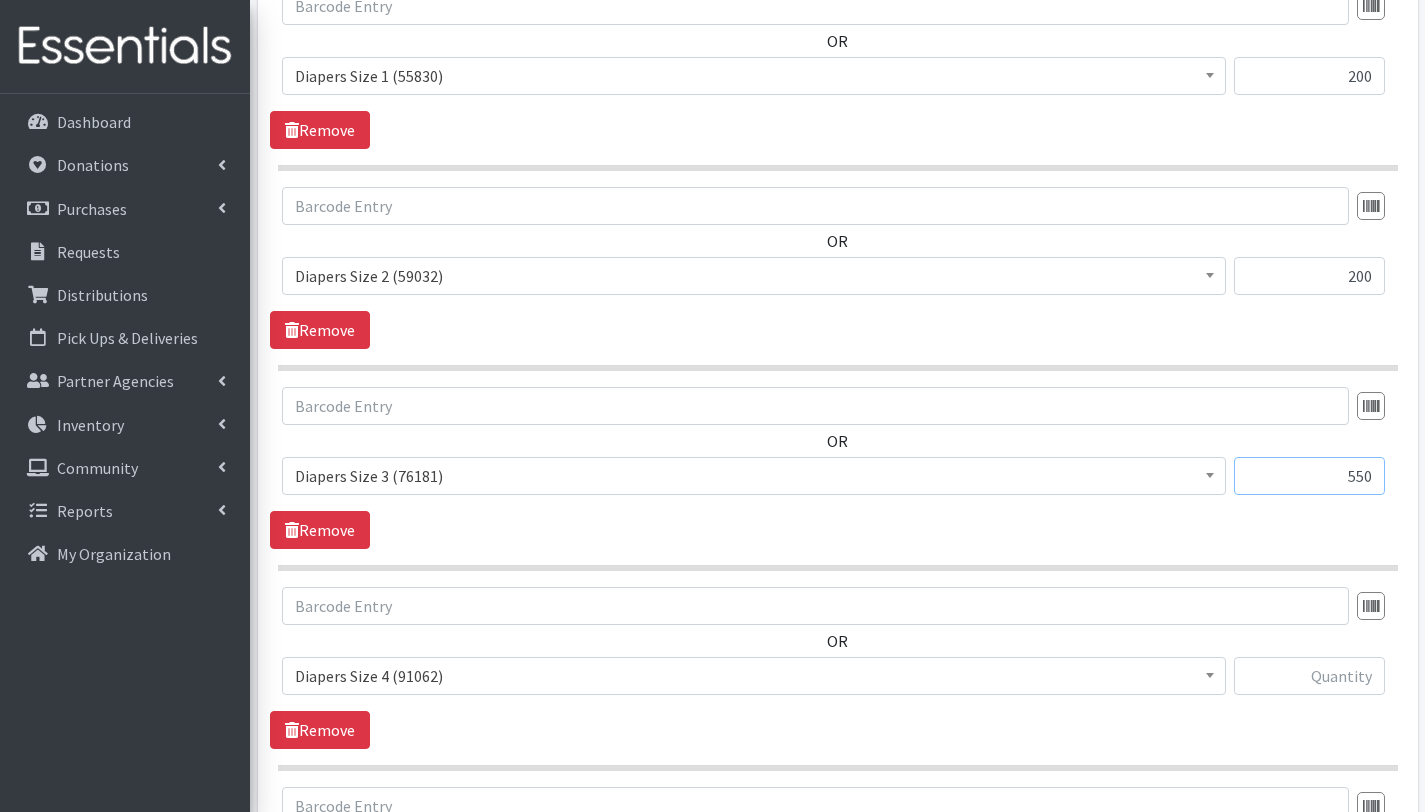 type on "550" 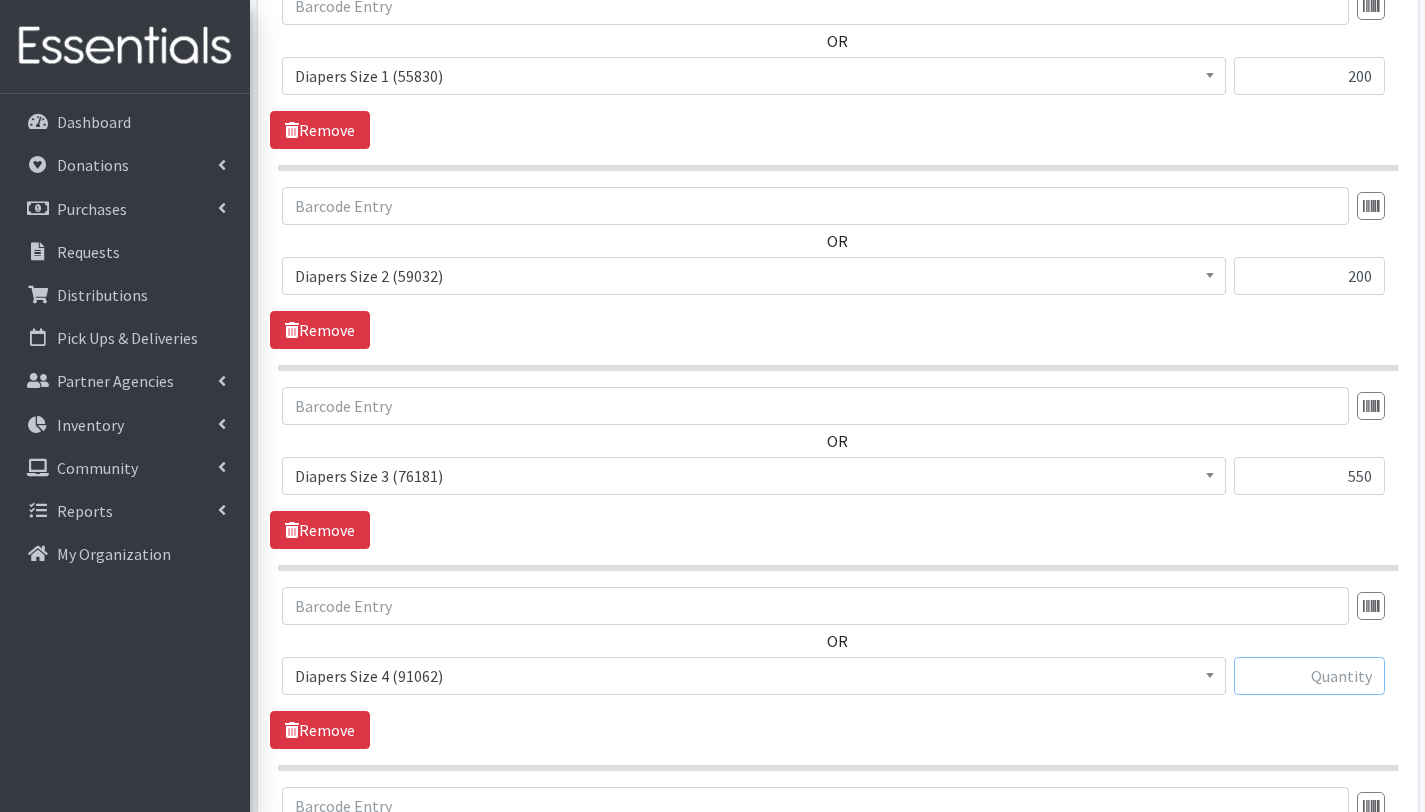 click at bounding box center (1309, 676) 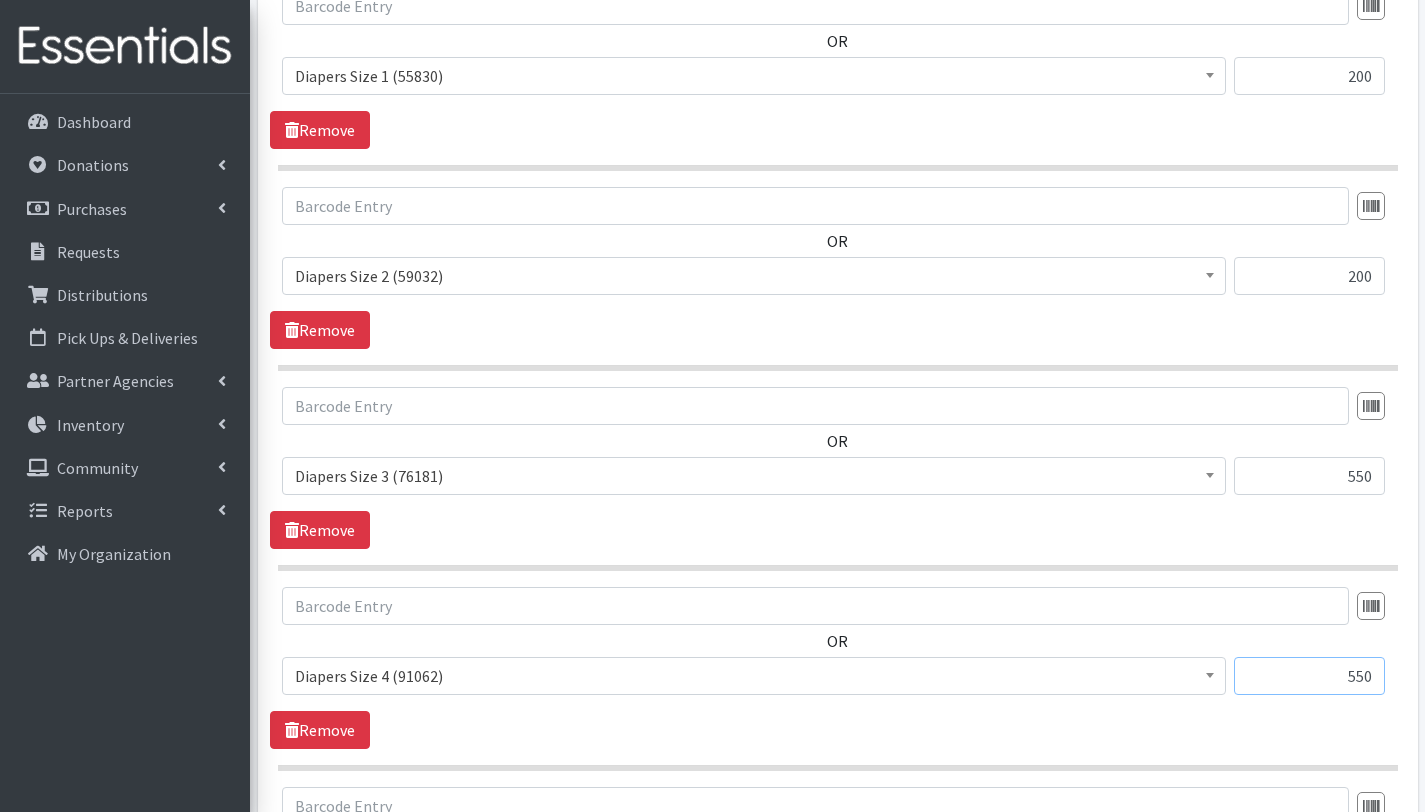 type on "550" 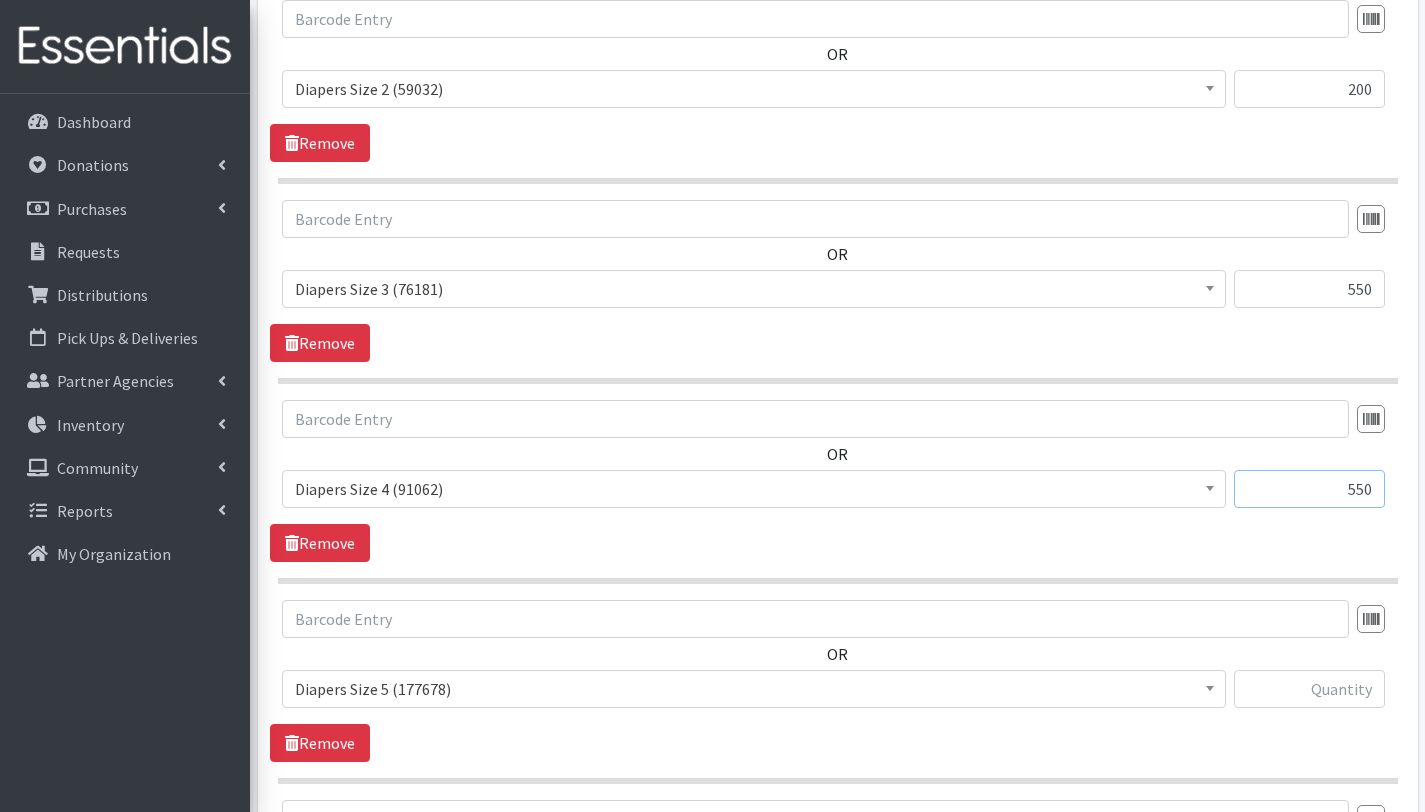scroll, scrollTop: 1236, scrollLeft: 0, axis: vertical 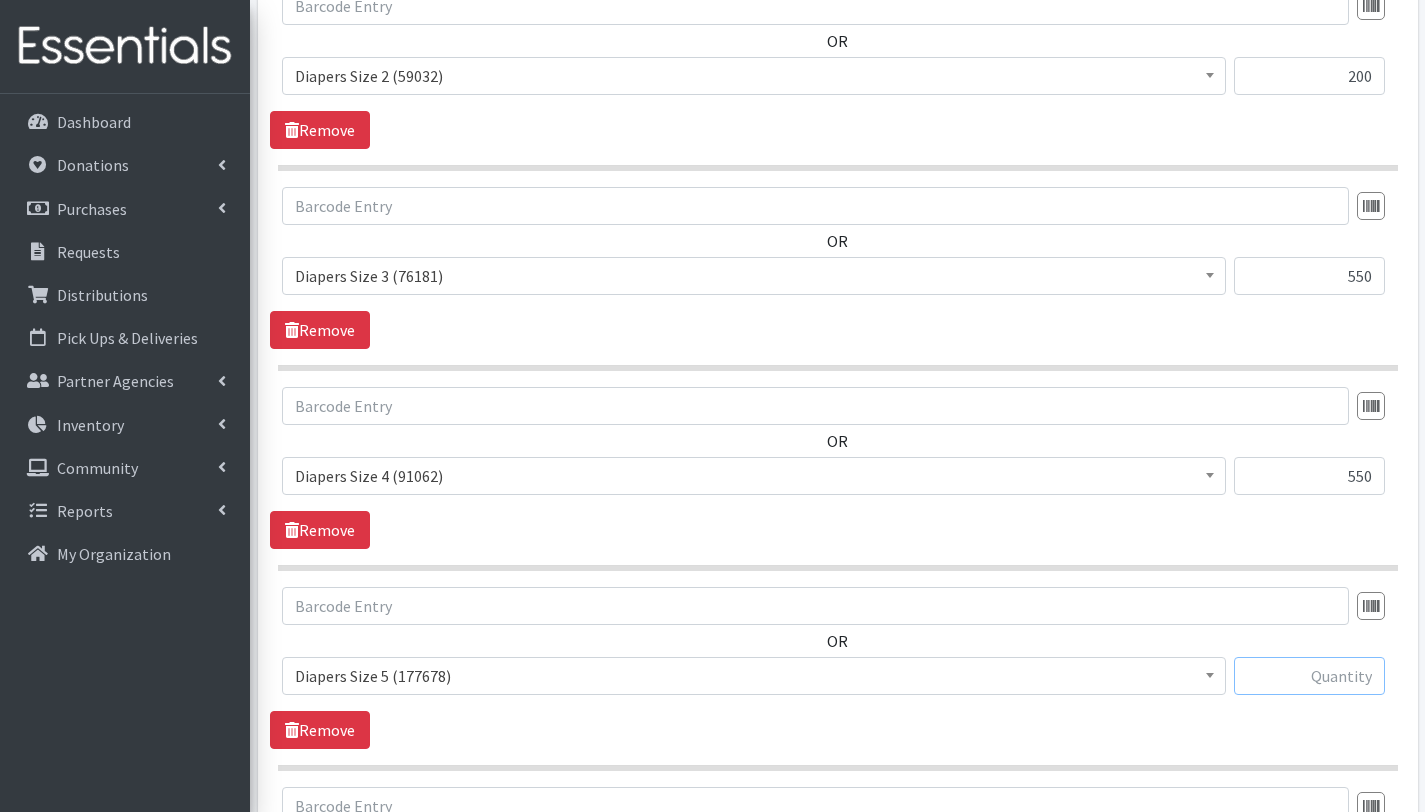 click at bounding box center [1309, 676] 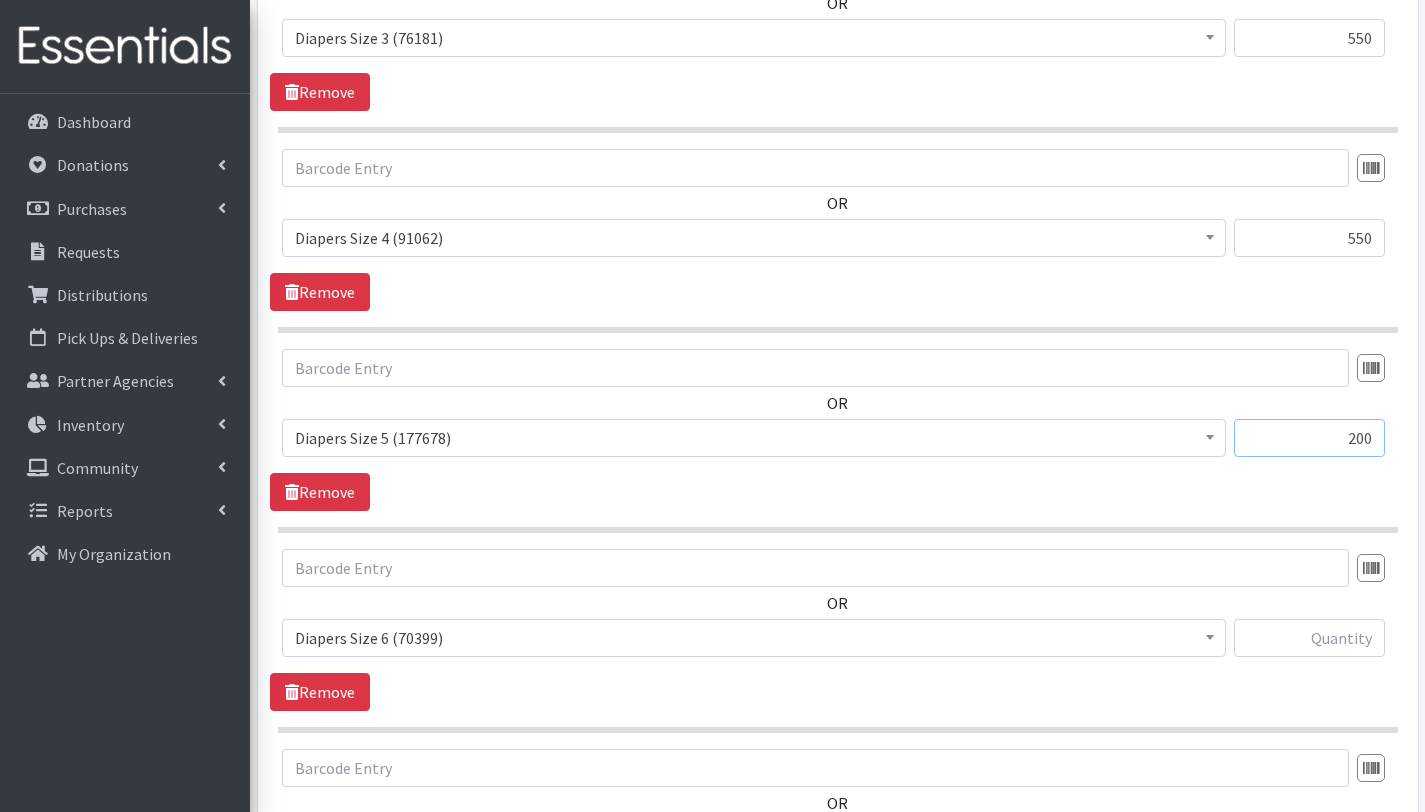 scroll, scrollTop: 1503, scrollLeft: 0, axis: vertical 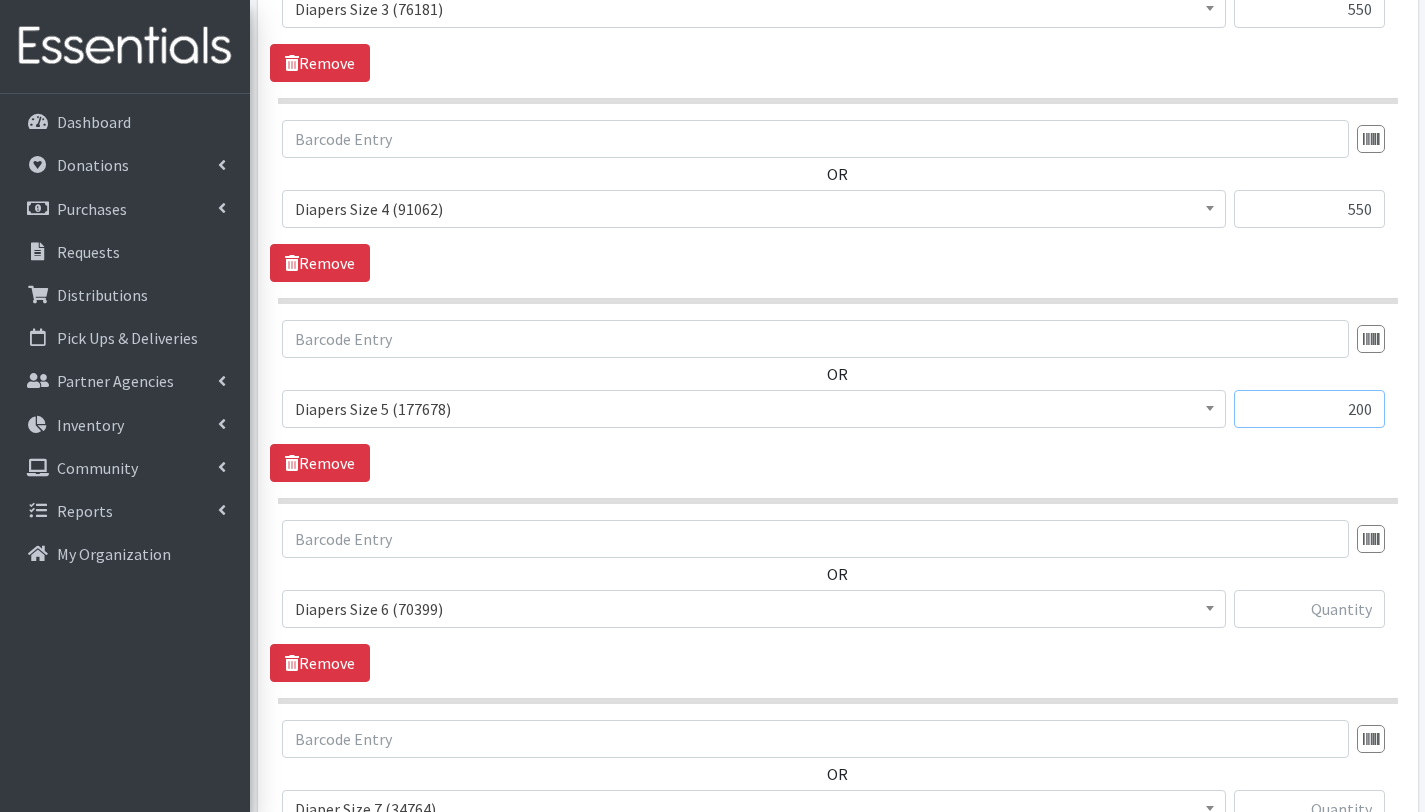 type on "200" 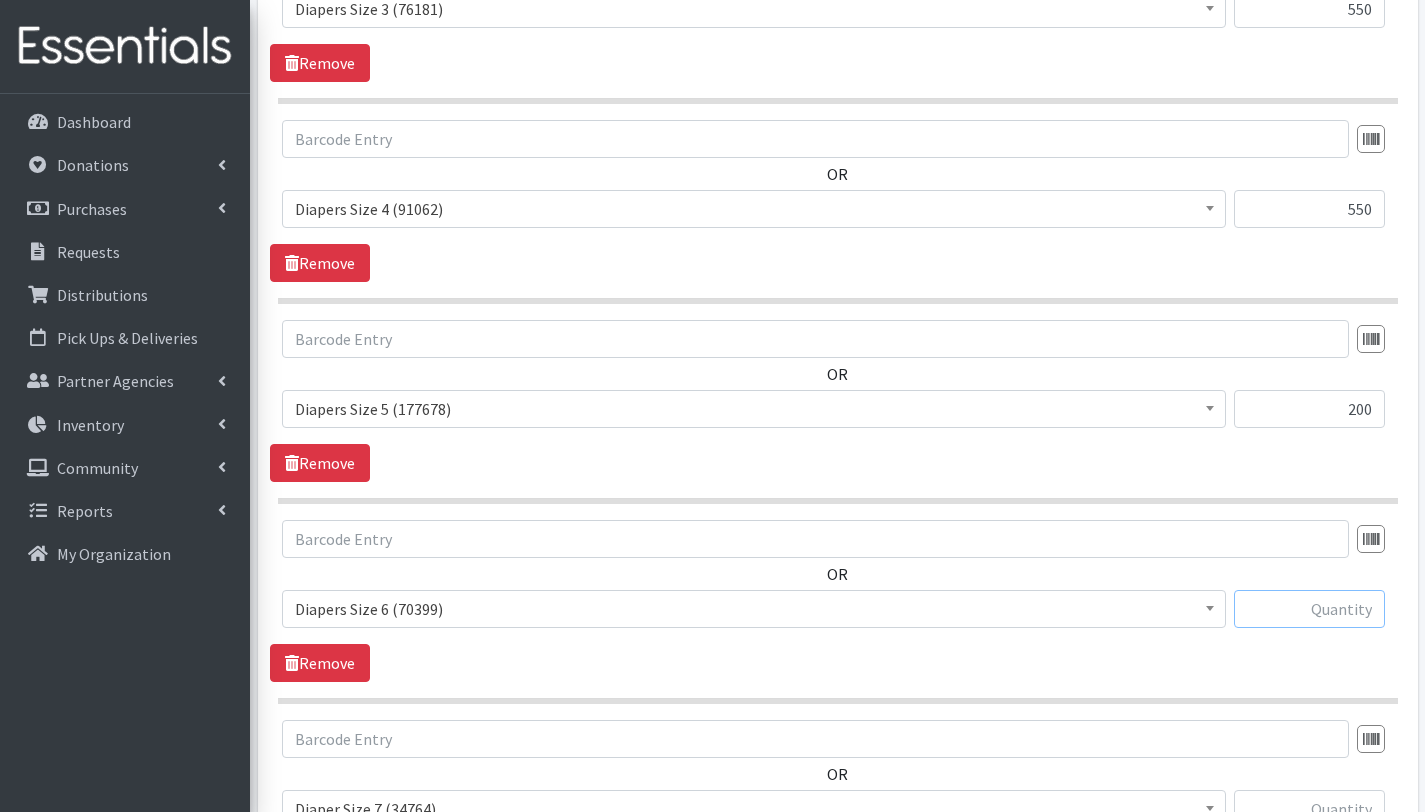 click at bounding box center (1309, 609) 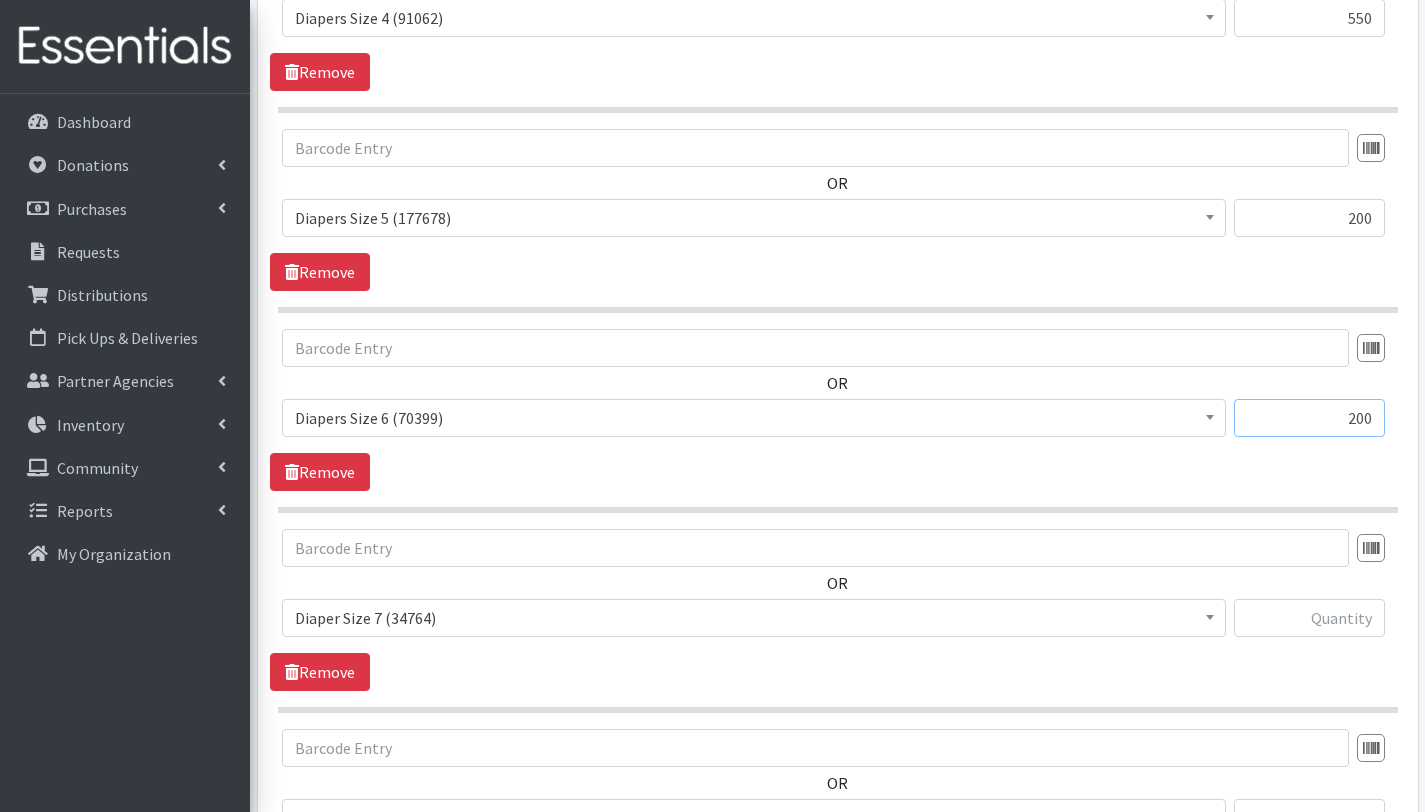 scroll, scrollTop: 1694, scrollLeft: 0, axis: vertical 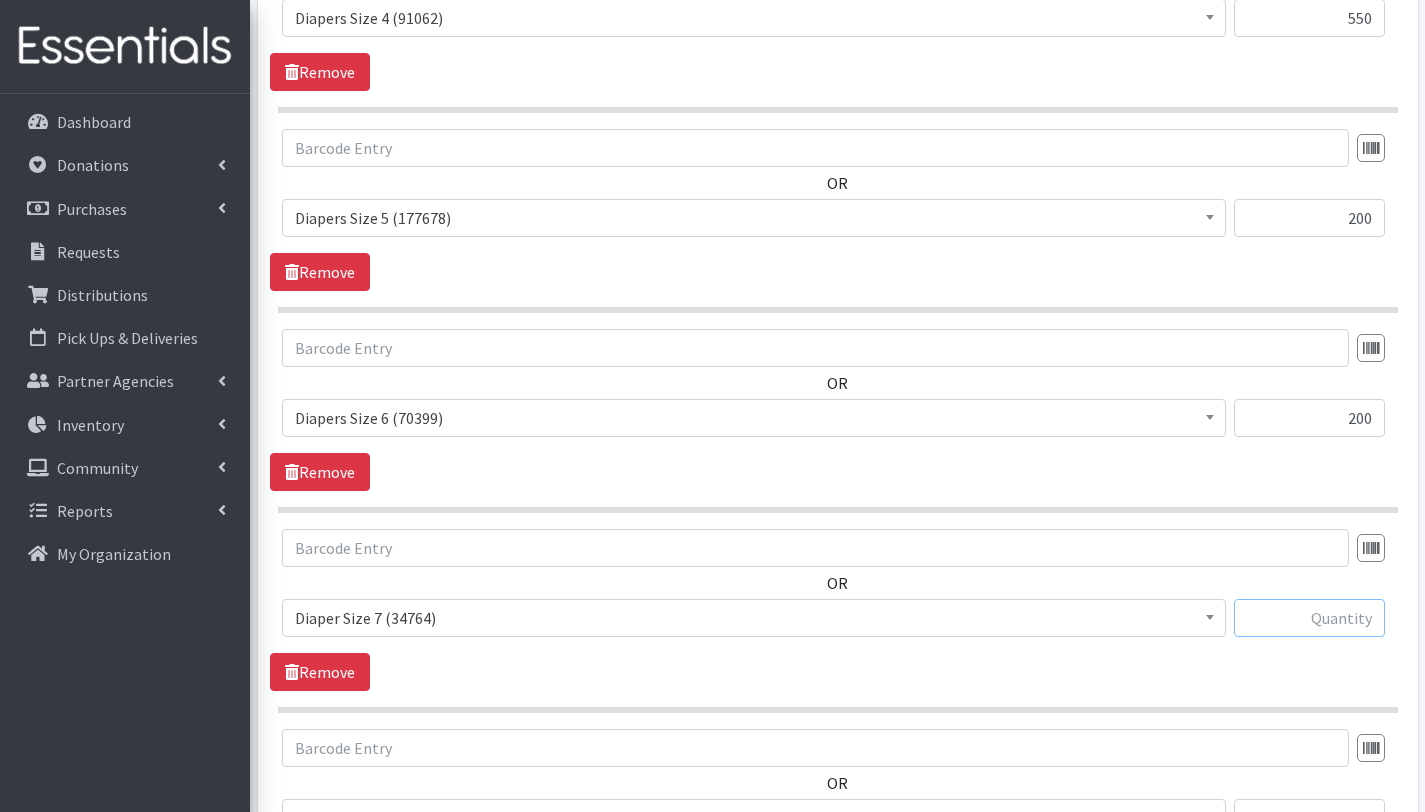 click at bounding box center (1309, 618) 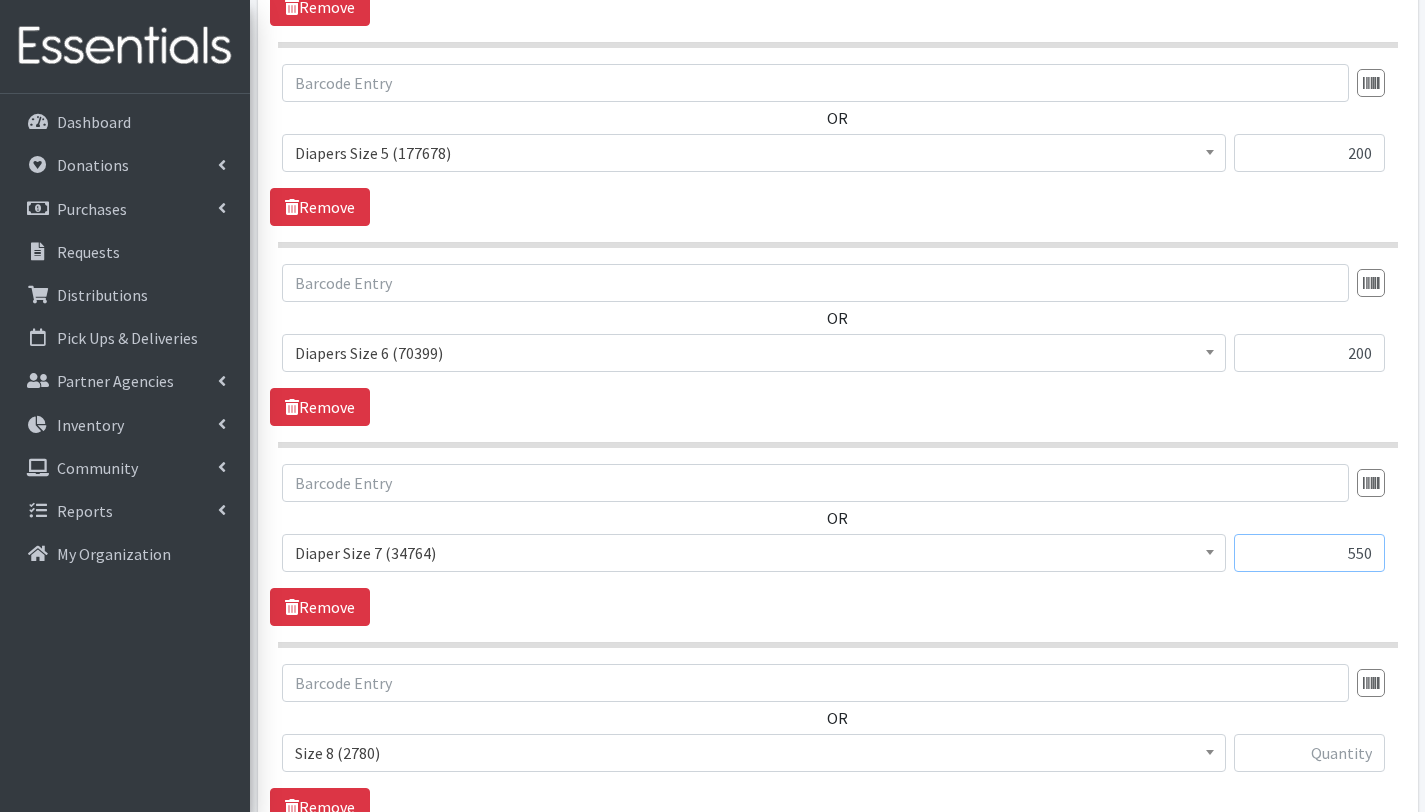 scroll, scrollTop: 1857, scrollLeft: 0, axis: vertical 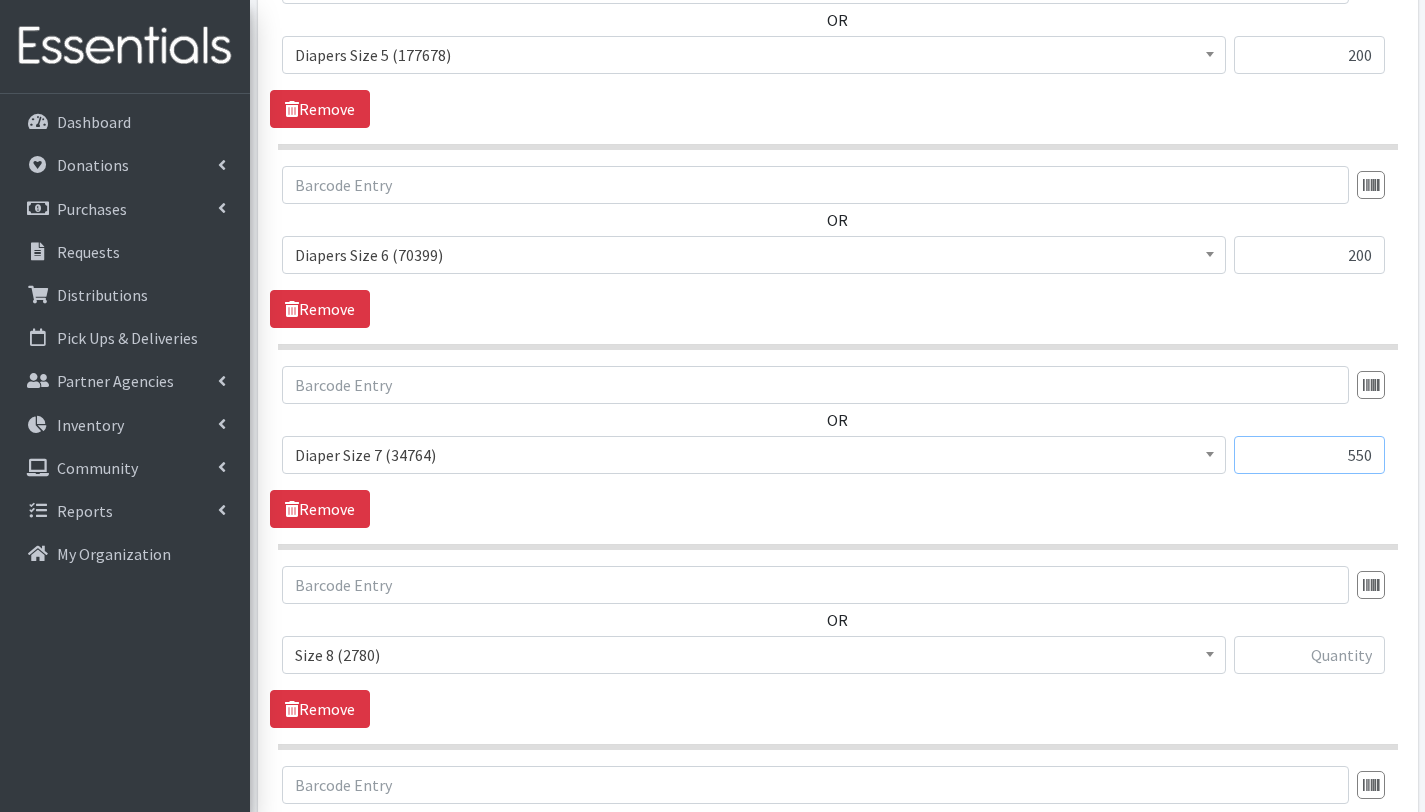 type on "550" 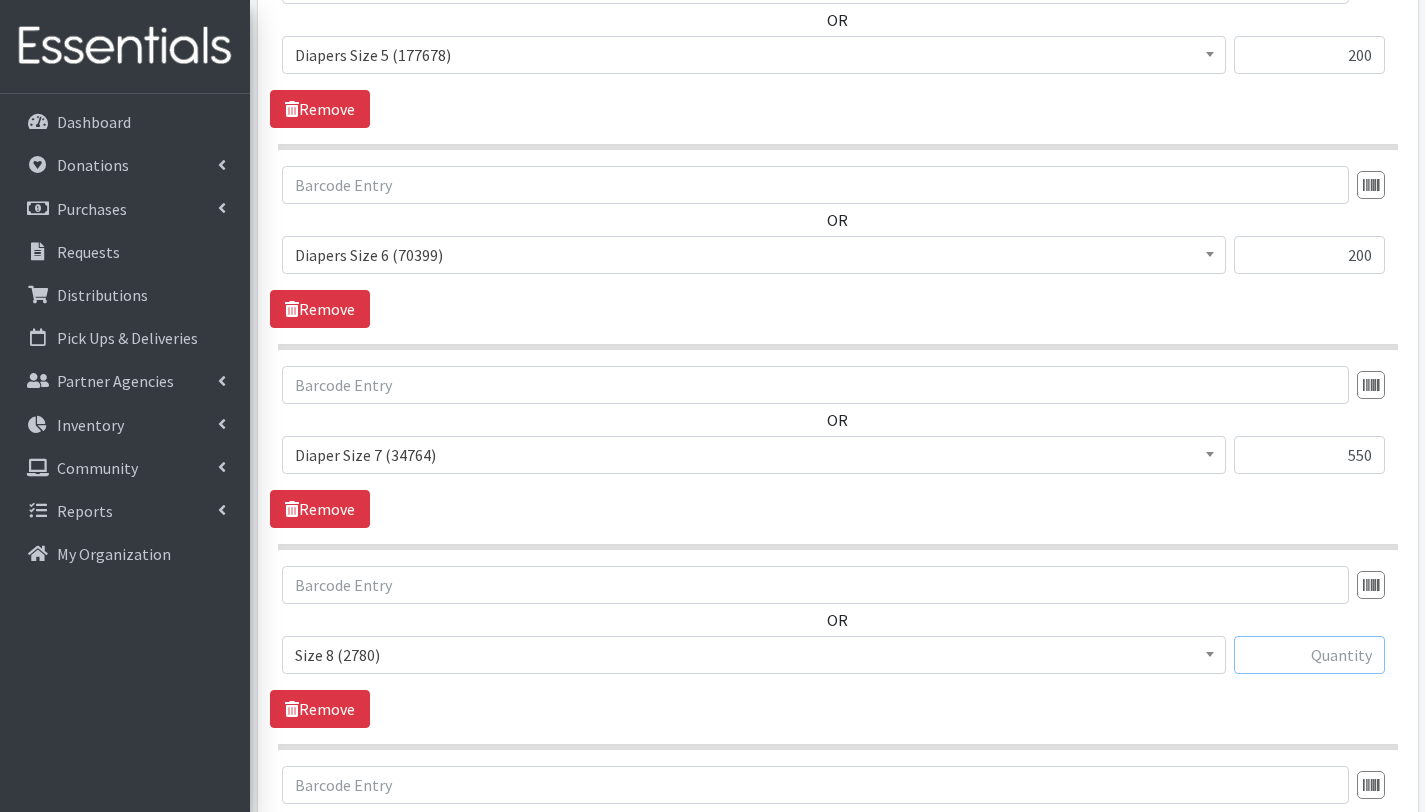 click at bounding box center (1309, 655) 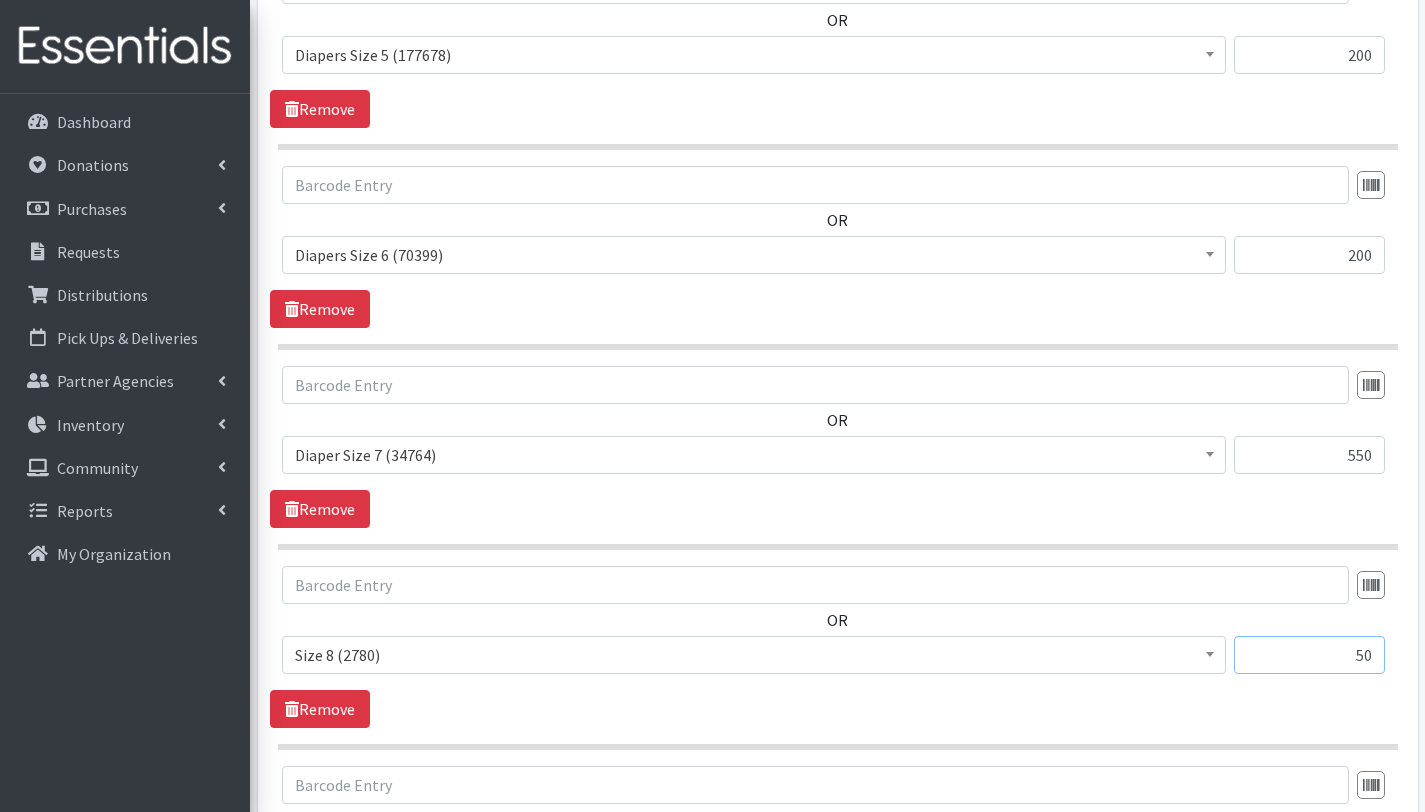 type on "50" 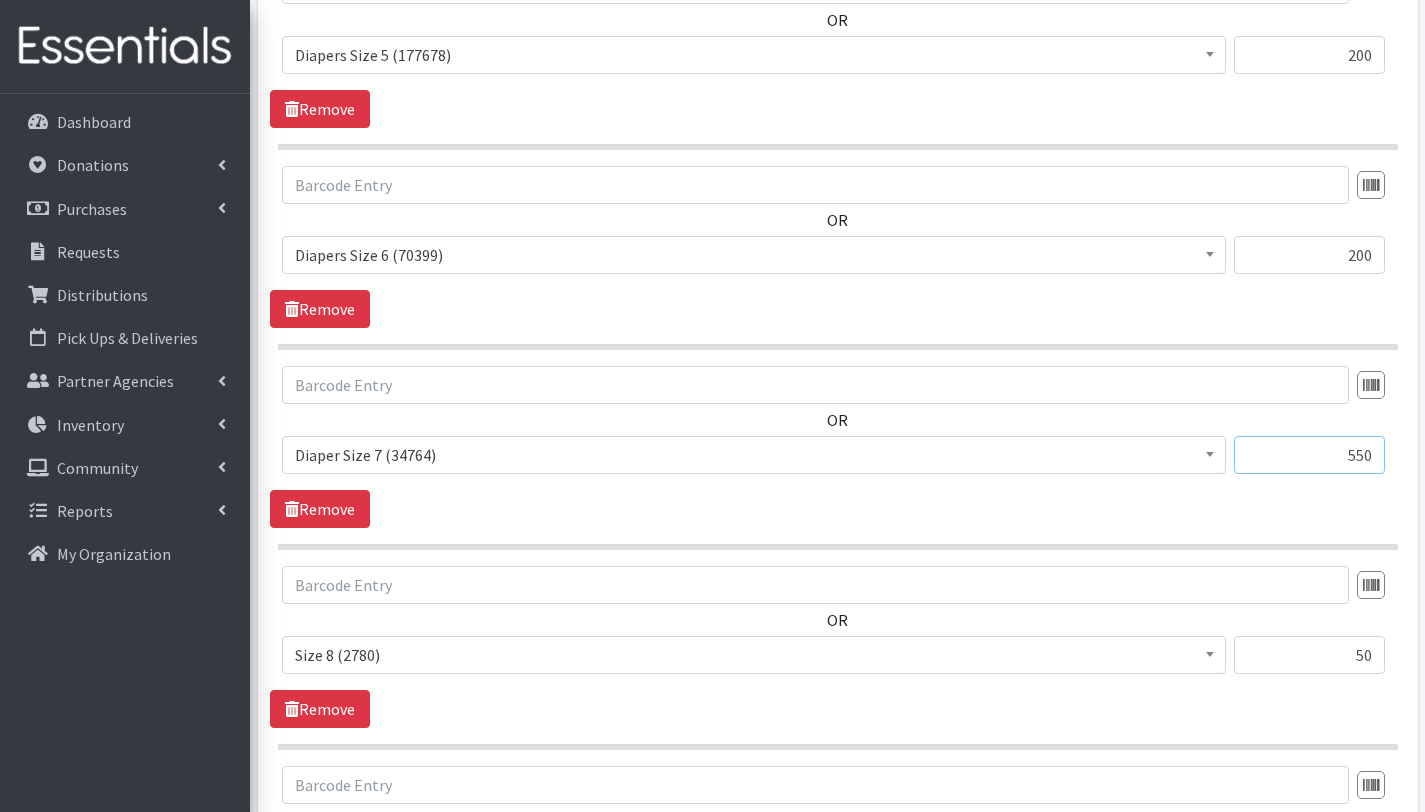 click on "550" at bounding box center [1309, 455] 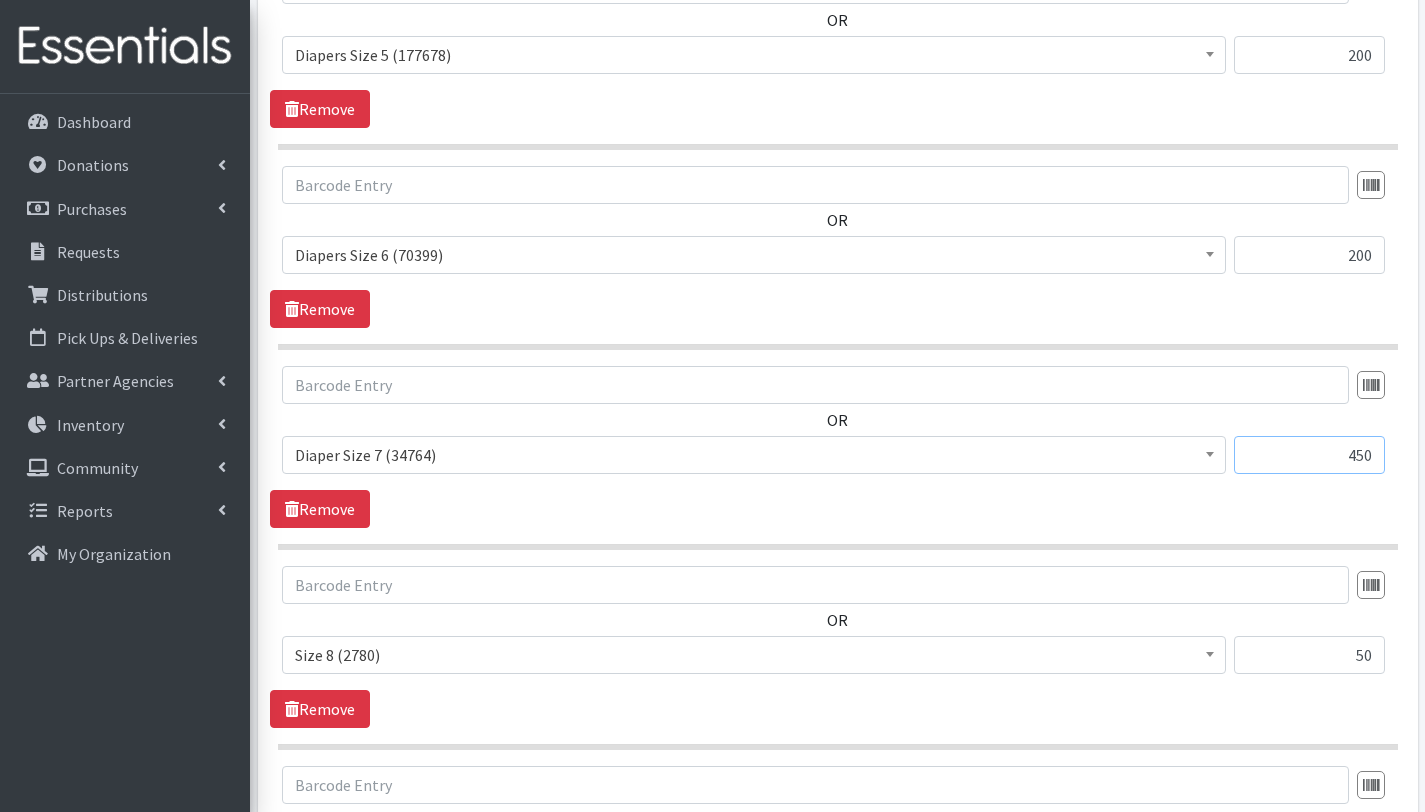 type on "450" 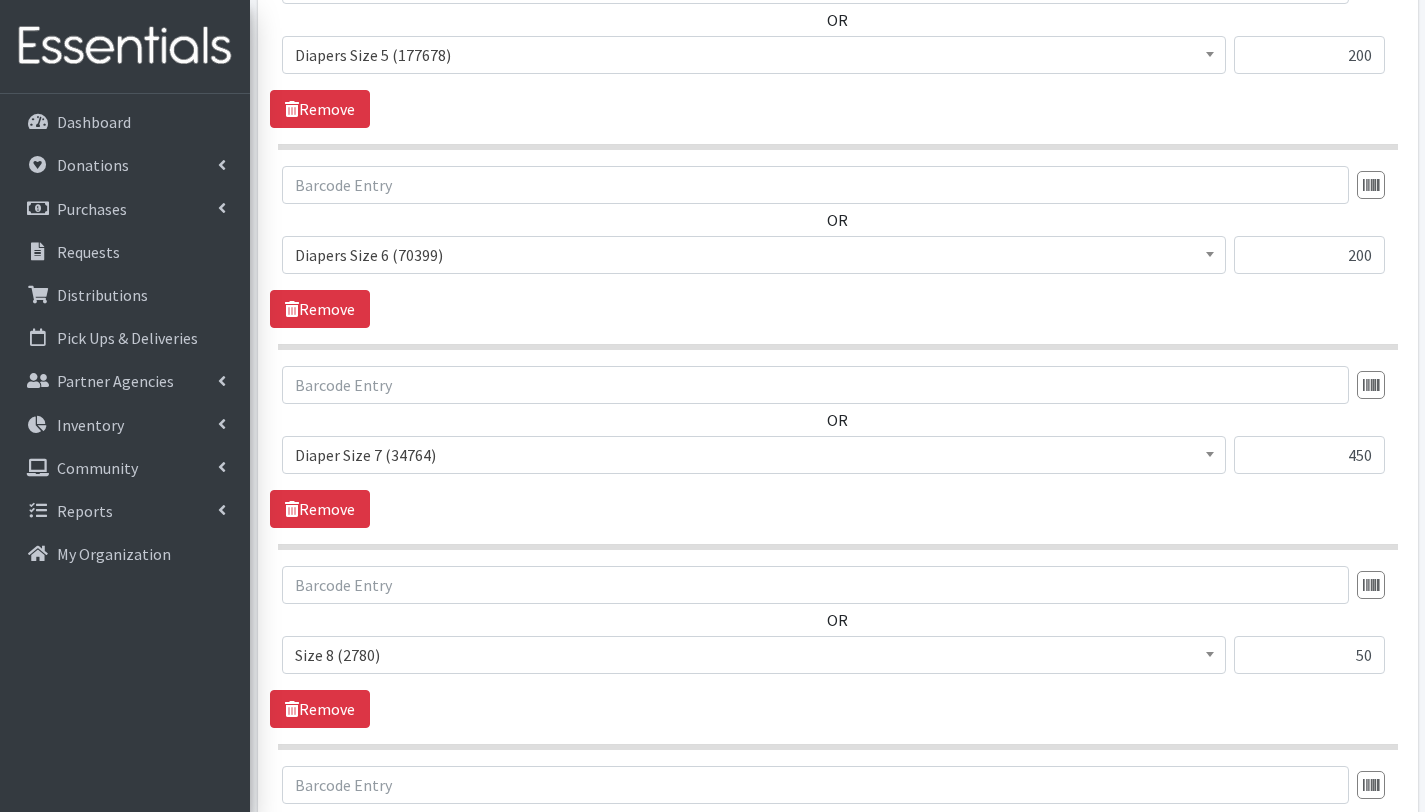 click on "OR
# - Total number of kids being served with this order: (0)
Adult Briefs (Large/X-Large) (1218)
Adult Briefs (Medium/Large) (3478)
Adult Briefs (Small/Medium) (312)
Adult Briefs (XXL) (24)
Adult Cloth Diapers (Large/XL/XXL) (0)
Adult Cloth Diapers (Small/Medium) (142)
Adult Incontinence Pads (150)
Adult Liners (633)
Baby wipes (48861)
Bed Pads (Cloth) (0)
Bed Pads (Disposable) (0)
Bibs (Adult & Child) (73)
Cloth Diapers (AIO's/Pocket) (0)
Cloth Diapers (Covers) (0)
Cloth Diapers (Plastic Cover Pants) (0)
Cloth Diapers (Prefolds & Fitted) (6)
Cloth Inserts (For Cloth Diapers) (0)
Cloth Potty Training Pants/Underwear (0)
Cloth Swimmers (Kids) (0)
Diaper Rash Cream/Powder (578)" at bounding box center [837, 447] 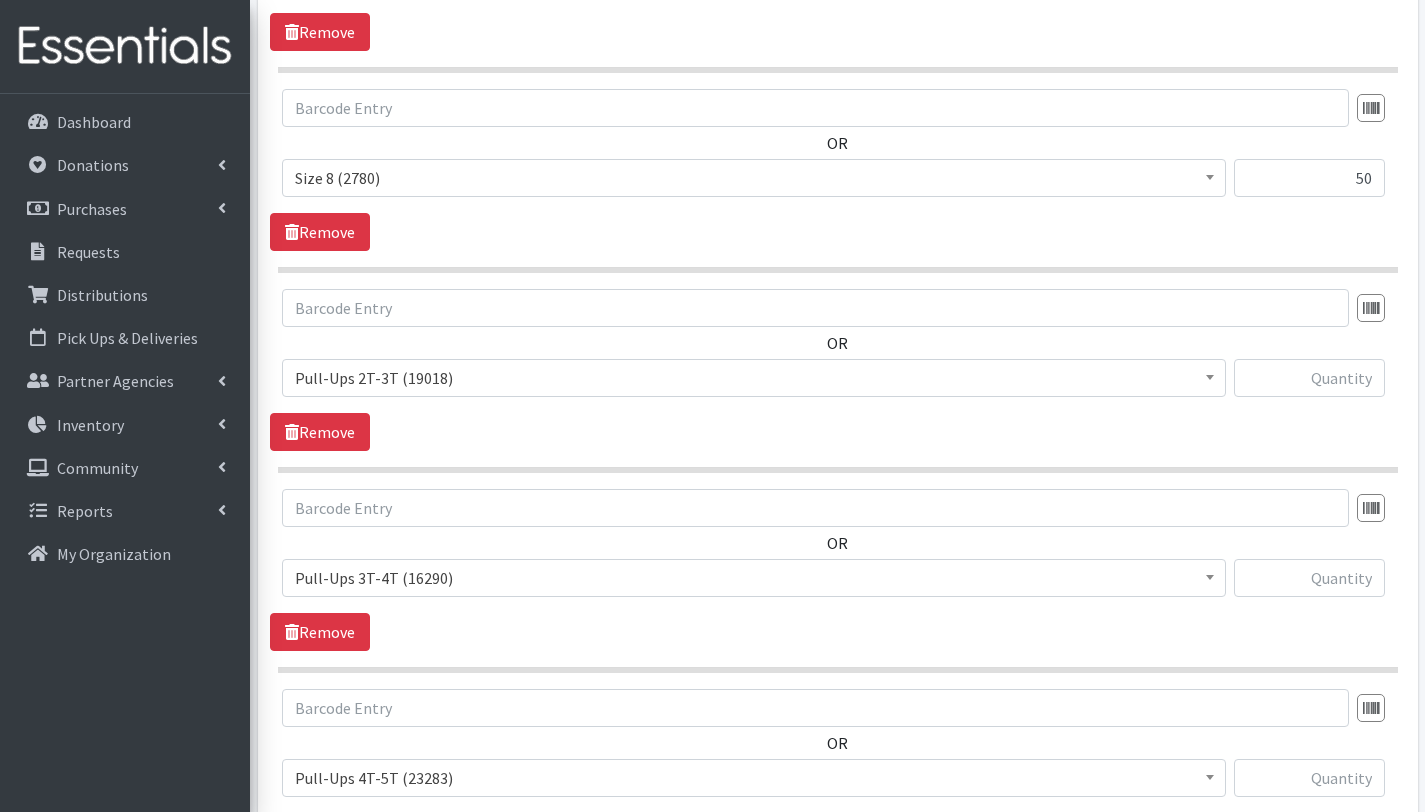 scroll, scrollTop: 2338, scrollLeft: 0, axis: vertical 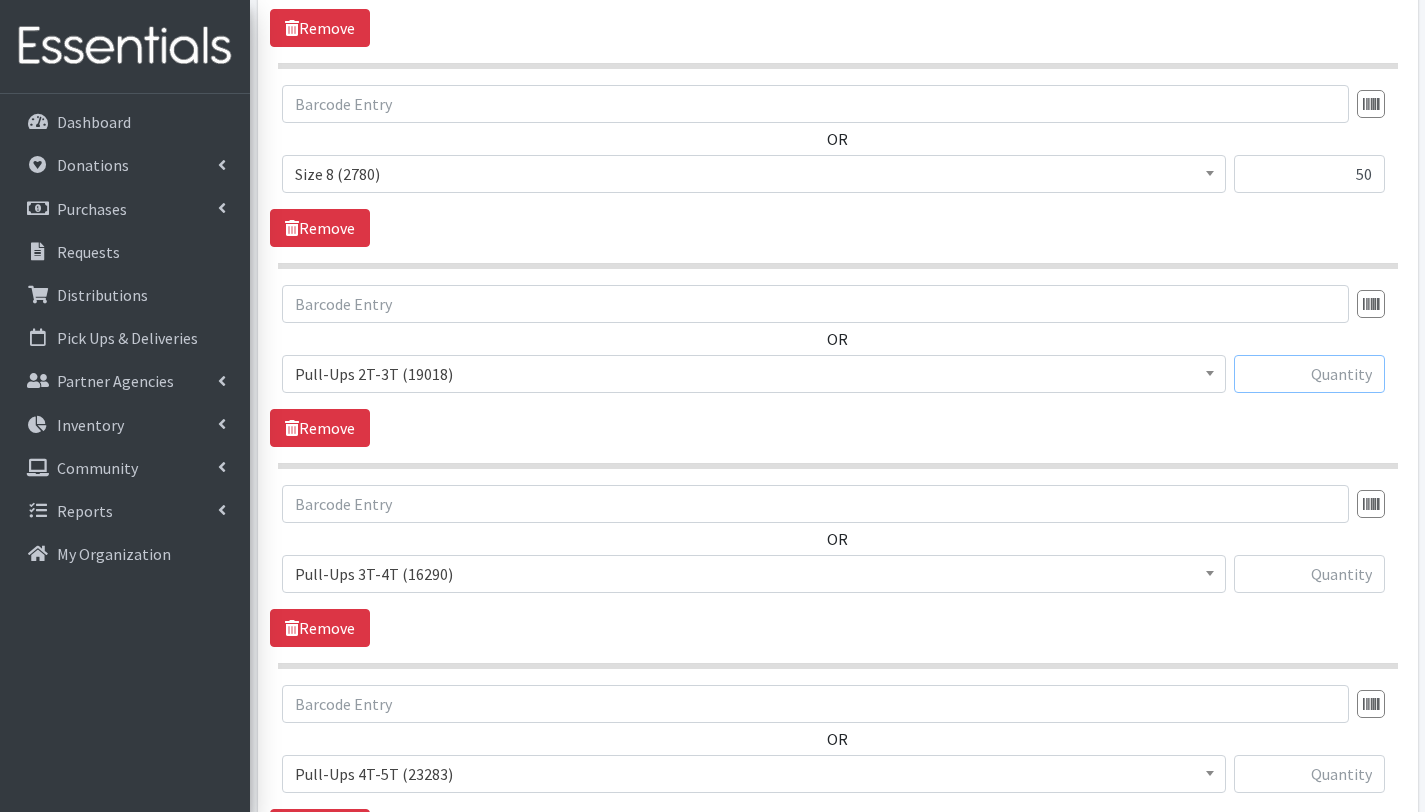 click at bounding box center (1309, 374) 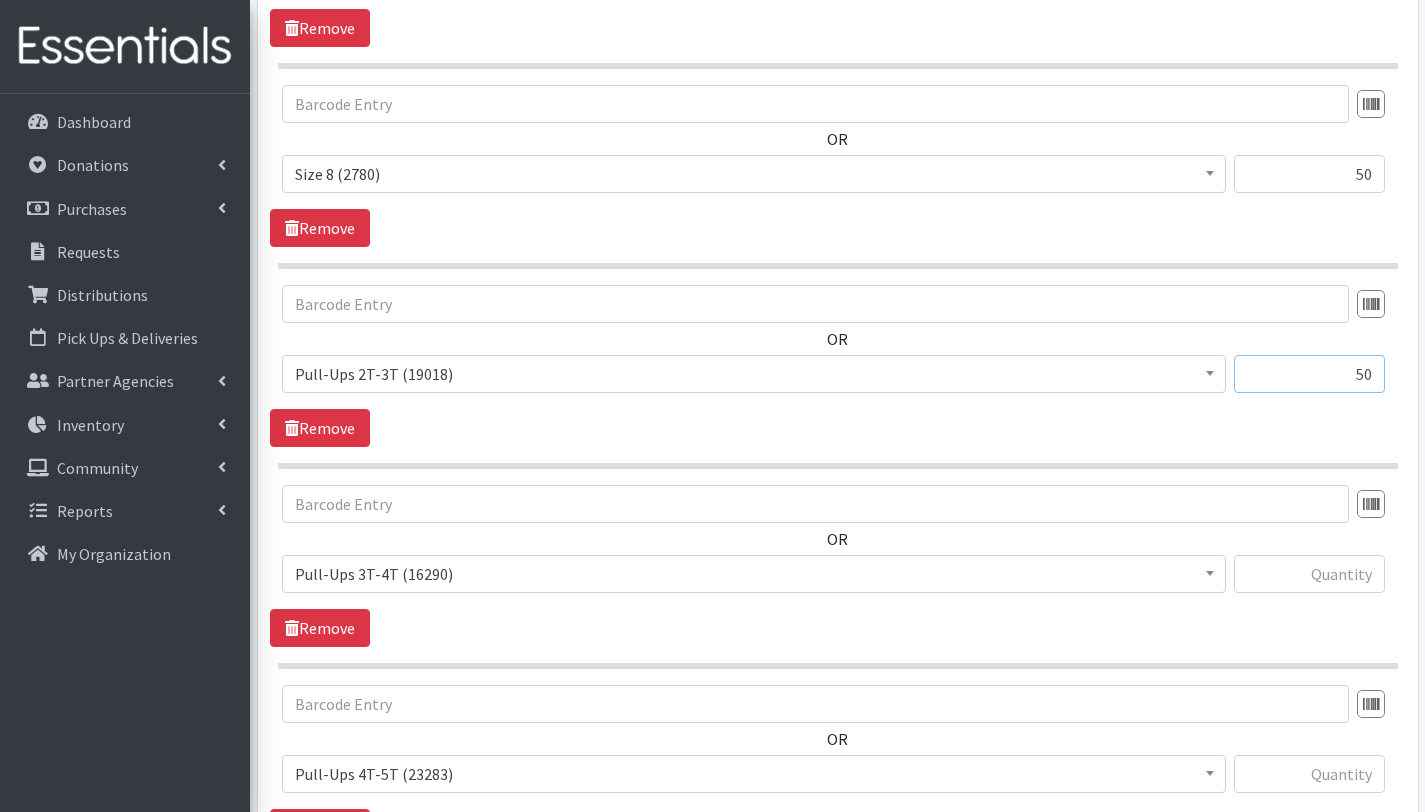 type on "50" 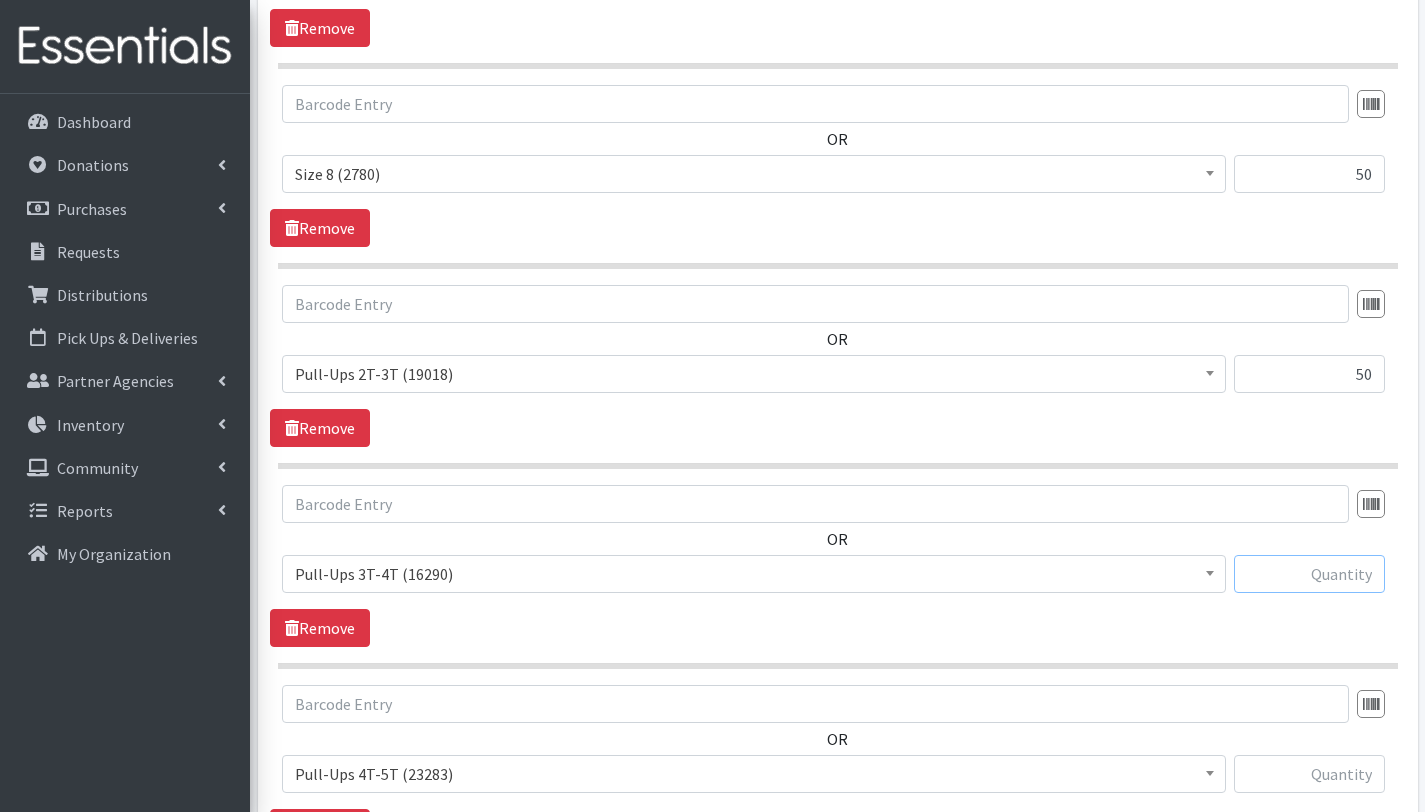 click at bounding box center [1309, 574] 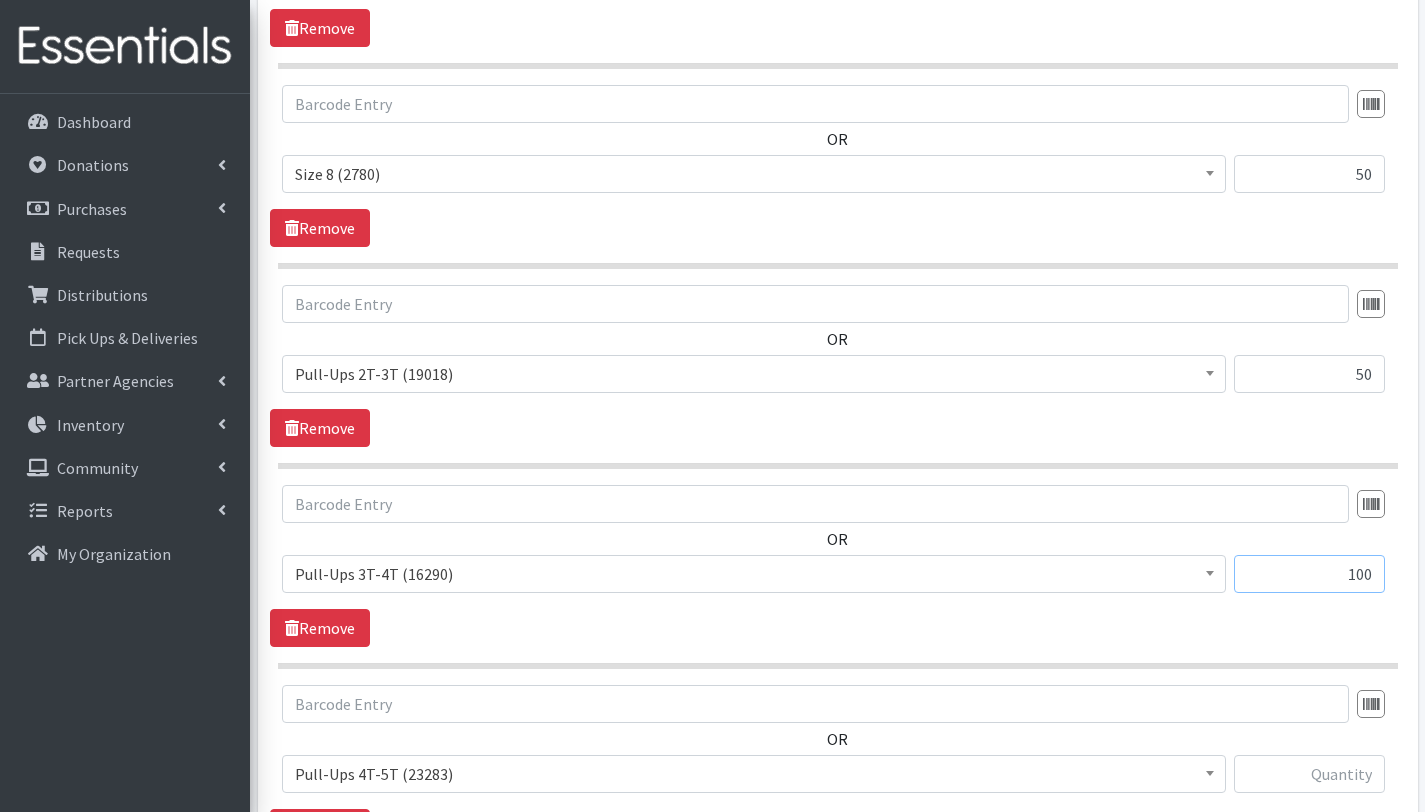 type on "100" 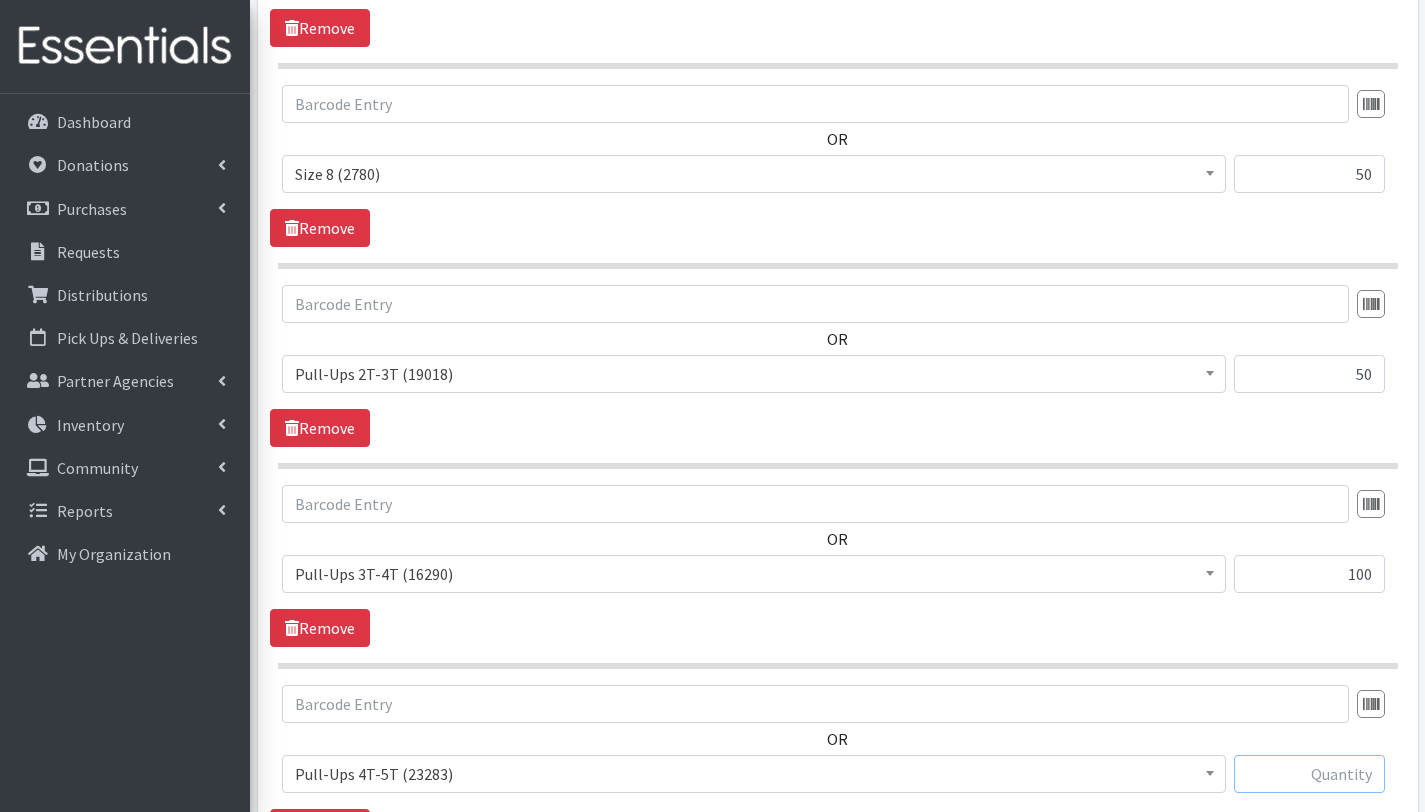 click at bounding box center [1309, 774] 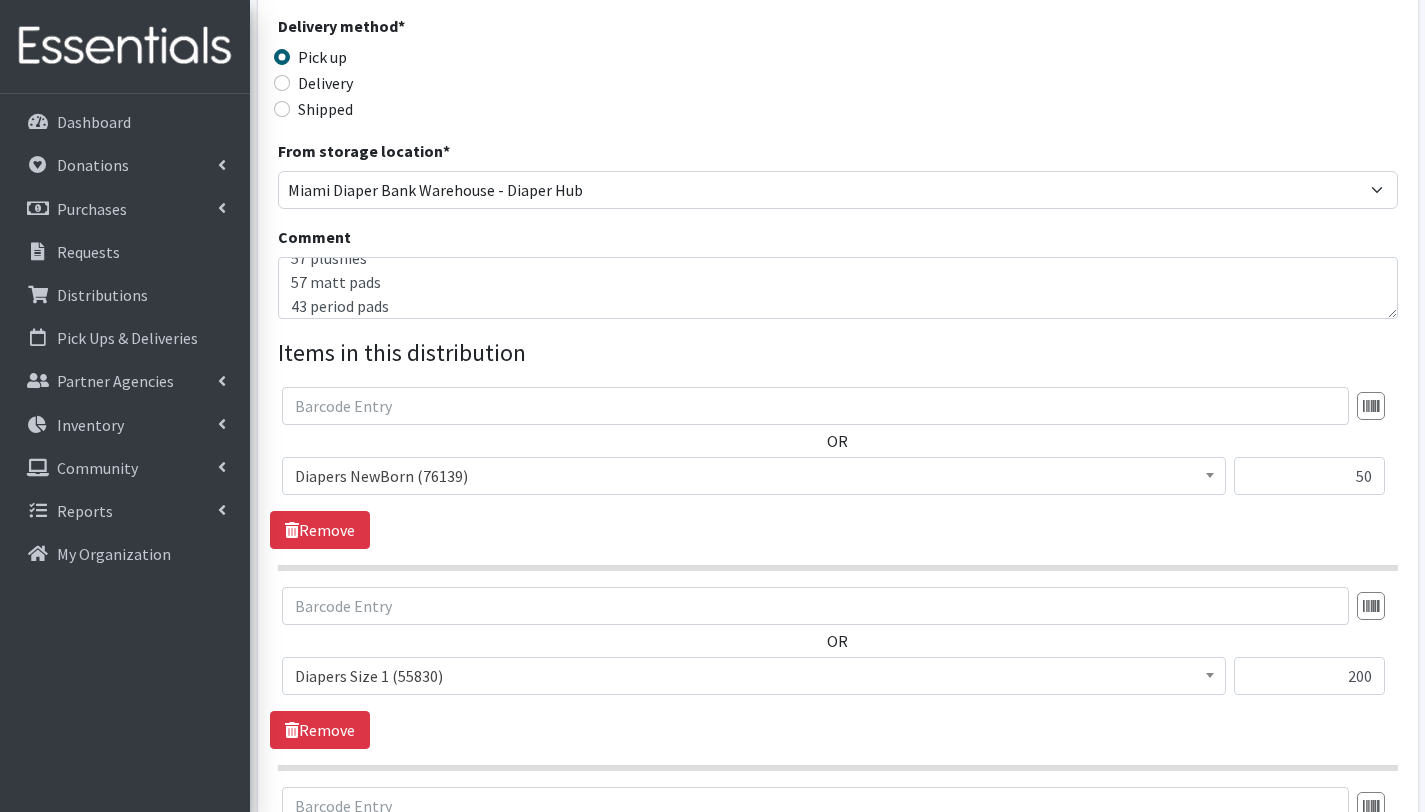 scroll, scrollTop: 436, scrollLeft: 0, axis: vertical 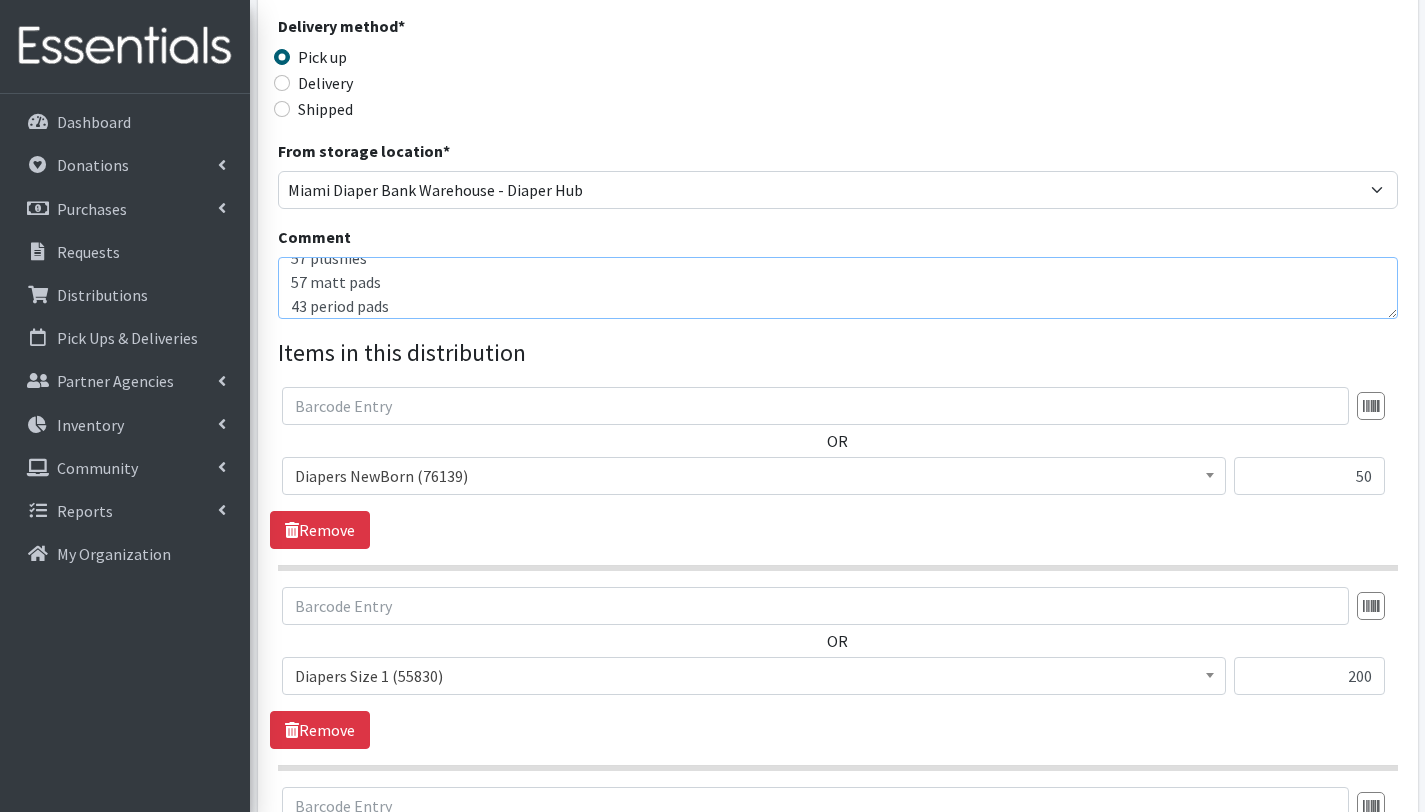click on "Pop Up Mobile Pantry - Kendall Hospital. 07/17/2025
With this distribution we are serving 57 children and 43 household members.
57 food pouches
57 plushies
57 matt pads
43 period pads" at bounding box center (838, 288) 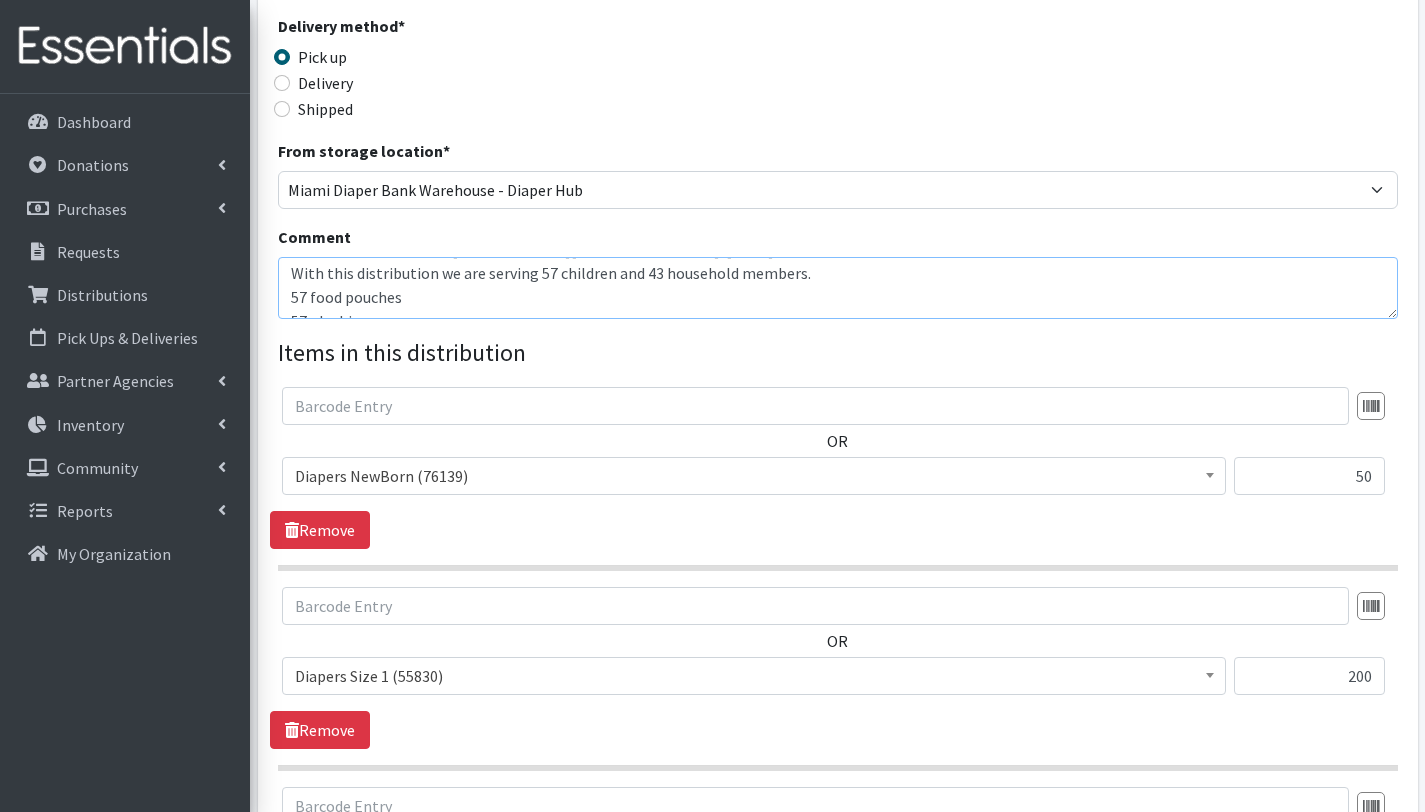 scroll, scrollTop: 29, scrollLeft: 0, axis: vertical 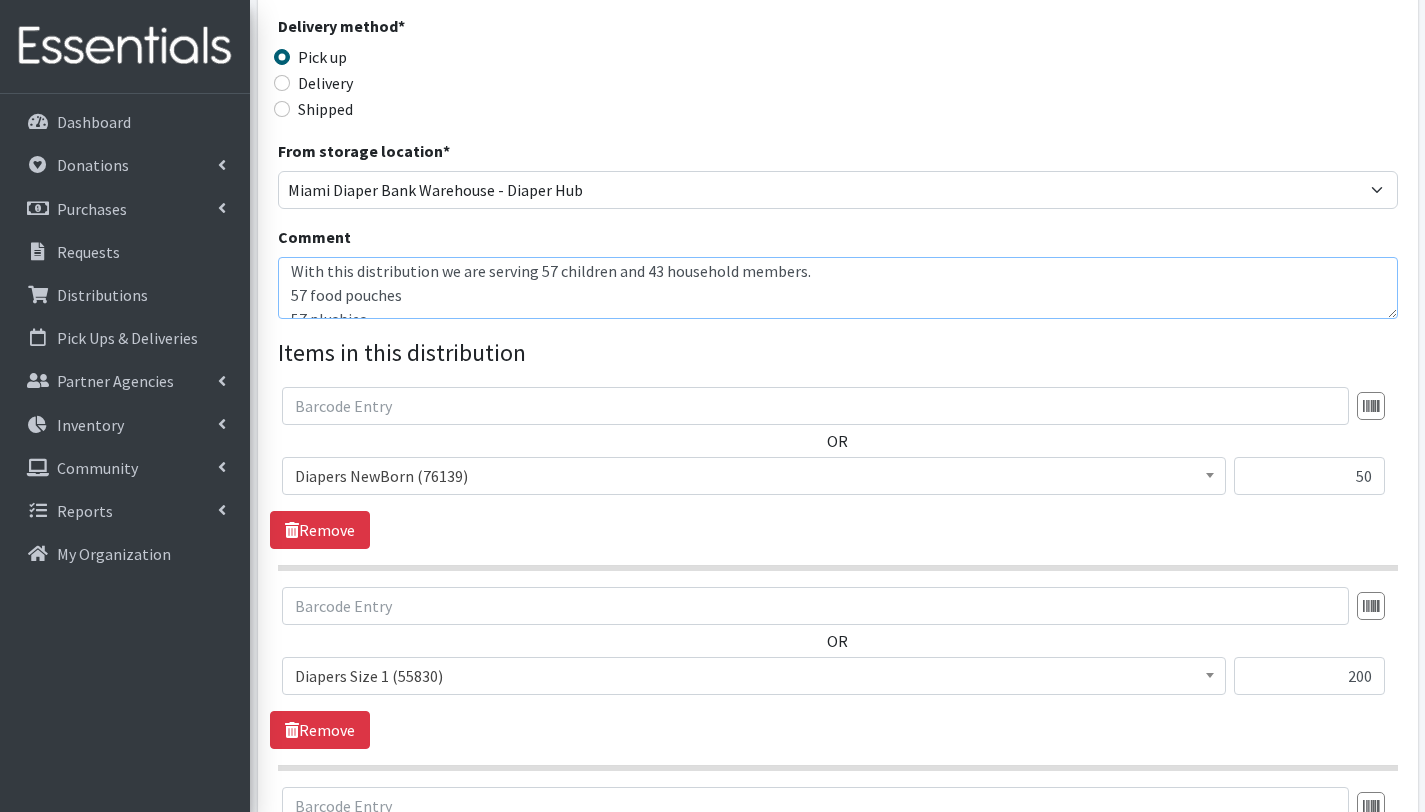 click on "Pop Up Mobile Pantry - Kendall Hospital. 07/17/2025
With this distribution we are serving 57 children and 43 household members.
57 food pouches
57 plushies
57 matt pads
43 period pads" at bounding box center [838, 288] 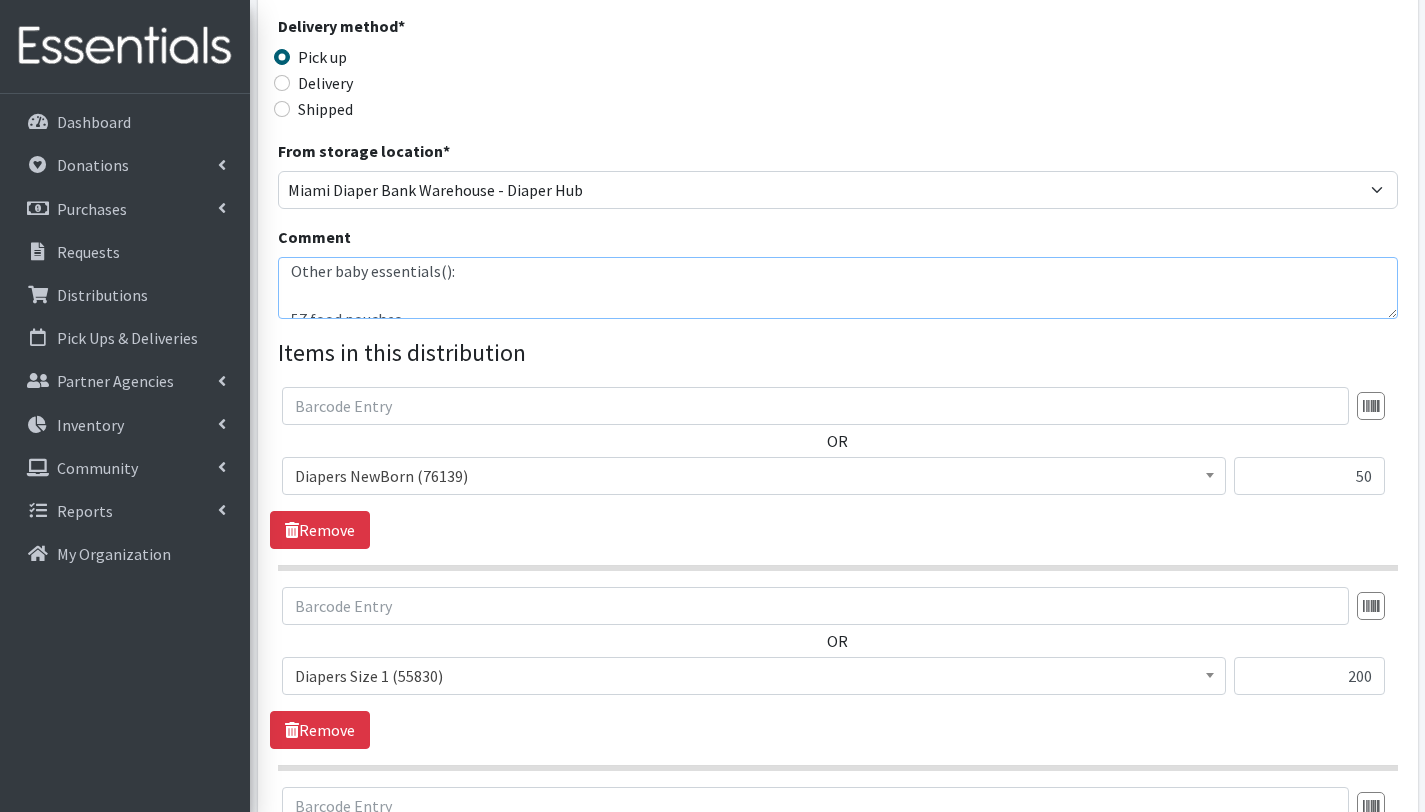 scroll, scrollTop: 77, scrollLeft: 0, axis: vertical 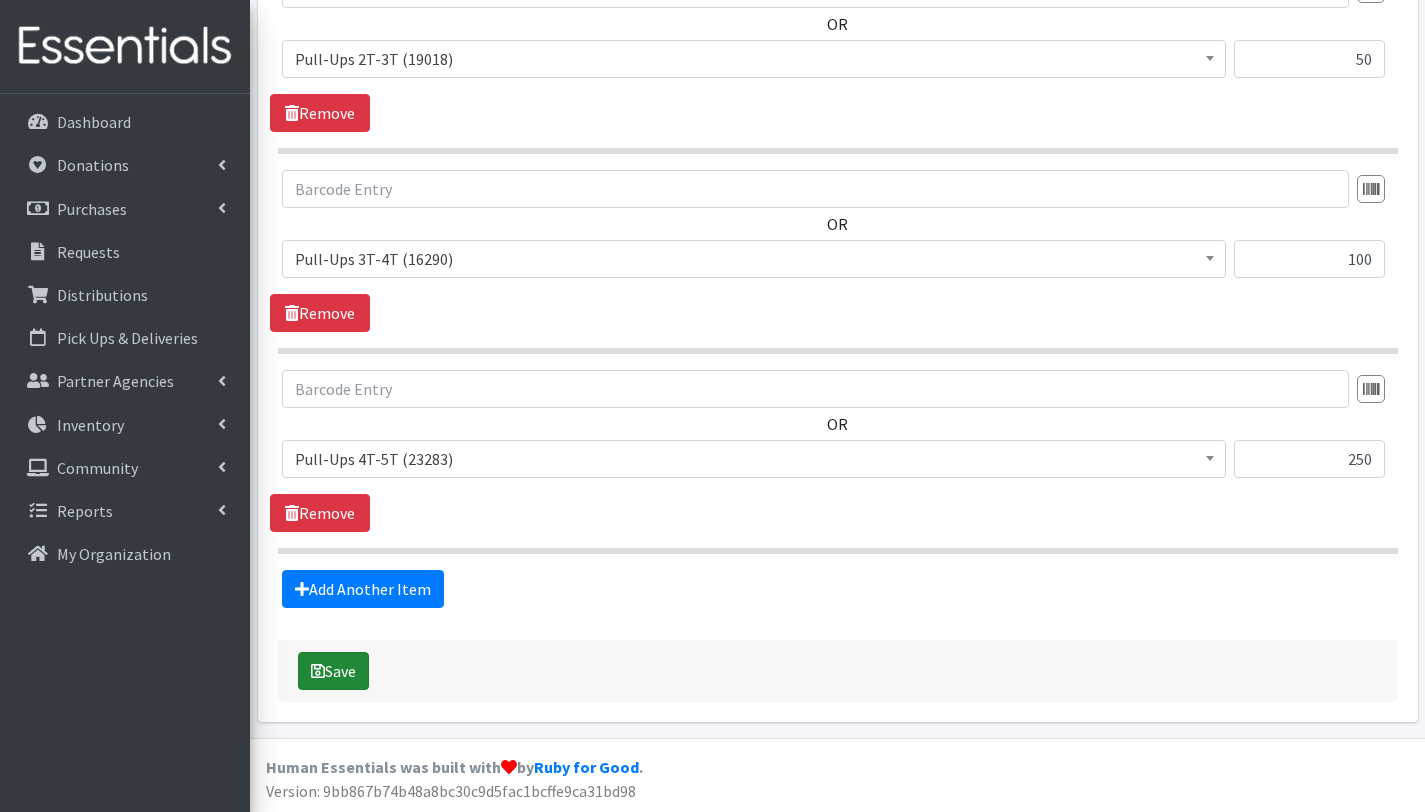 type on "Pop Up Mobile Pantry - Kendall Hospital. 07/17/2025
With this distribution we are serving 57 children and 43 household members.
Other baby essentials():
57 baby wipes
57 food pouches
57 plushies
57 matt pads
43 period pads" 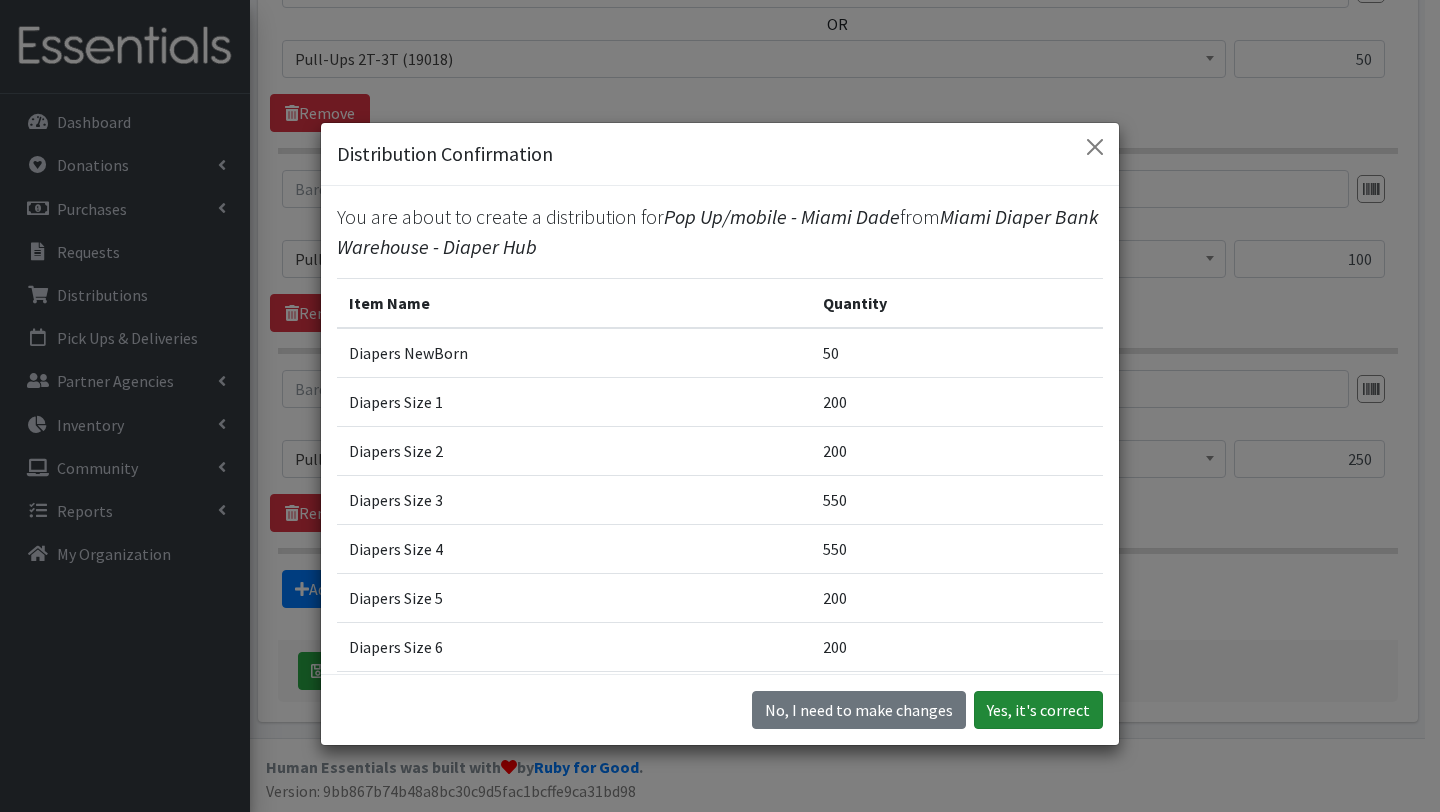 click on "Yes, it's correct" at bounding box center (1038, 710) 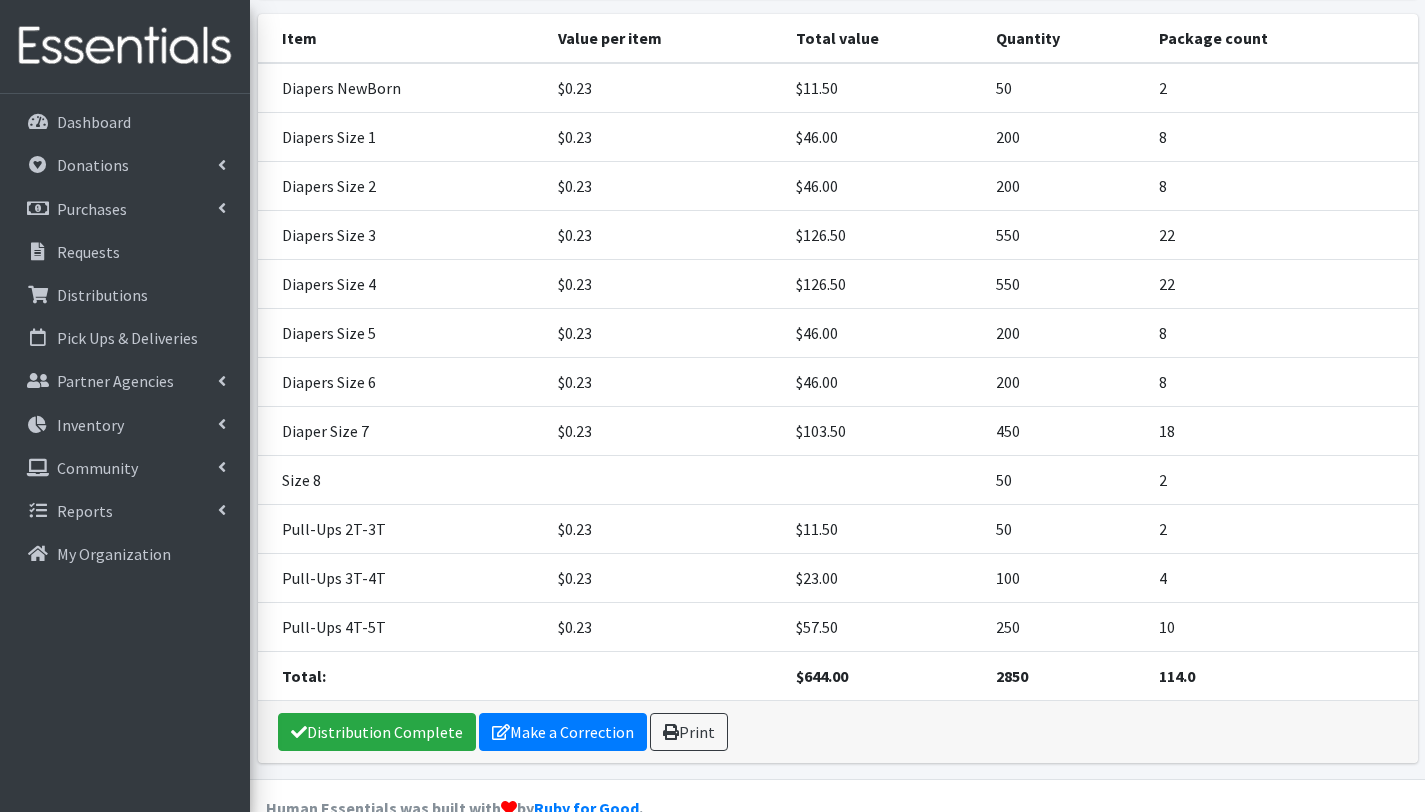 scroll, scrollTop: 469, scrollLeft: 0, axis: vertical 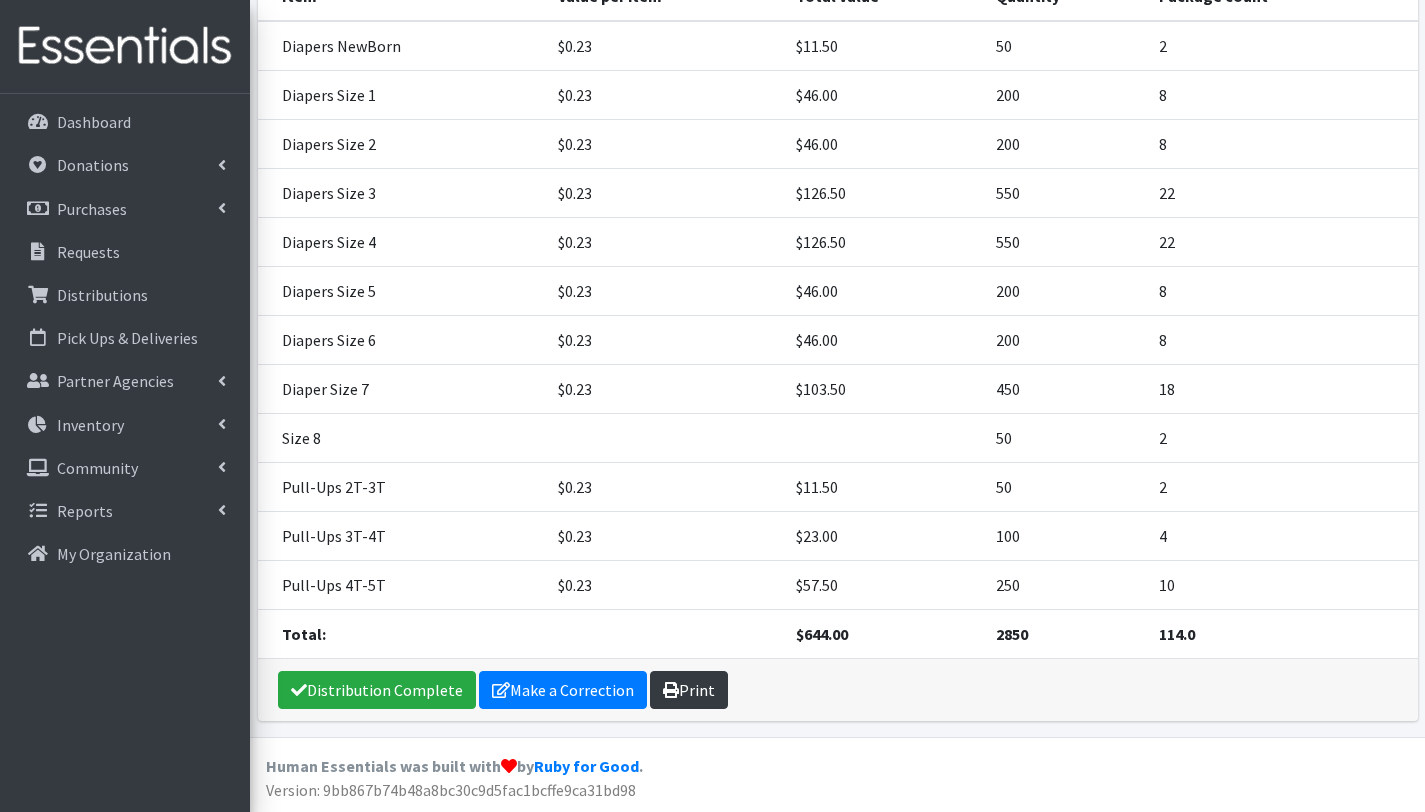 click on "Print" at bounding box center [689, 690] 